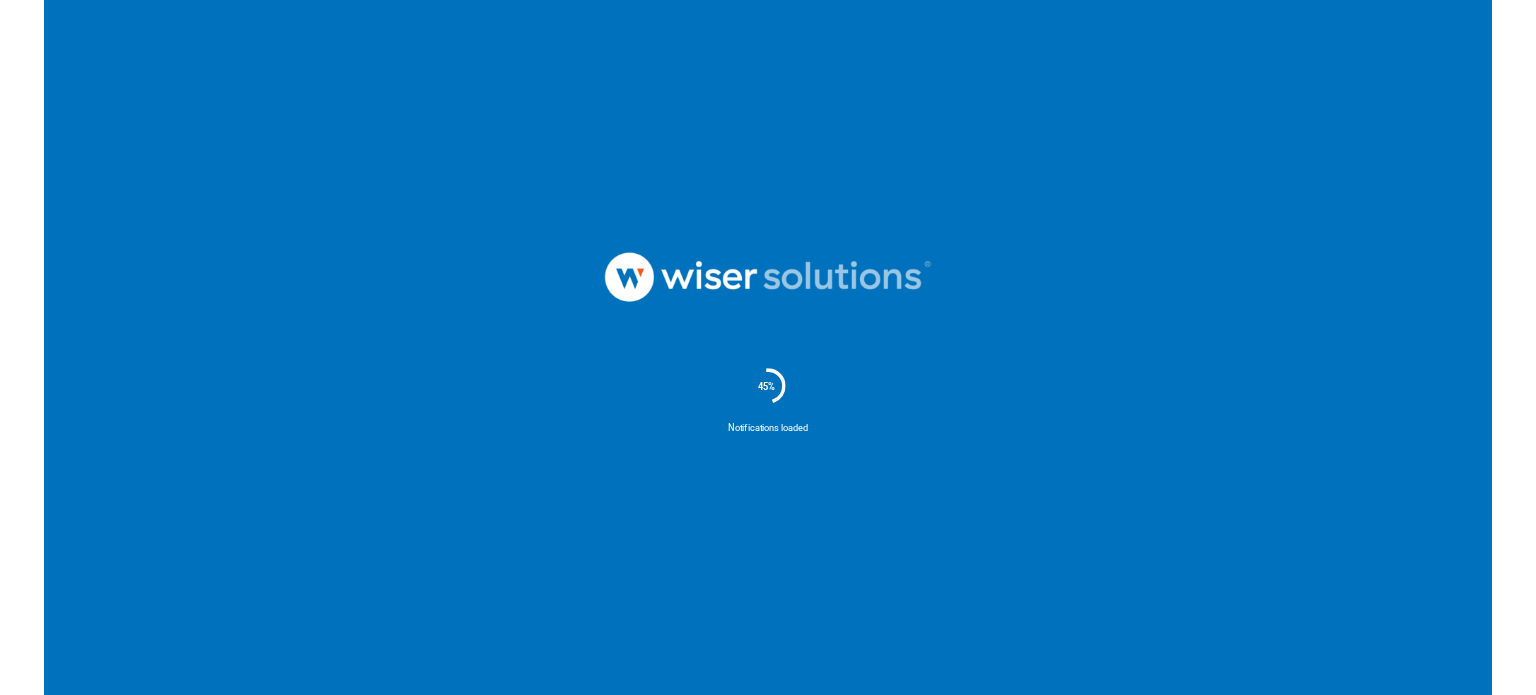 scroll, scrollTop: 0, scrollLeft: 0, axis: both 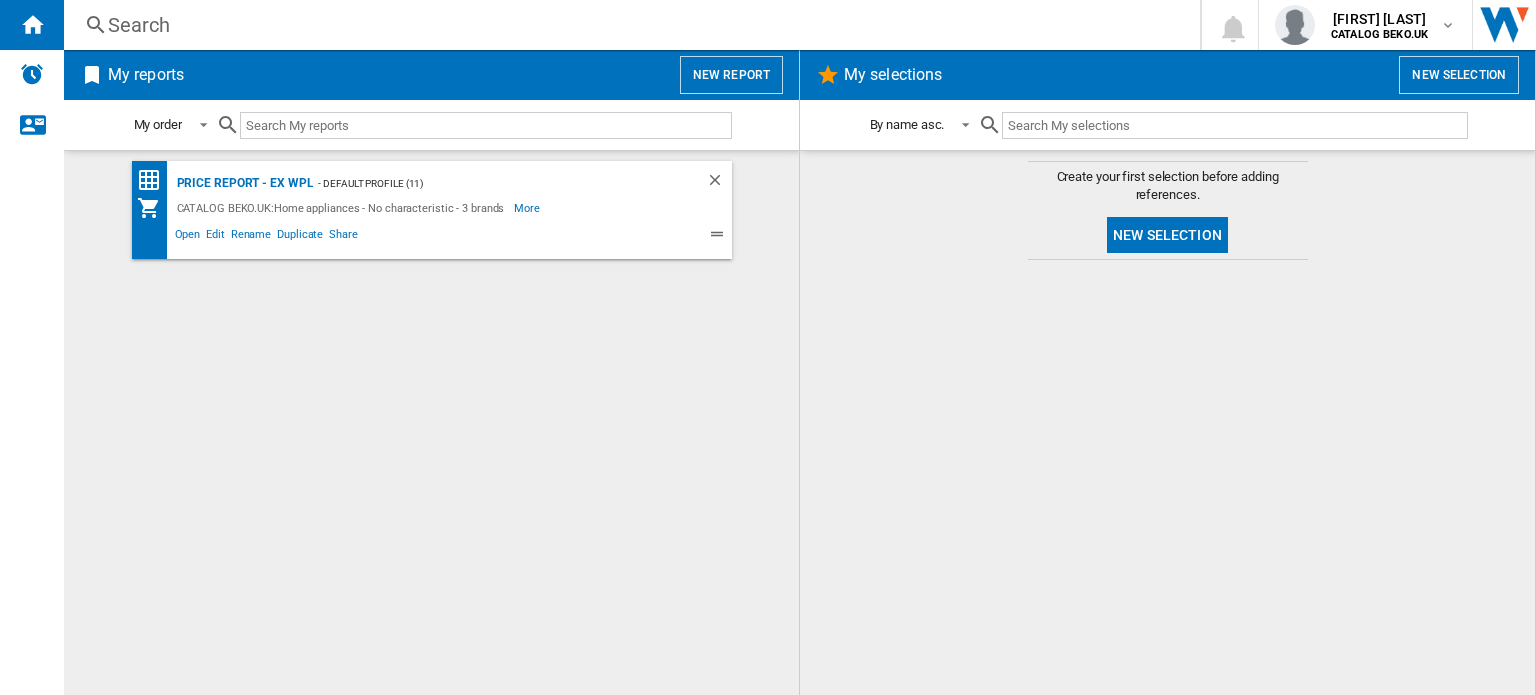 click at bounding box center [486, 125] 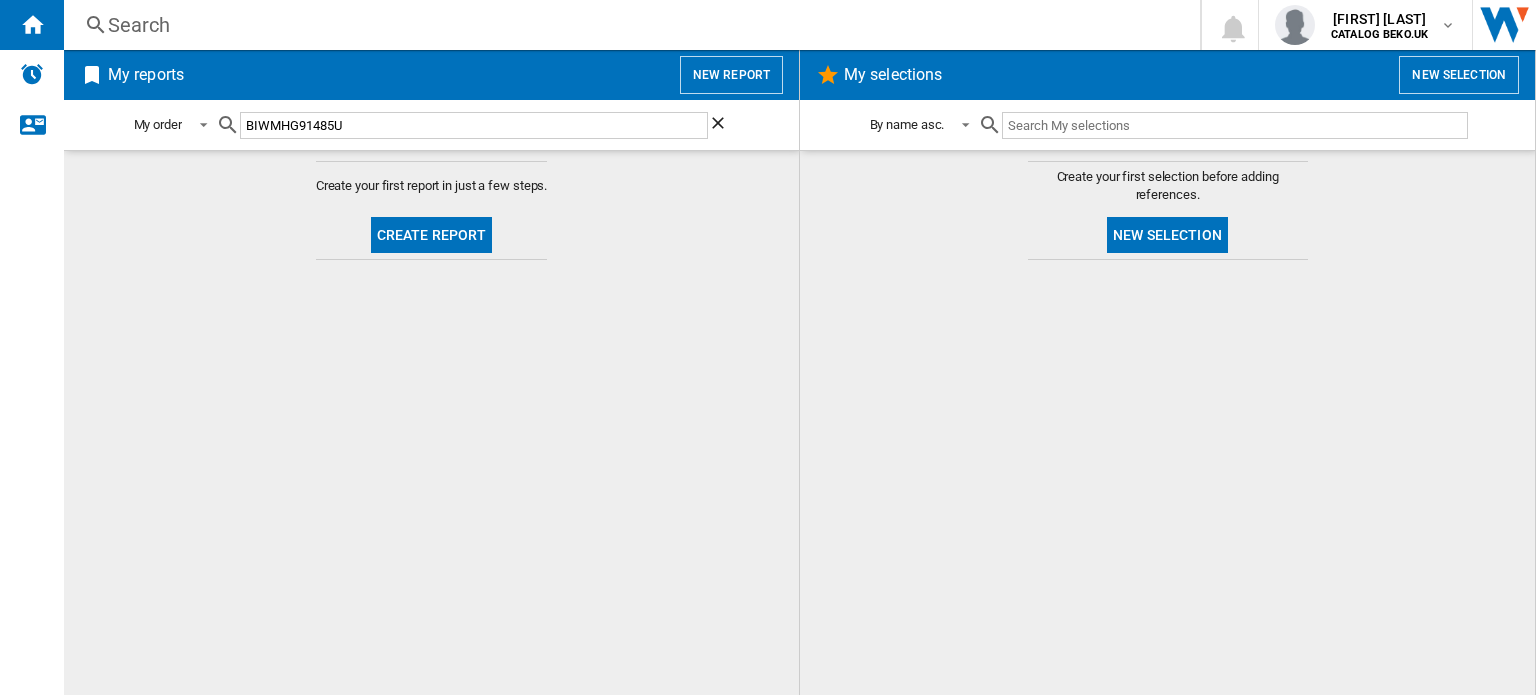 type on "BIWMHG91485U" 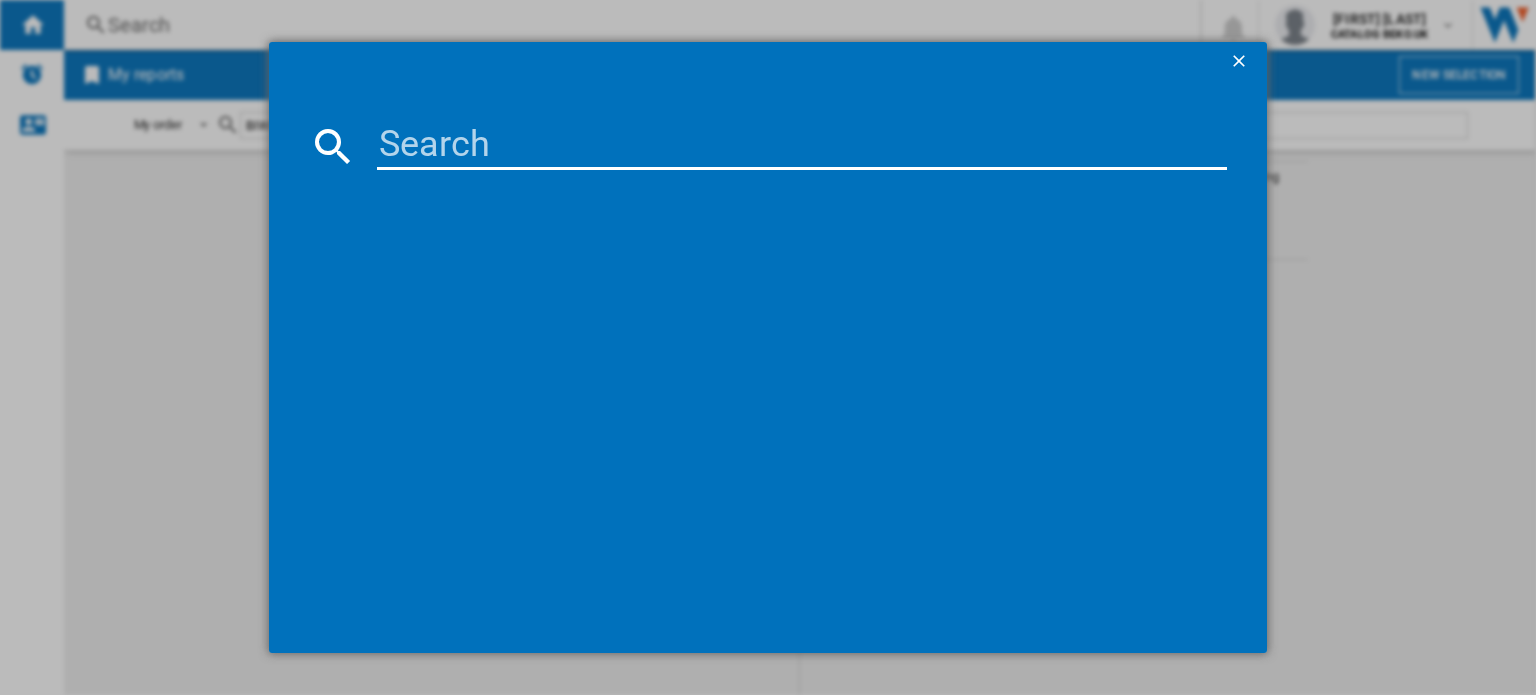 click at bounding box center (802, 146) 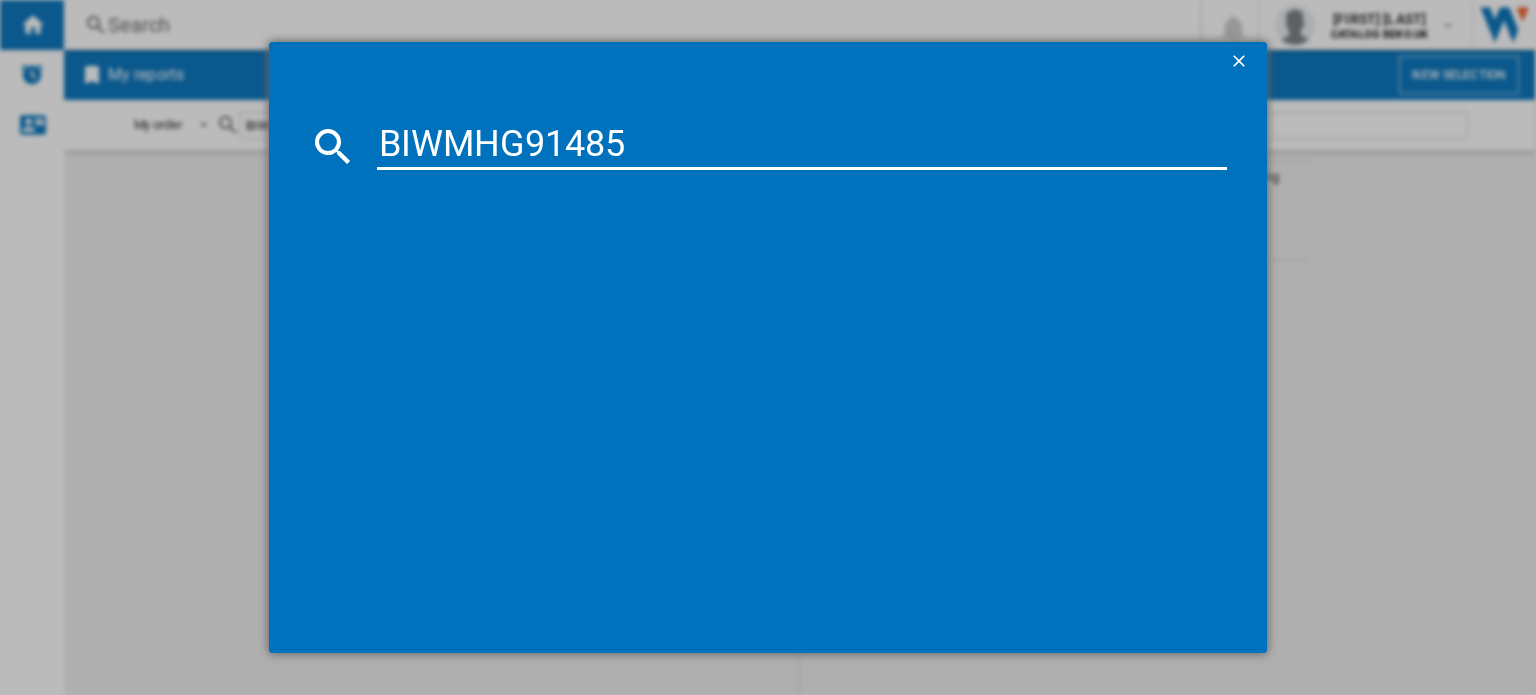 type on "BIWMHG91485" 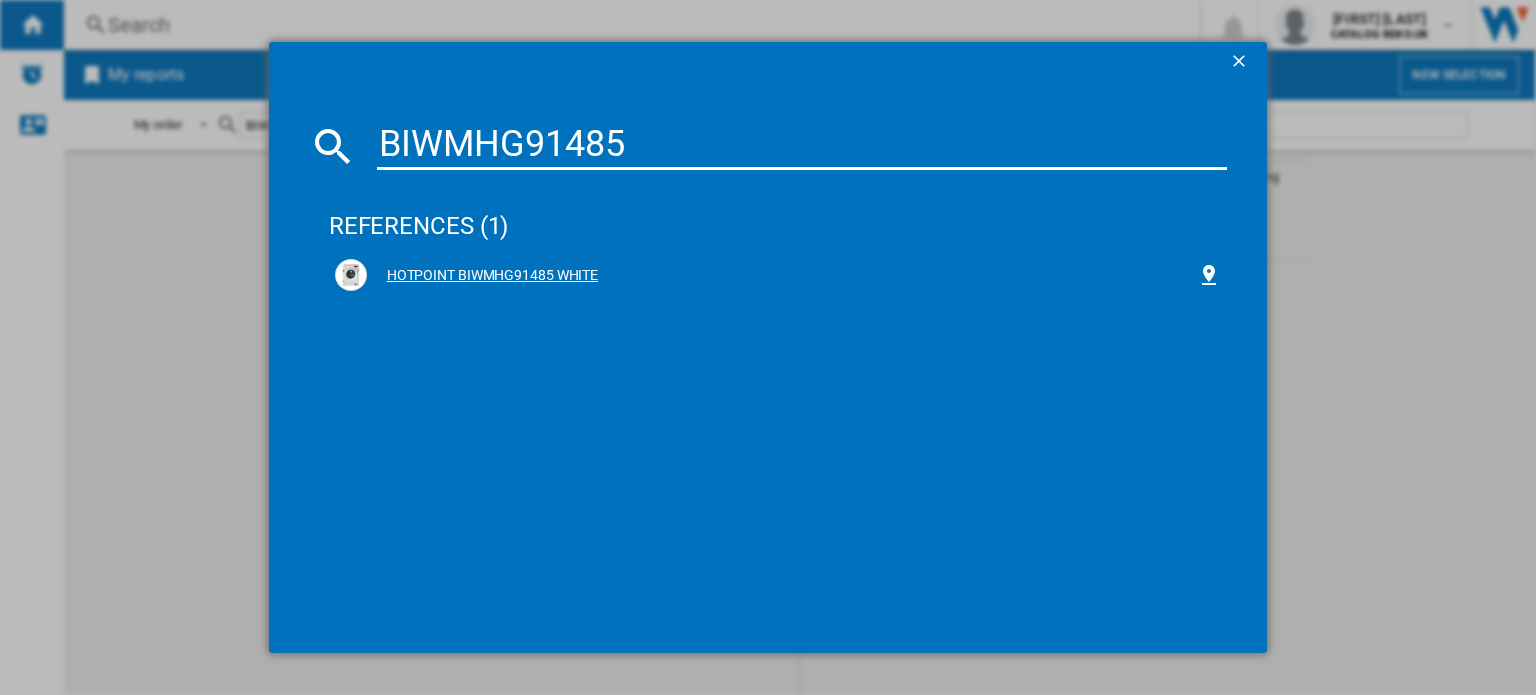 click on "HOTPOINT BIWMHG91485 WHITE" at bounding box center [782, 276] 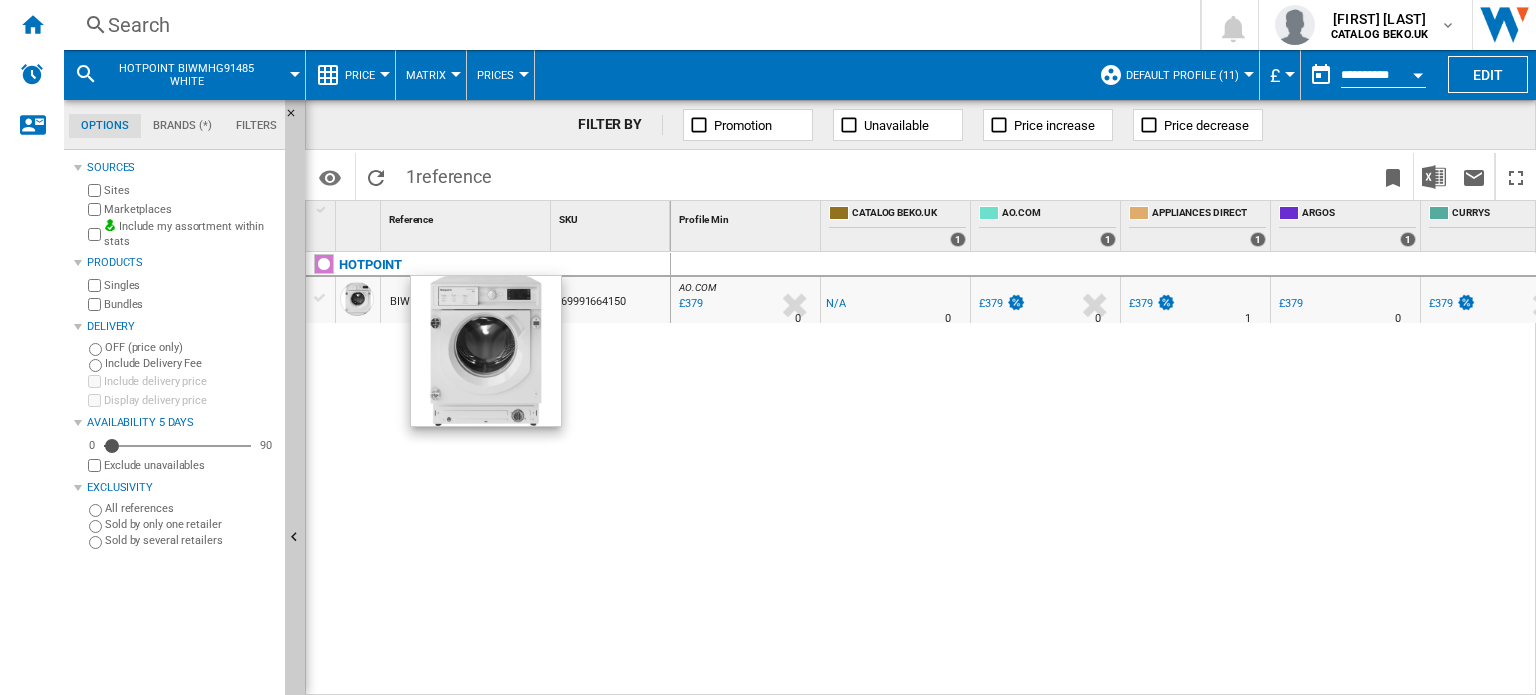 click at bounding box center (357, 299) 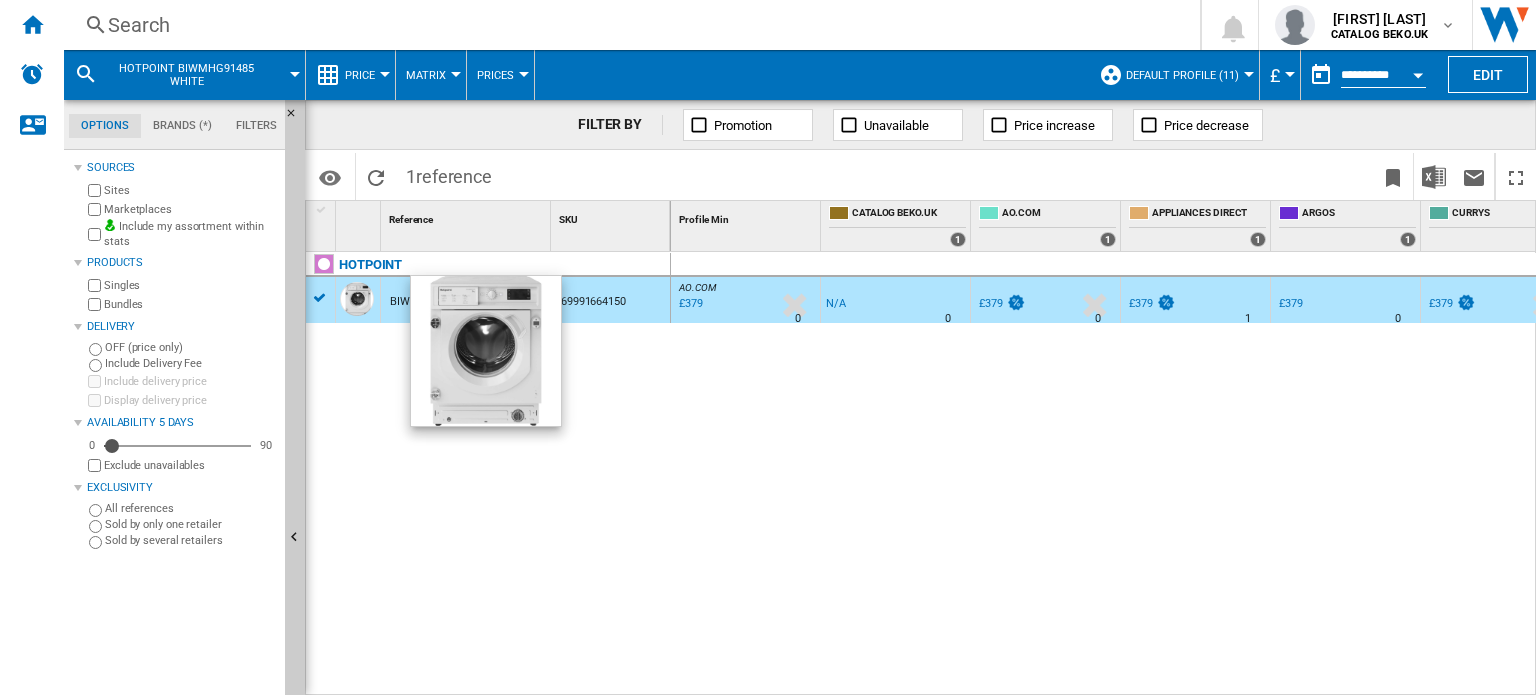 click at bounding box center [357, 299] 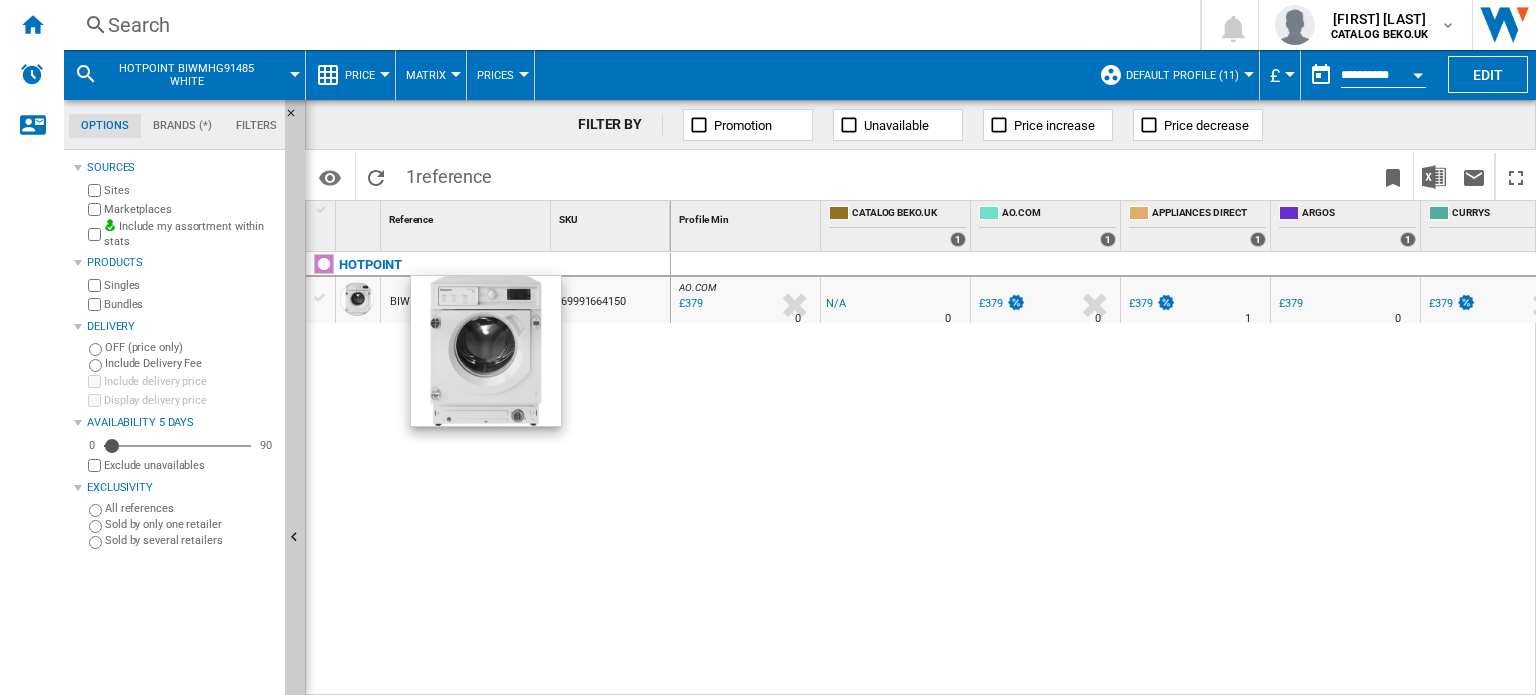 click at bounding box center [357, 299] 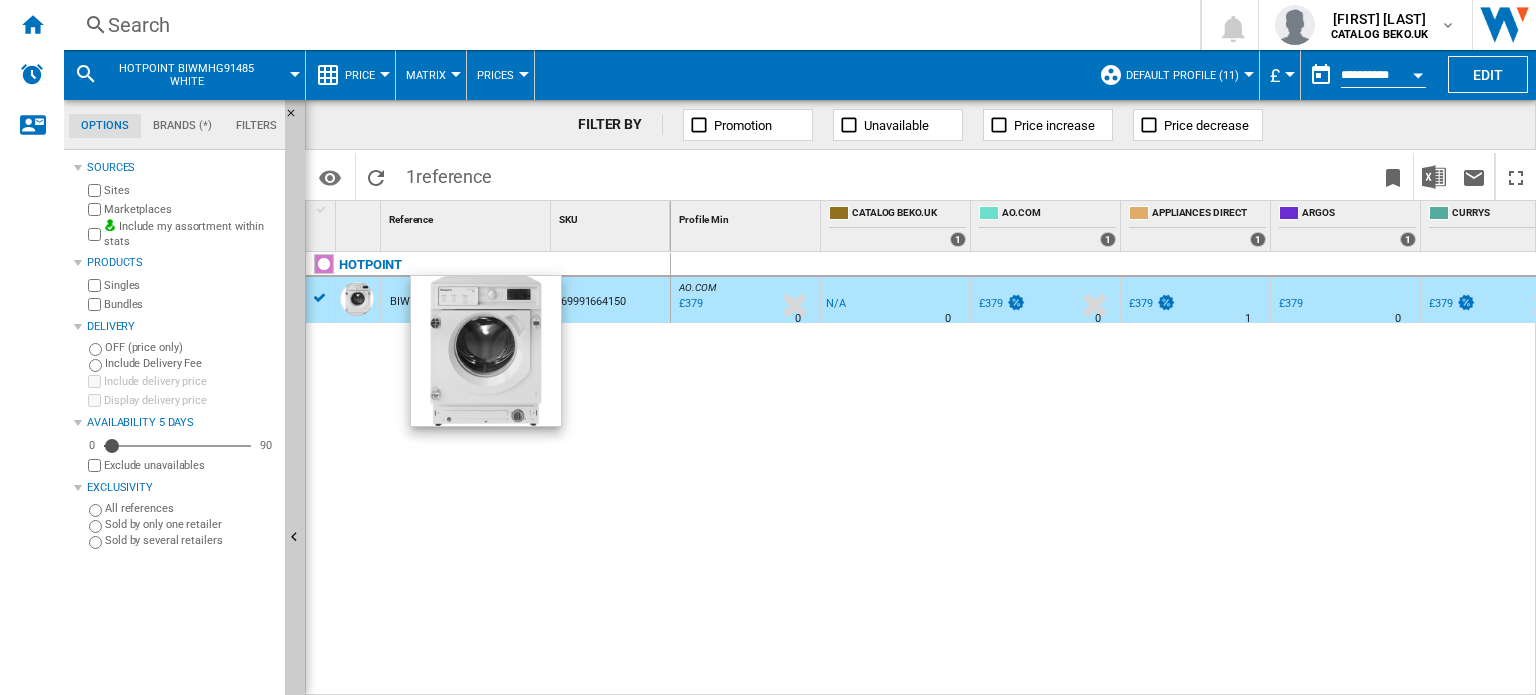 click at bounding box center [357, 299] 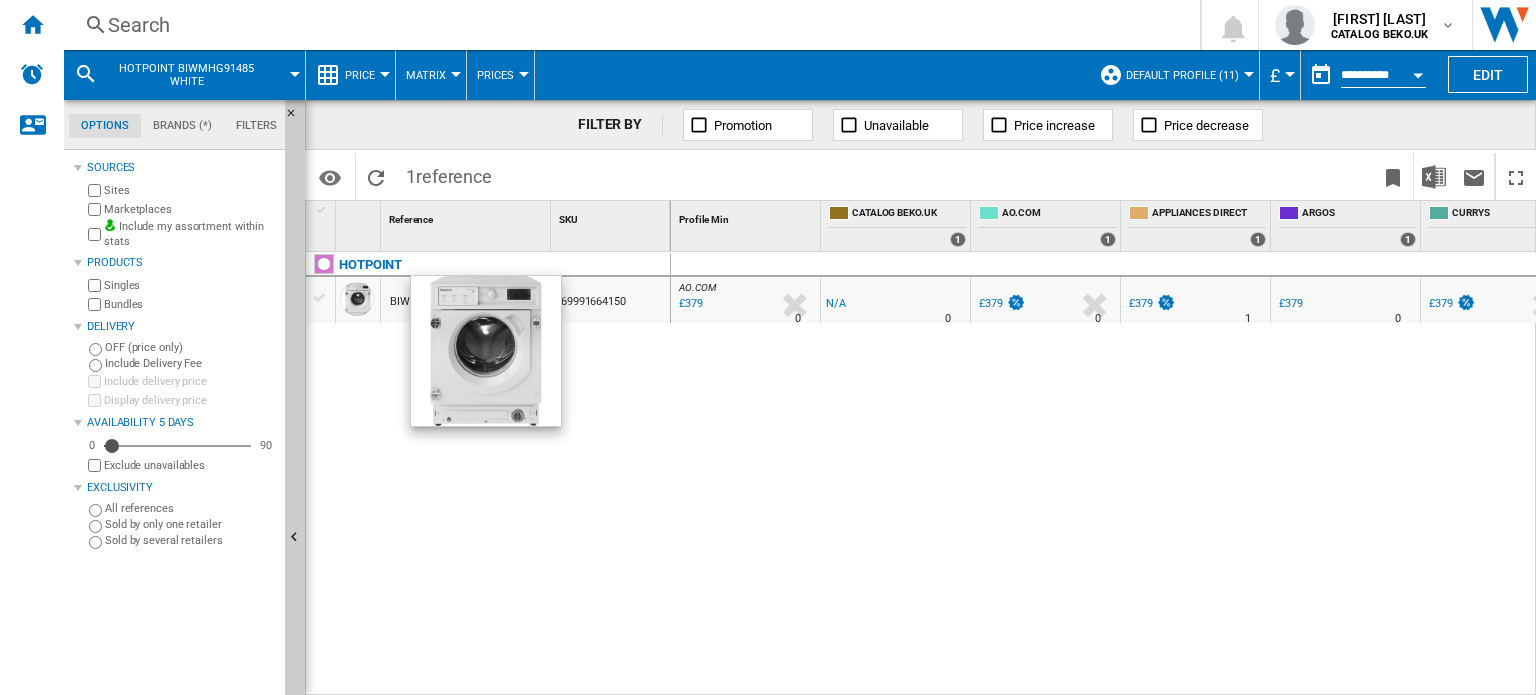 click at bounding box center (357, 299) 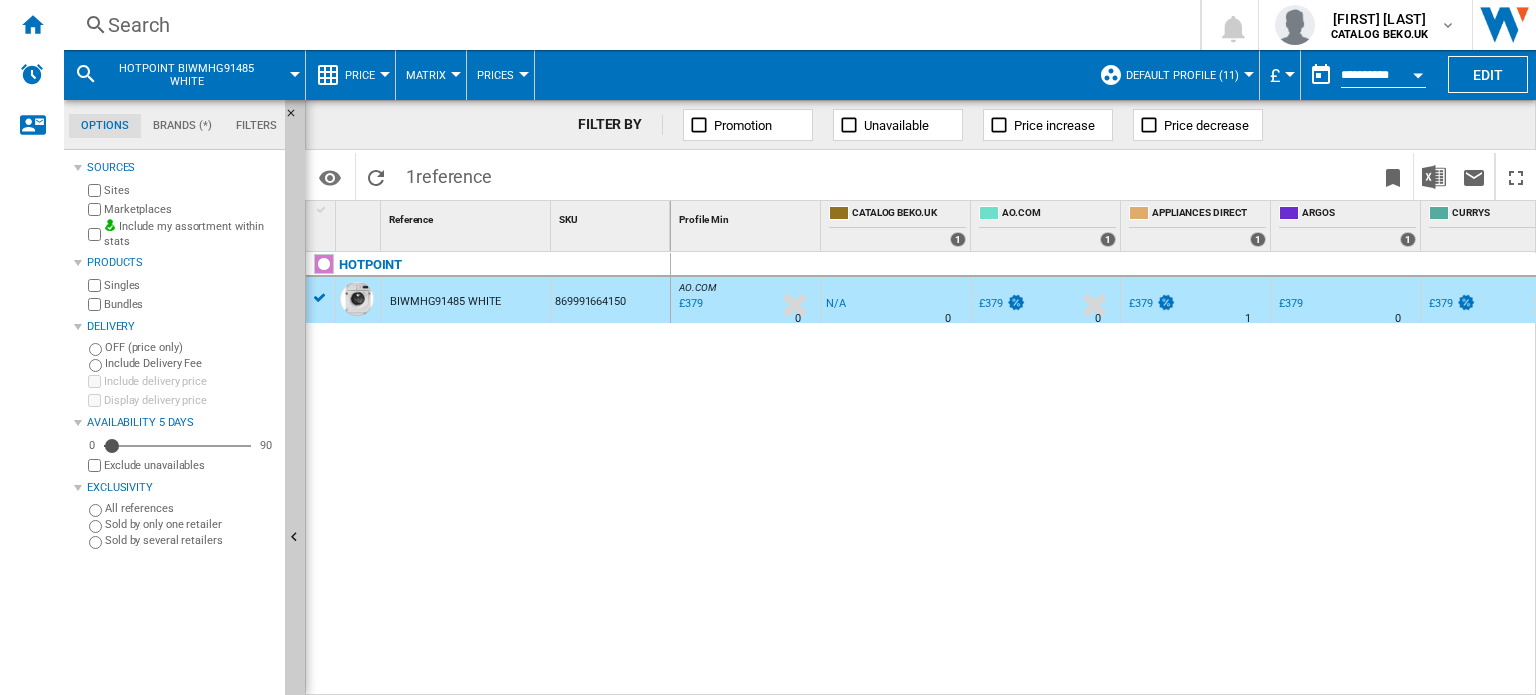 click on "Price" at bounding box center [365, 75] 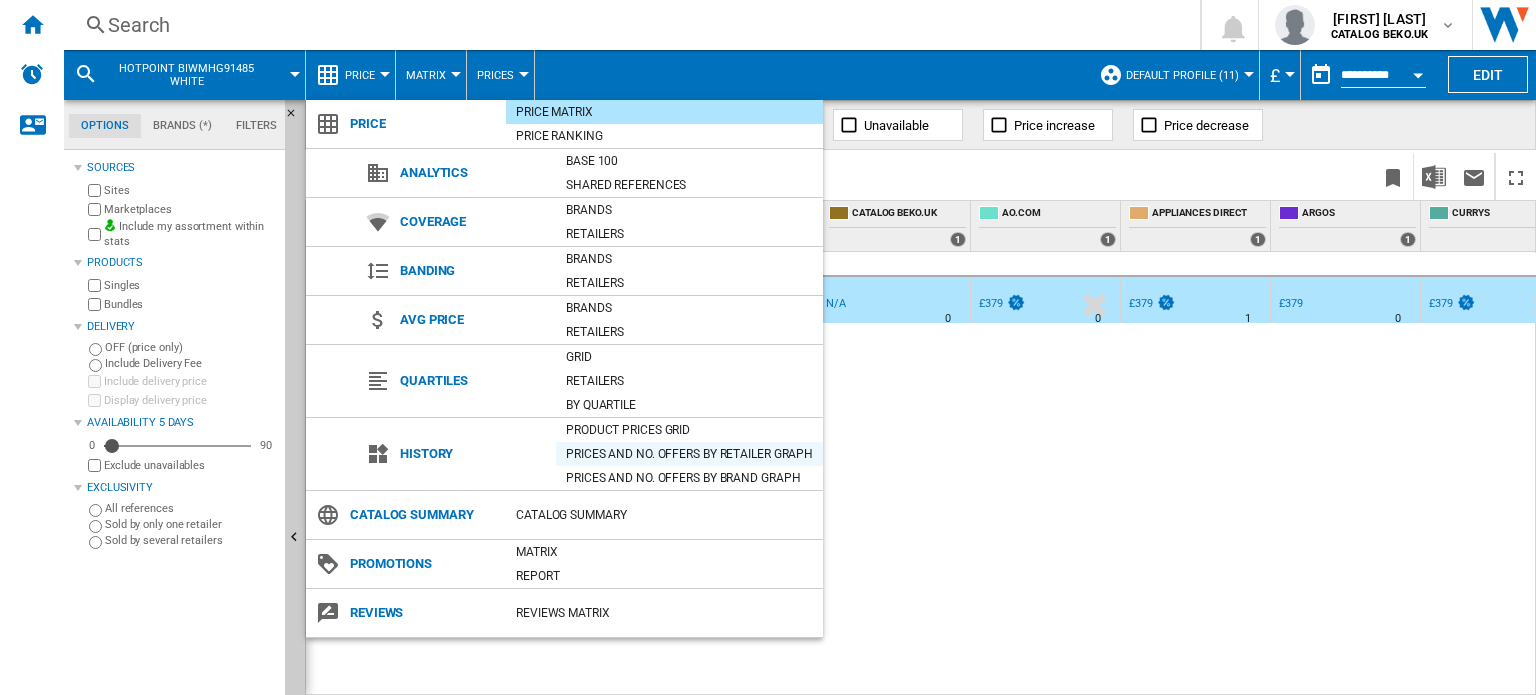 click on "Prices and No. offers by retailer graph" at bounding box center (689, 454) 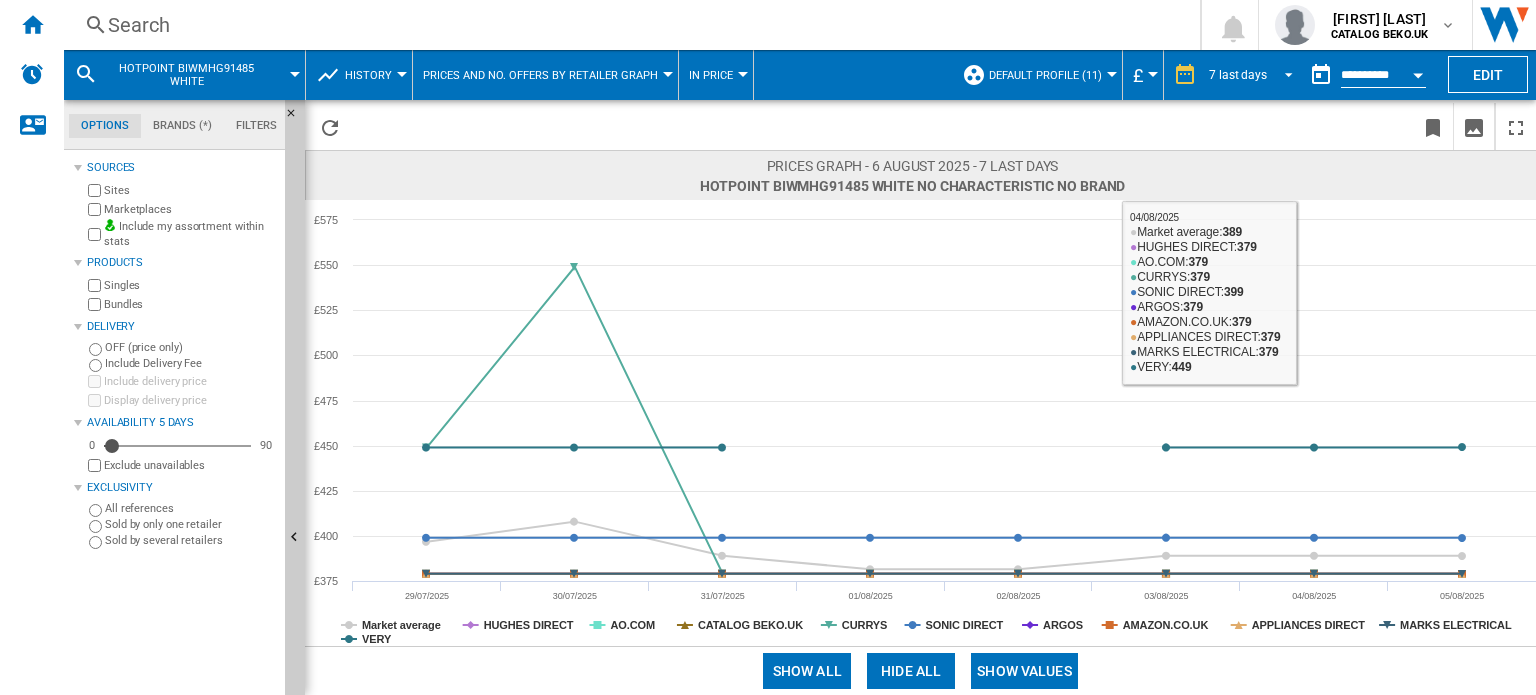 click on "7 last days" at bounding box center [1254, 75] 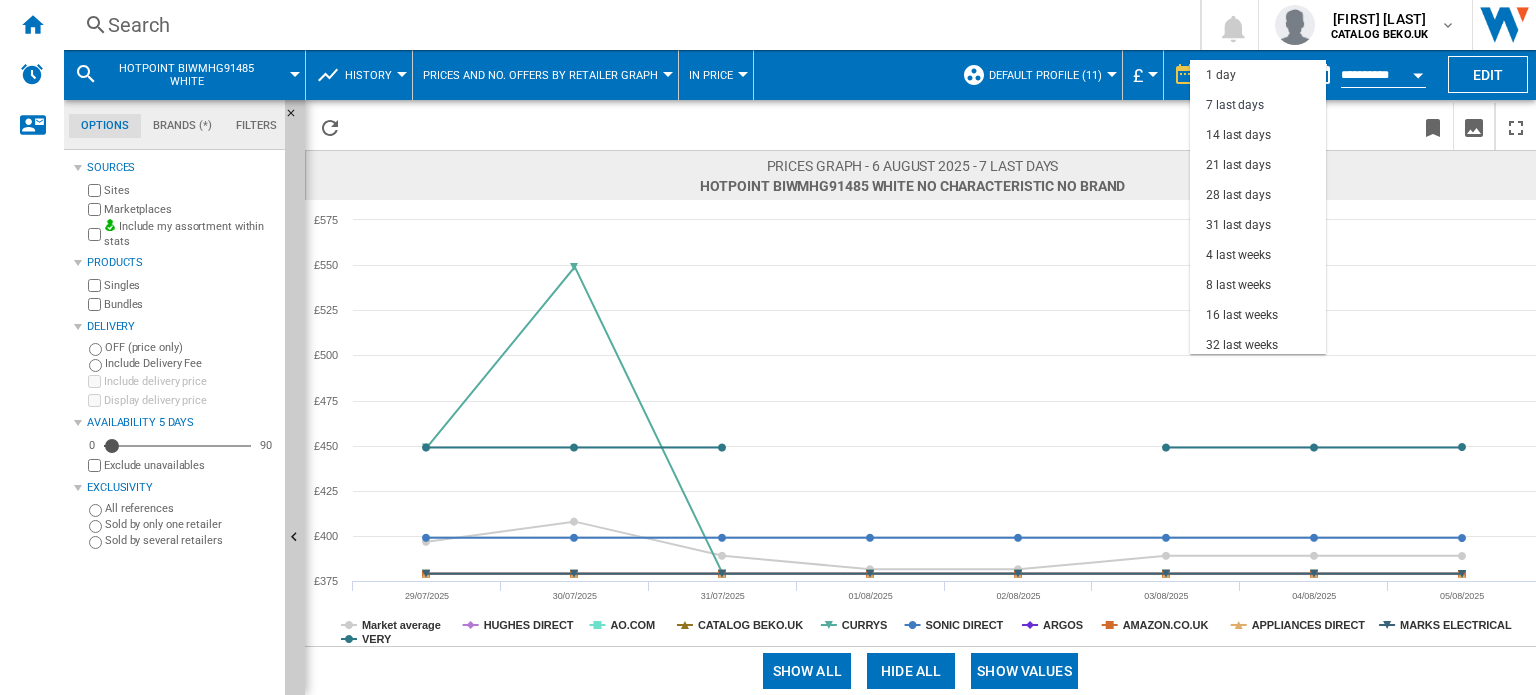 scroll, scrollTop: 29, scrollLeft: 0, axis: vertical 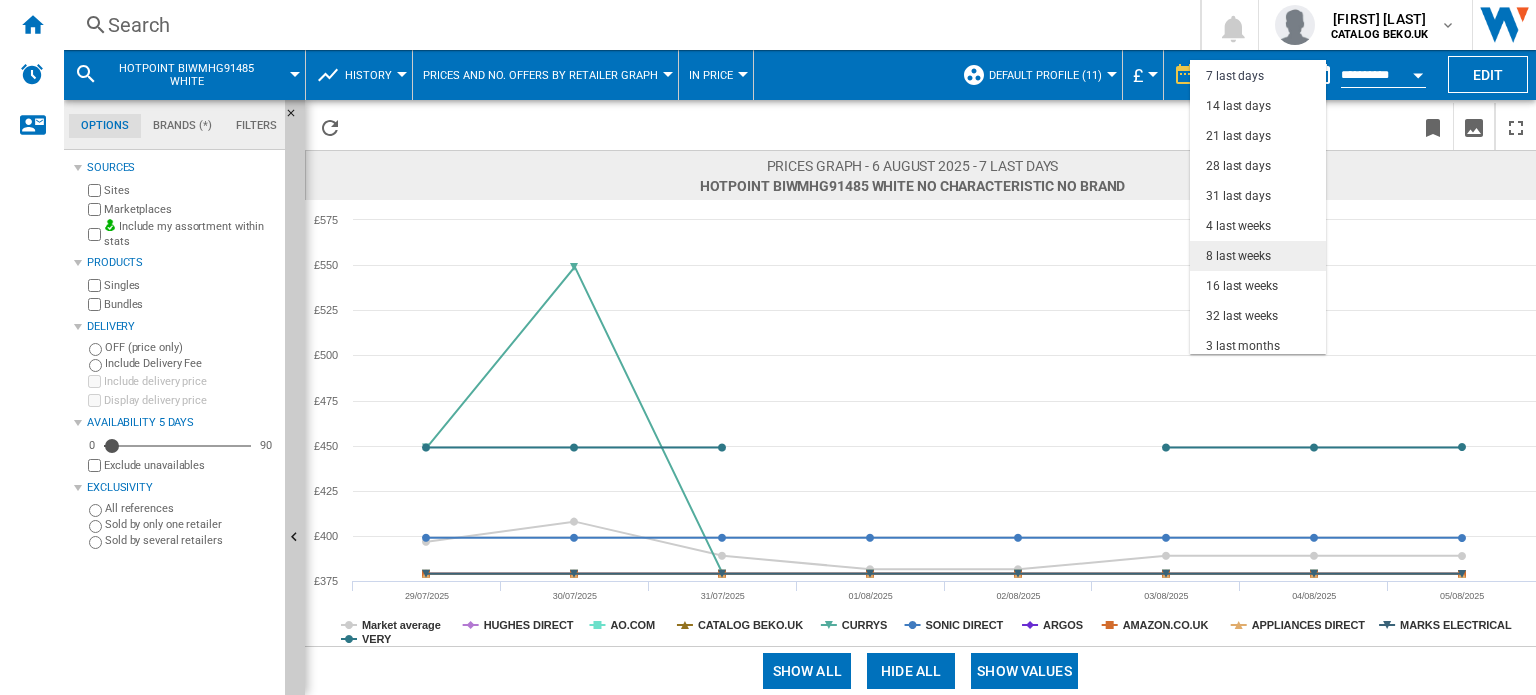 click on "8 last weeks" at bounding box center [1238, 256] 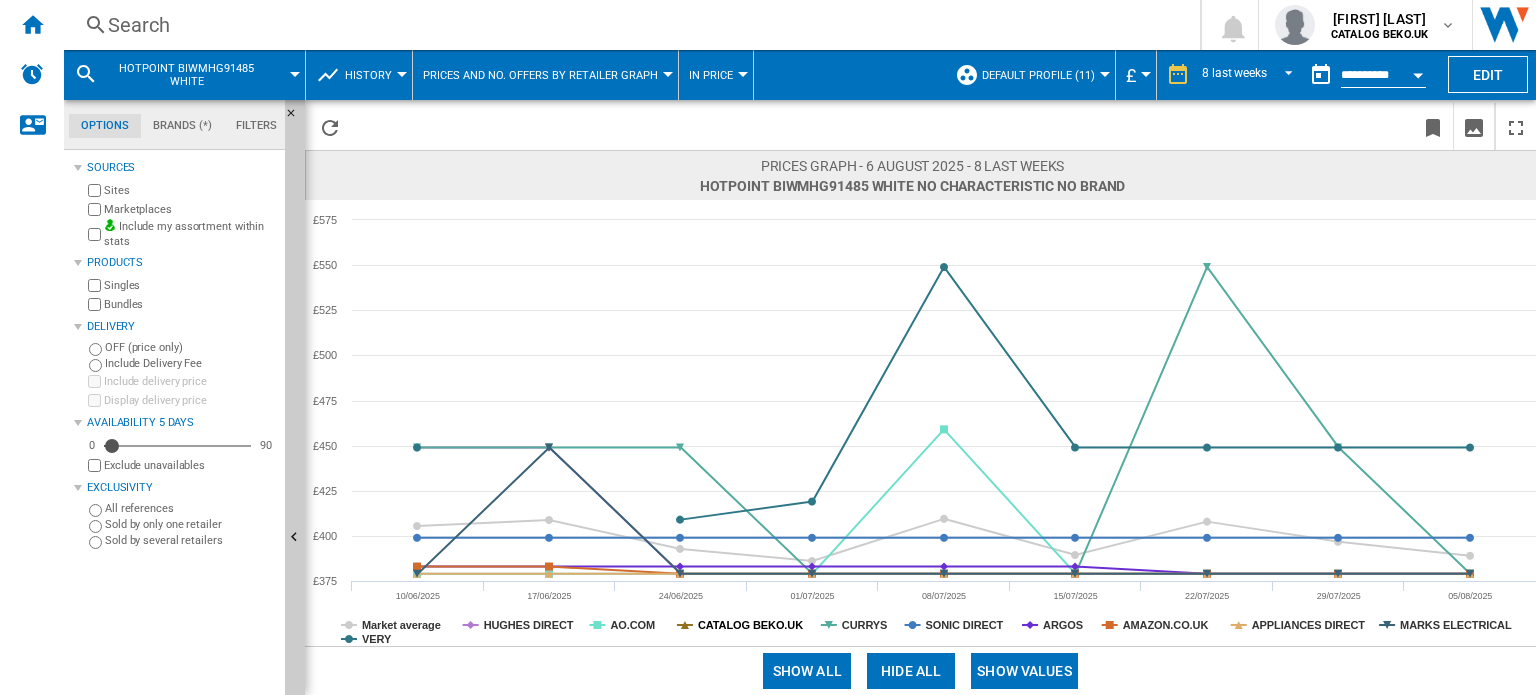 click on "CATALOG BEKO.UK" 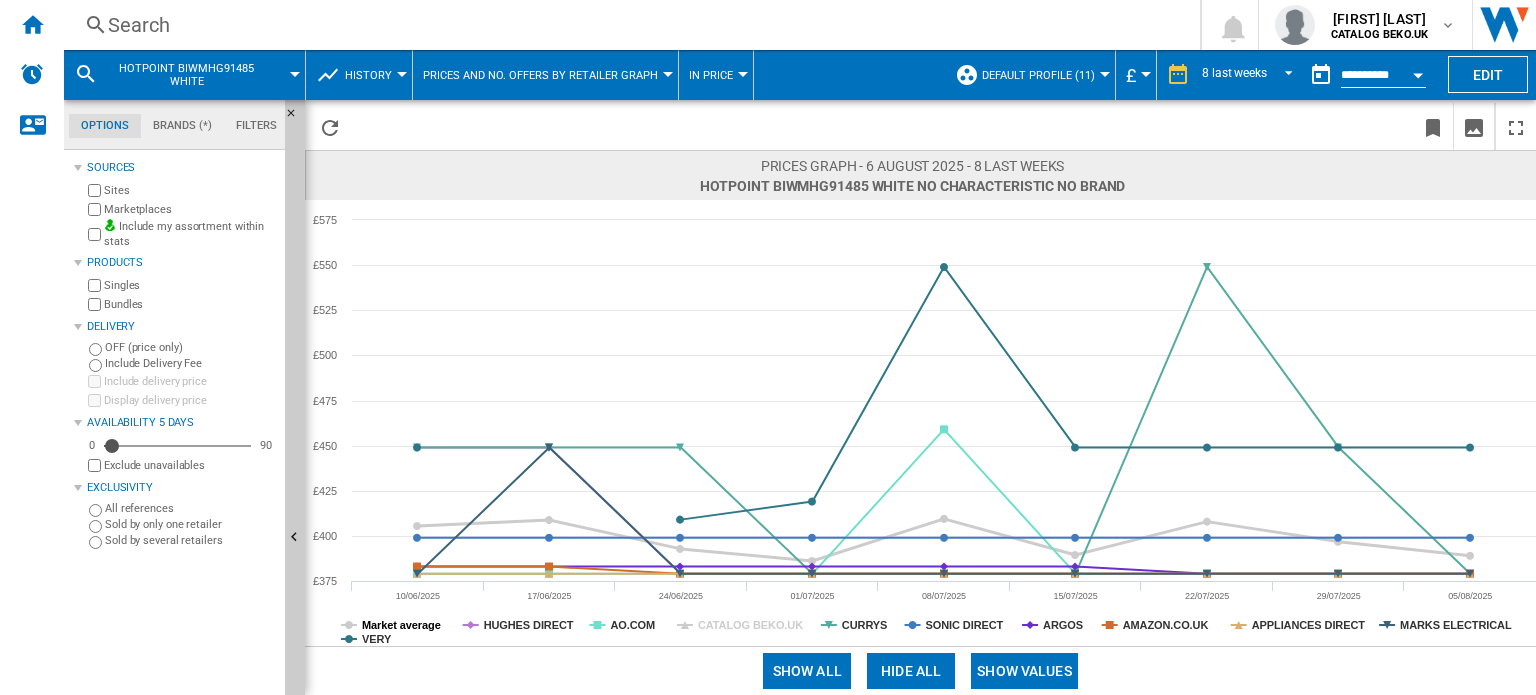 click on "Market average" 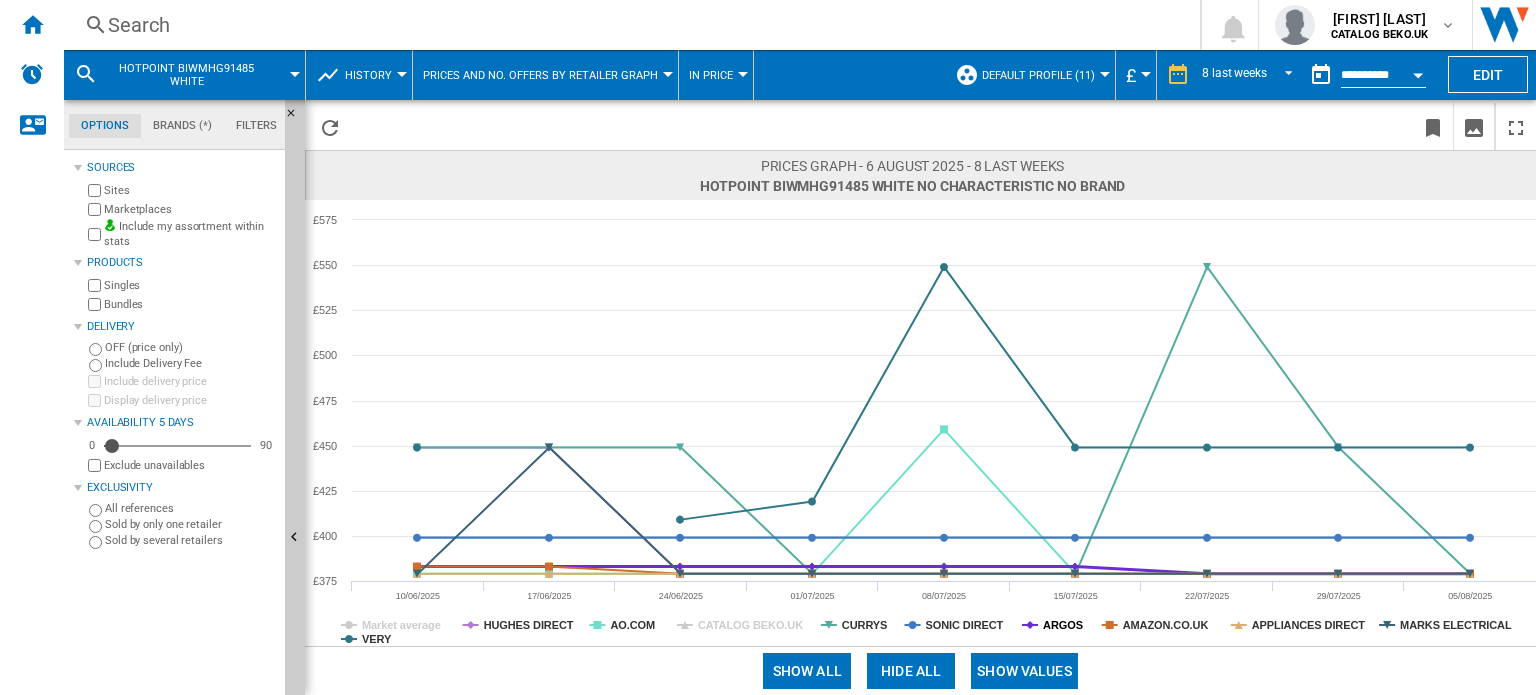 click on "ARGOS" 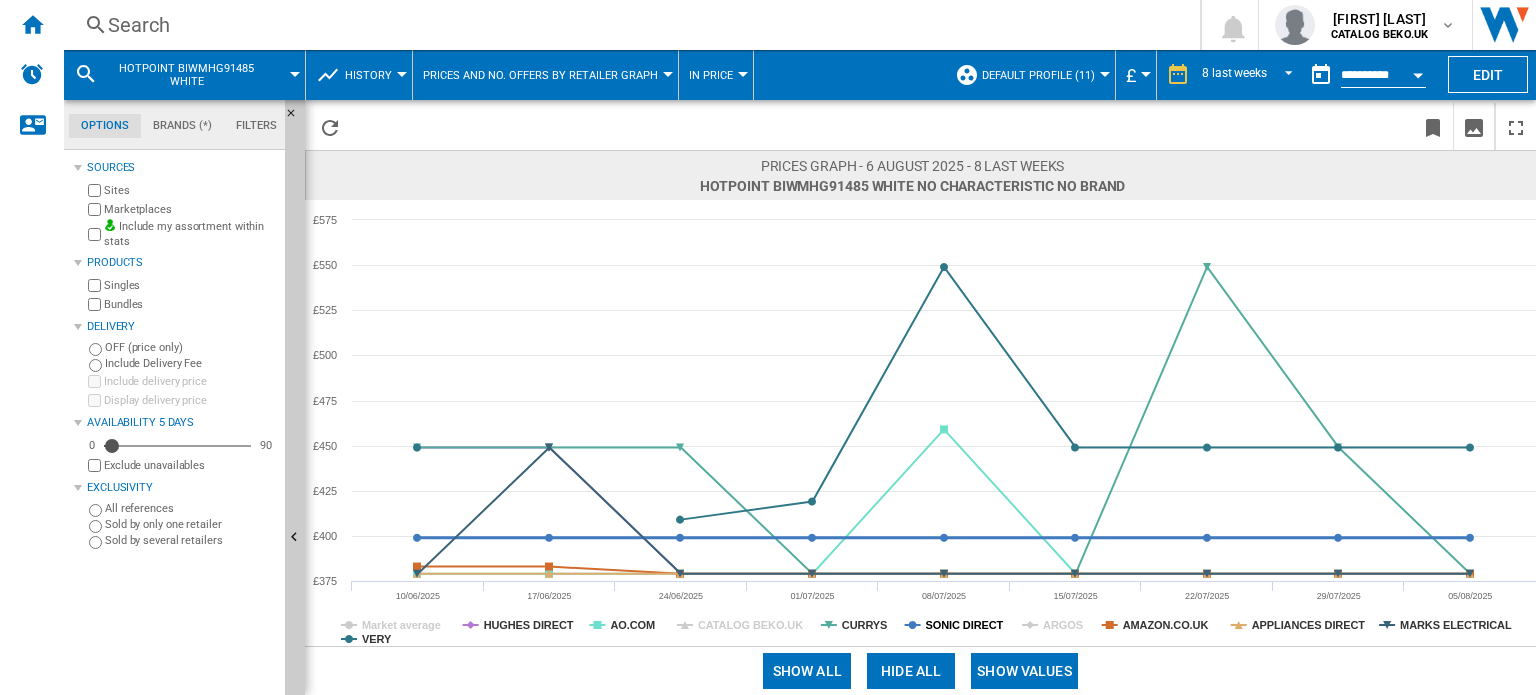 click on "SONIC DIRECT" 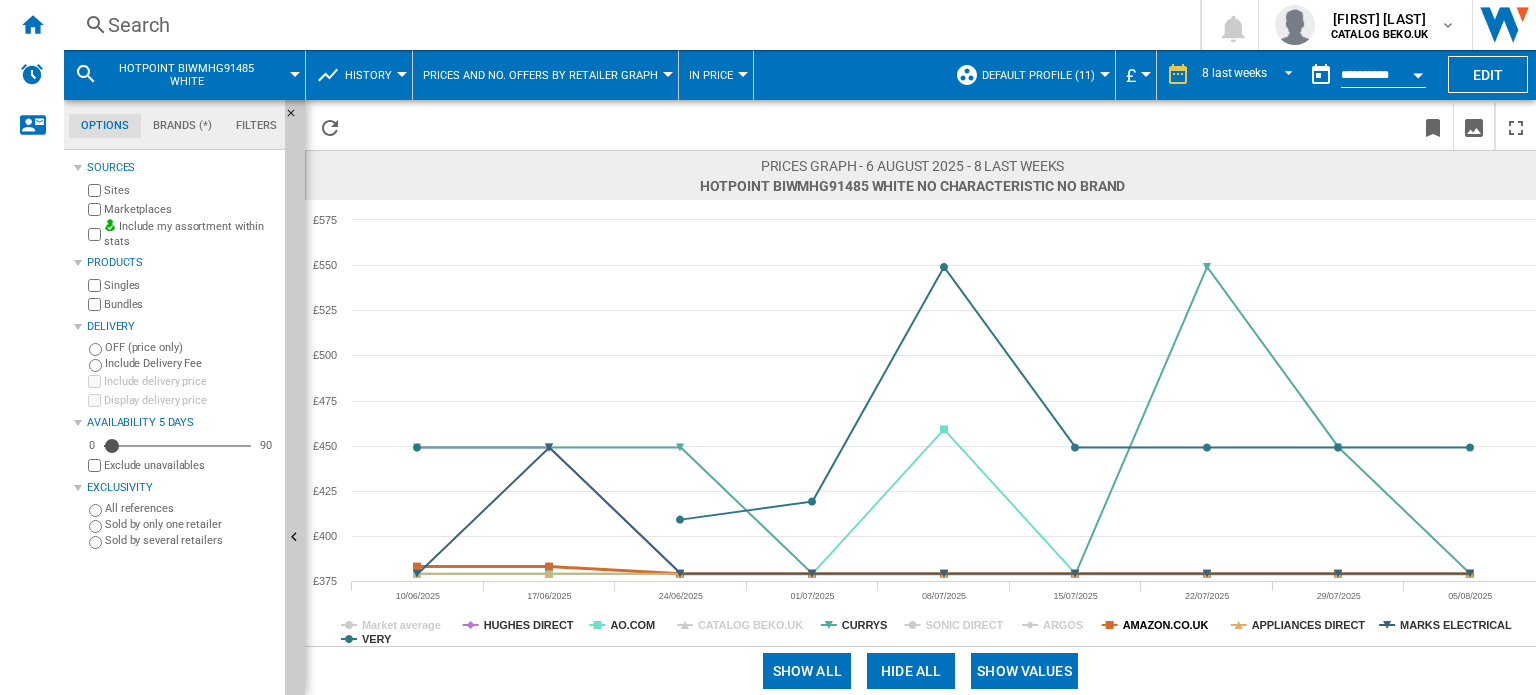 click on "AMAZON.CO.UK" 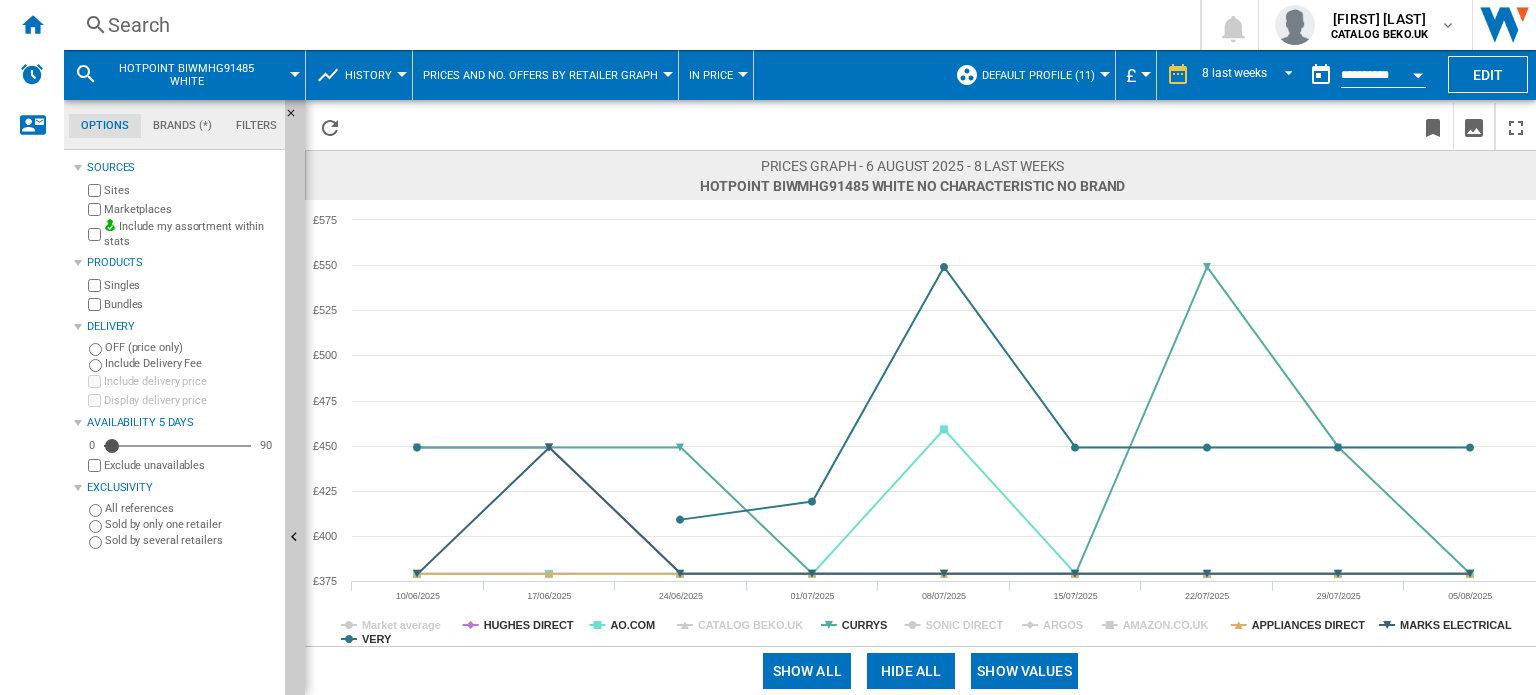 click on "AMAZON.CO.UK" 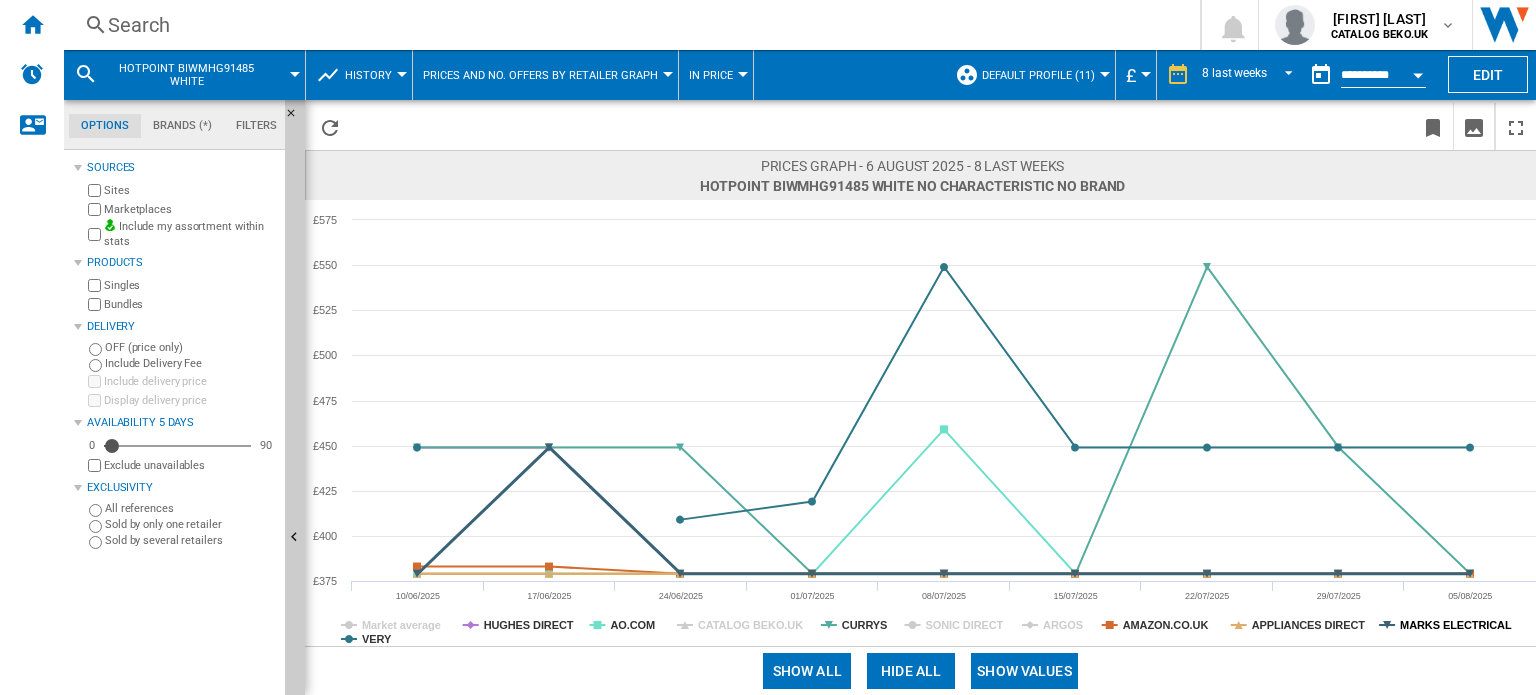 click on "MARKS ELECTRICAL" 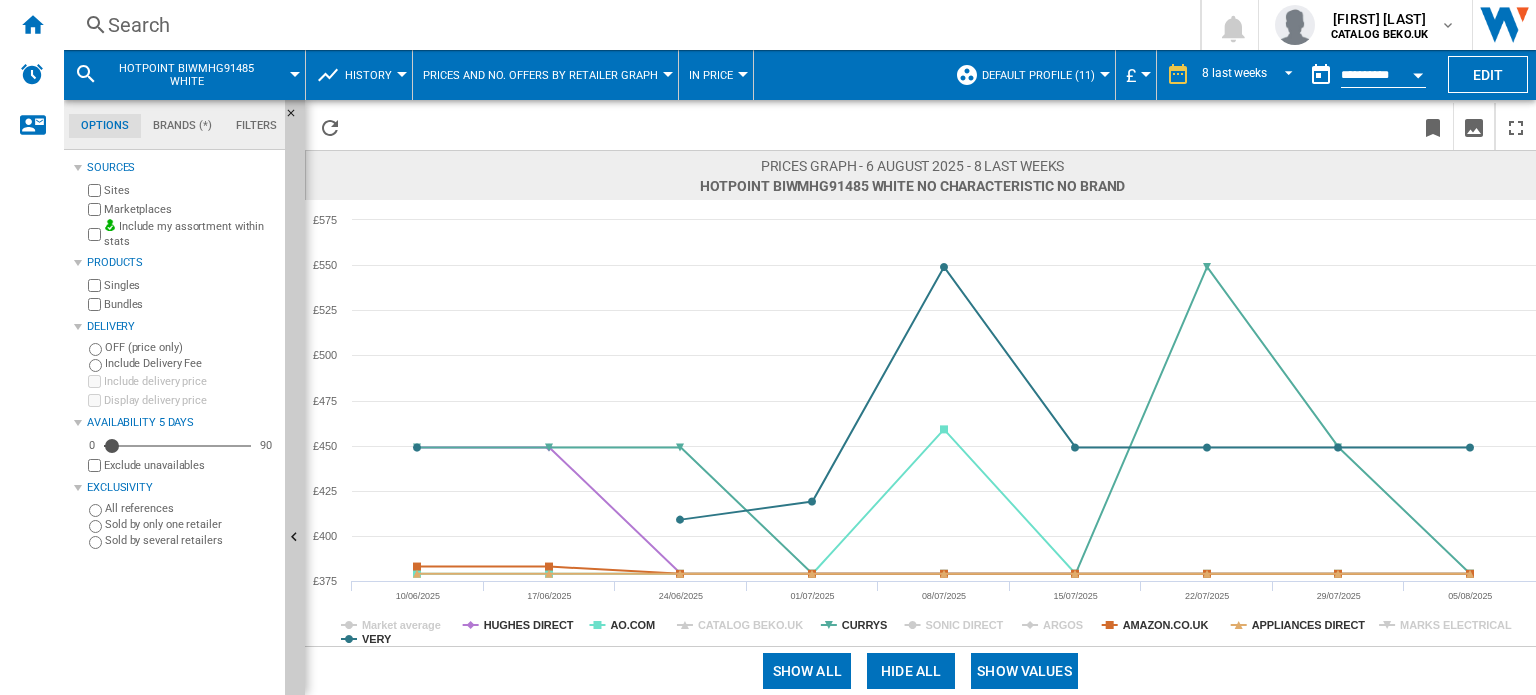 click on "MARKS ELECTRICAL" 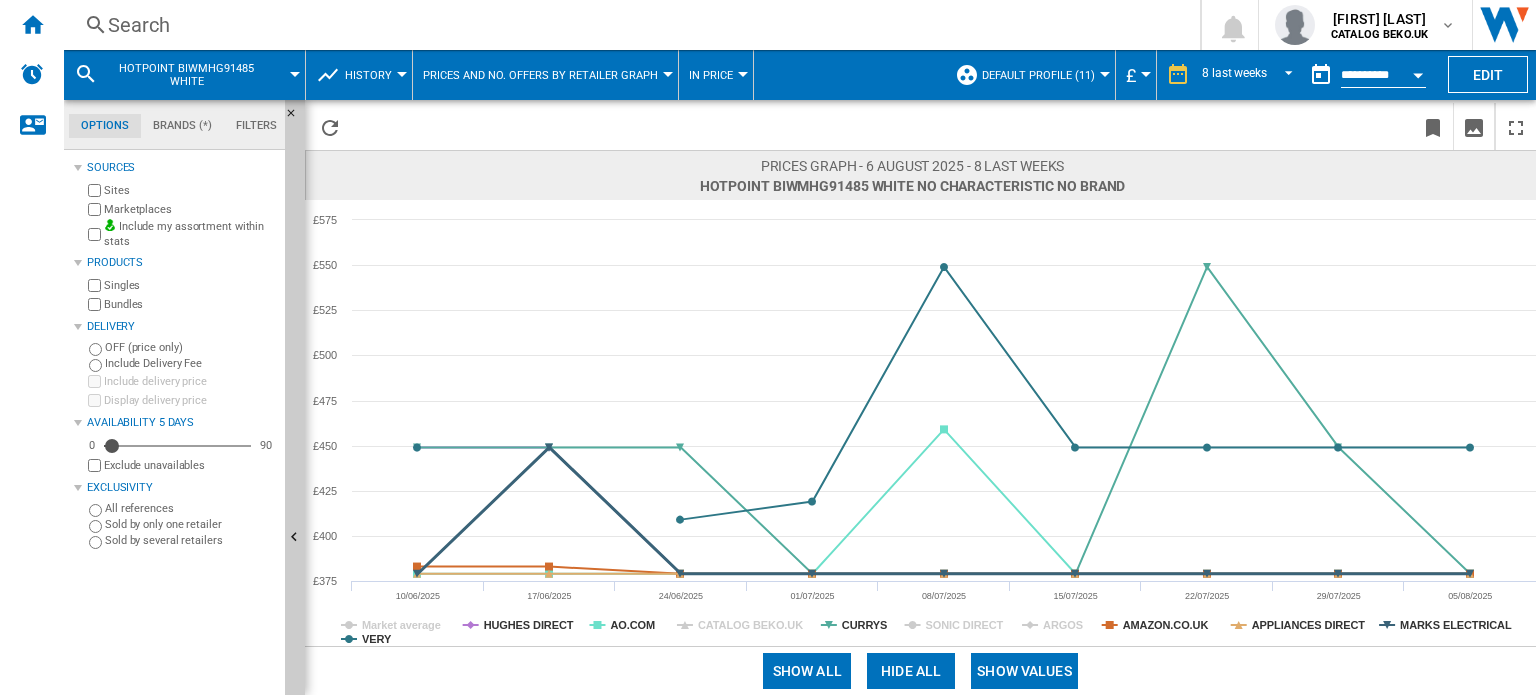 click on "MARKS ELECTRICAL" 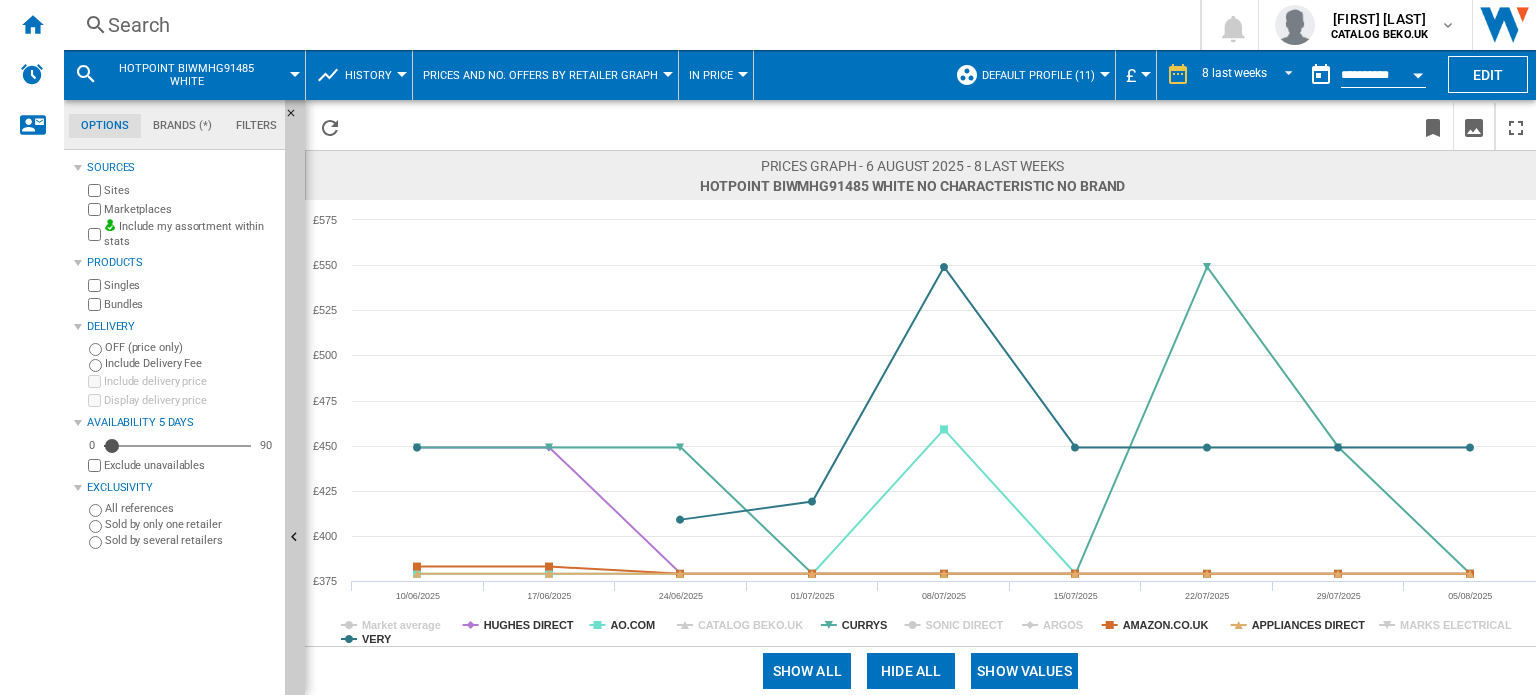 click on "MARKS ELECTRICAL" 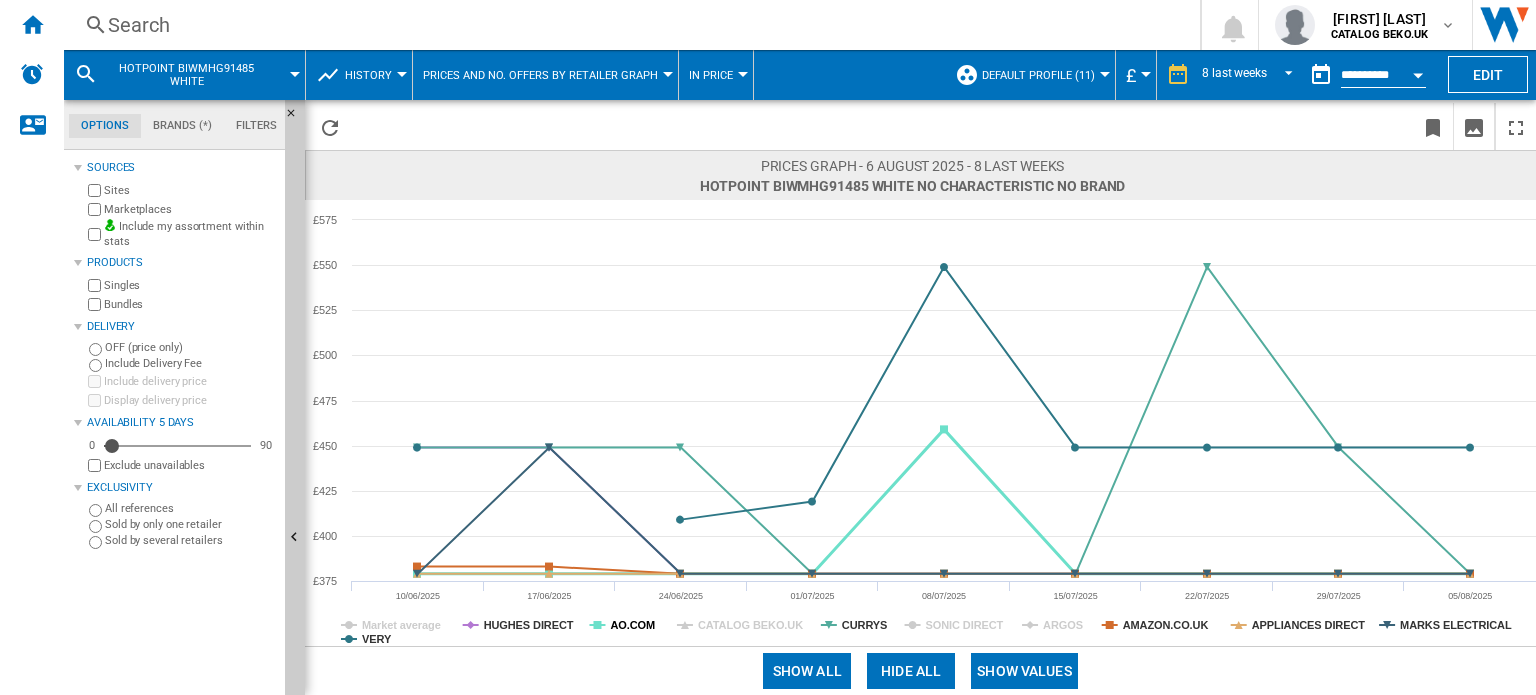 click on "AO.COM" 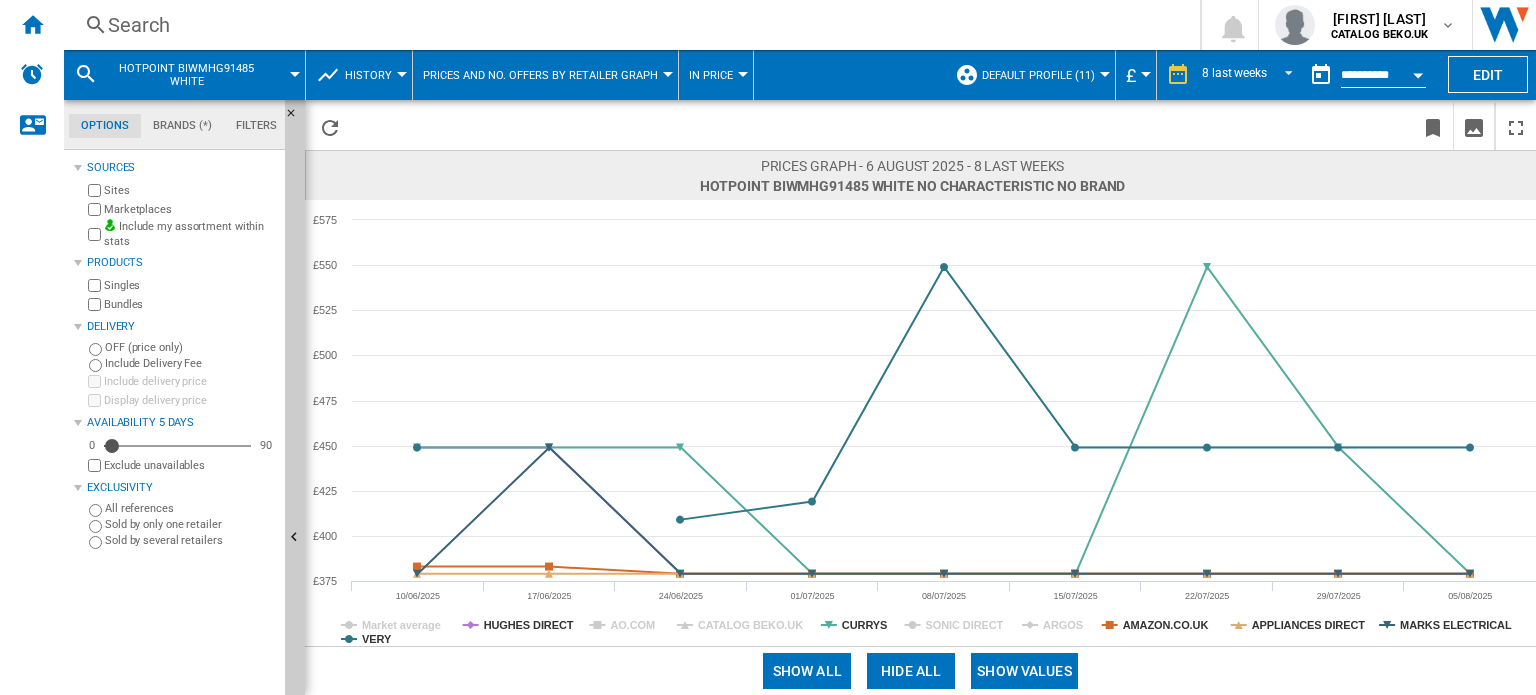 click on "AO.COM" 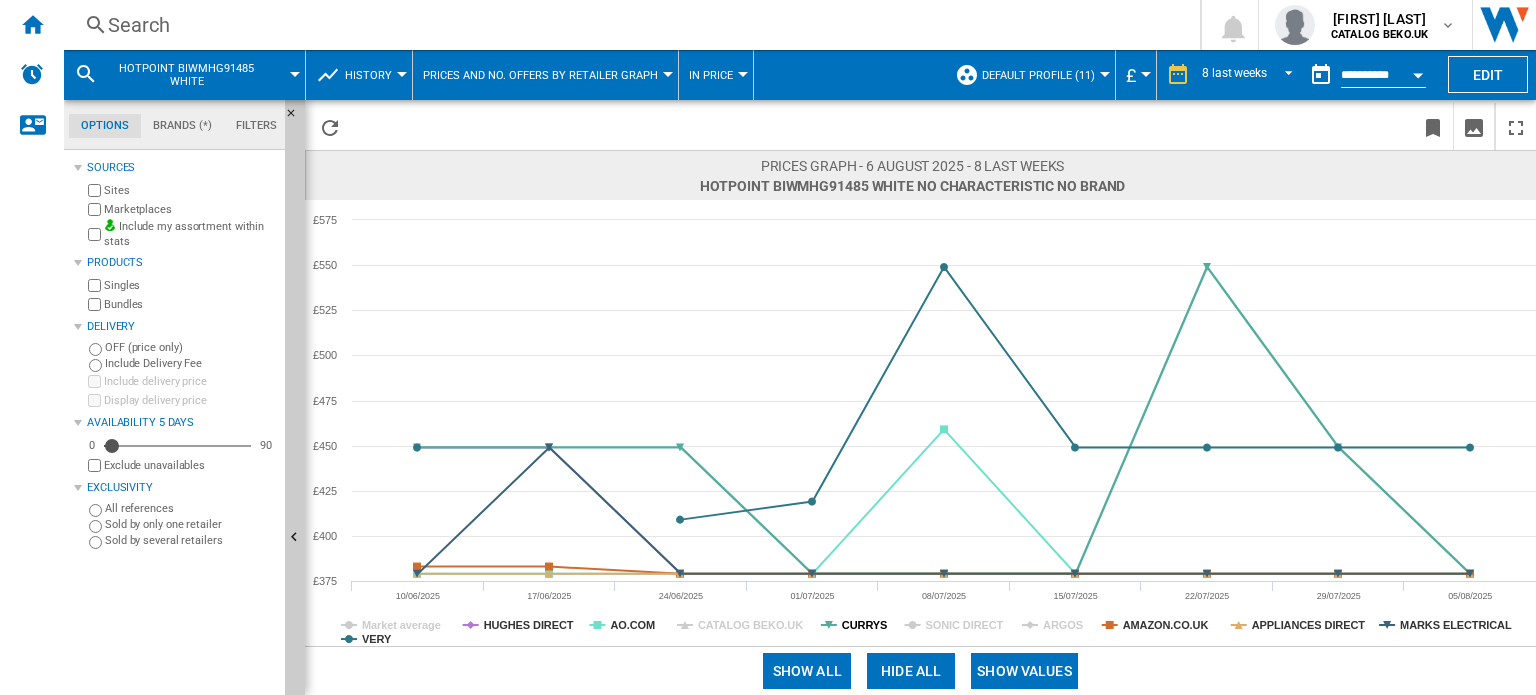 click on "Created with Highcharts 5.0.14 Market average HUGHES DIRECT AO.COM CATALOG BEKO.UK CURRYS SONIC DIRECT ARGOS AMAZON.CO.UK APPLIANCES DIRECT MARKS ELECTRICAL VERY 10/06/2025 17/06/2025 24/06/2025 01/07/2025 08/07/2025 15/07/2025 22/07/2025 29/07/2025 05/08/2025 £400 £450 £500 £550 £375 £425 £475 £525 £575 24/06/2025 ● Market average: 392.78 ● HUGHES DIRECT: 379 ● AO.COM: 379 ● CURRYS: 449 ● SONIC DIRECT: 399 ● ARGOS: 383 ● AMAZON.CO.UK: 379 ● APPLIANCES DIRECT: 379 ● MARKS ELECTRICAL: 379 ● VERY: 409" 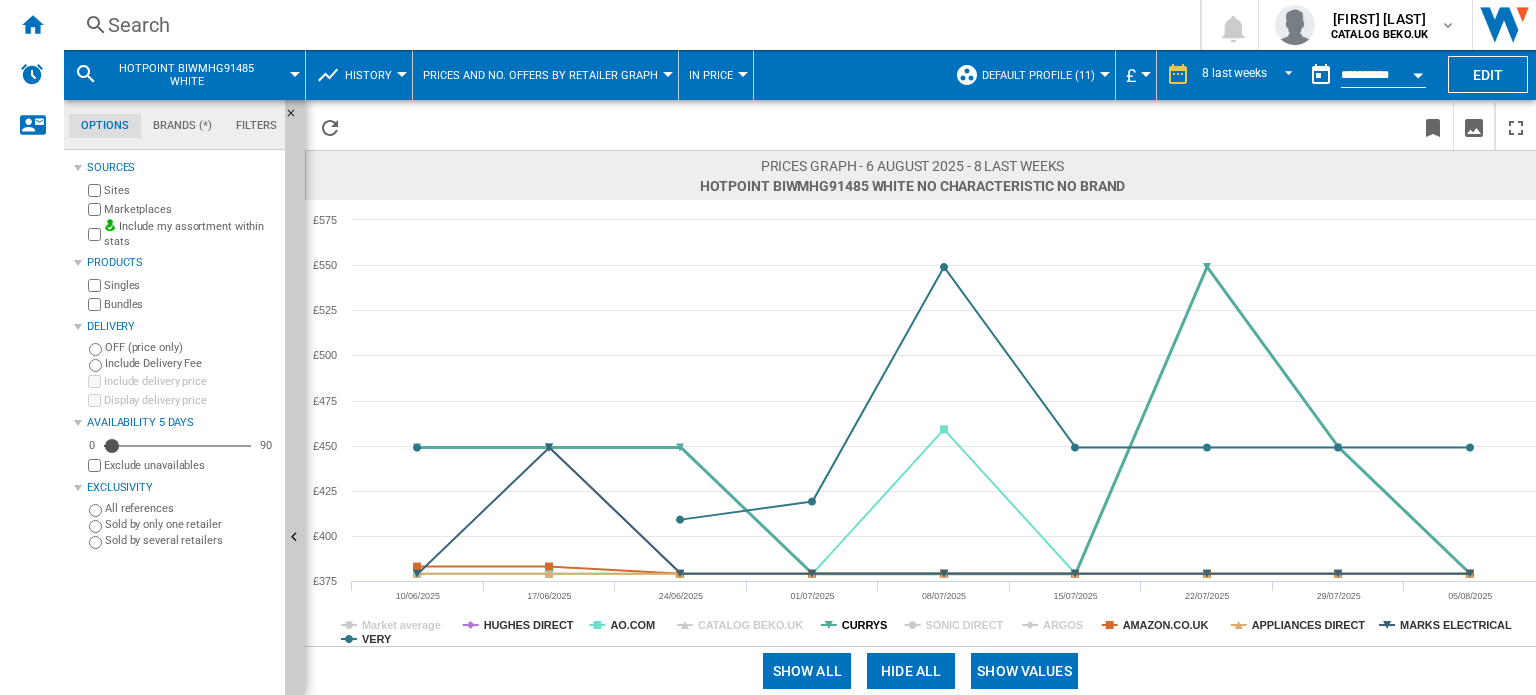 click on "CURRYS" 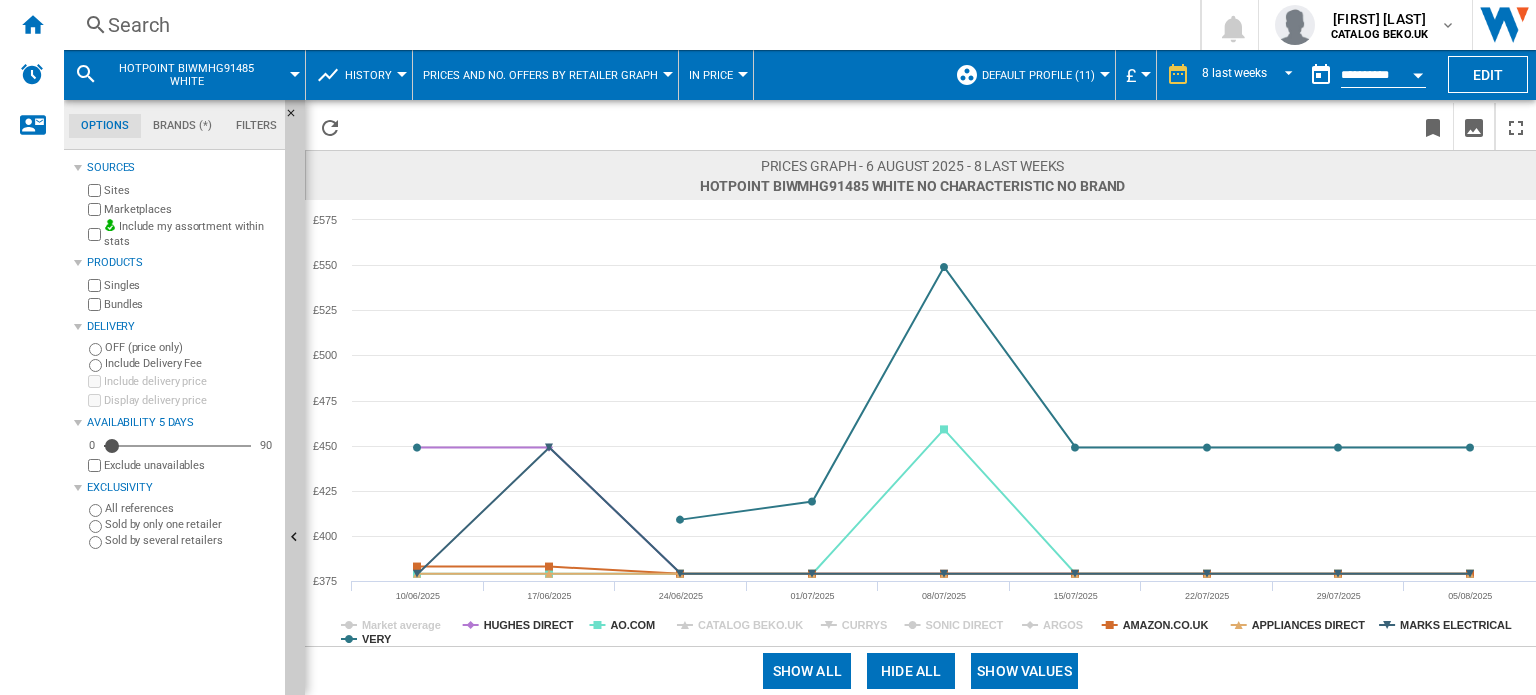 click on "CURRYS" 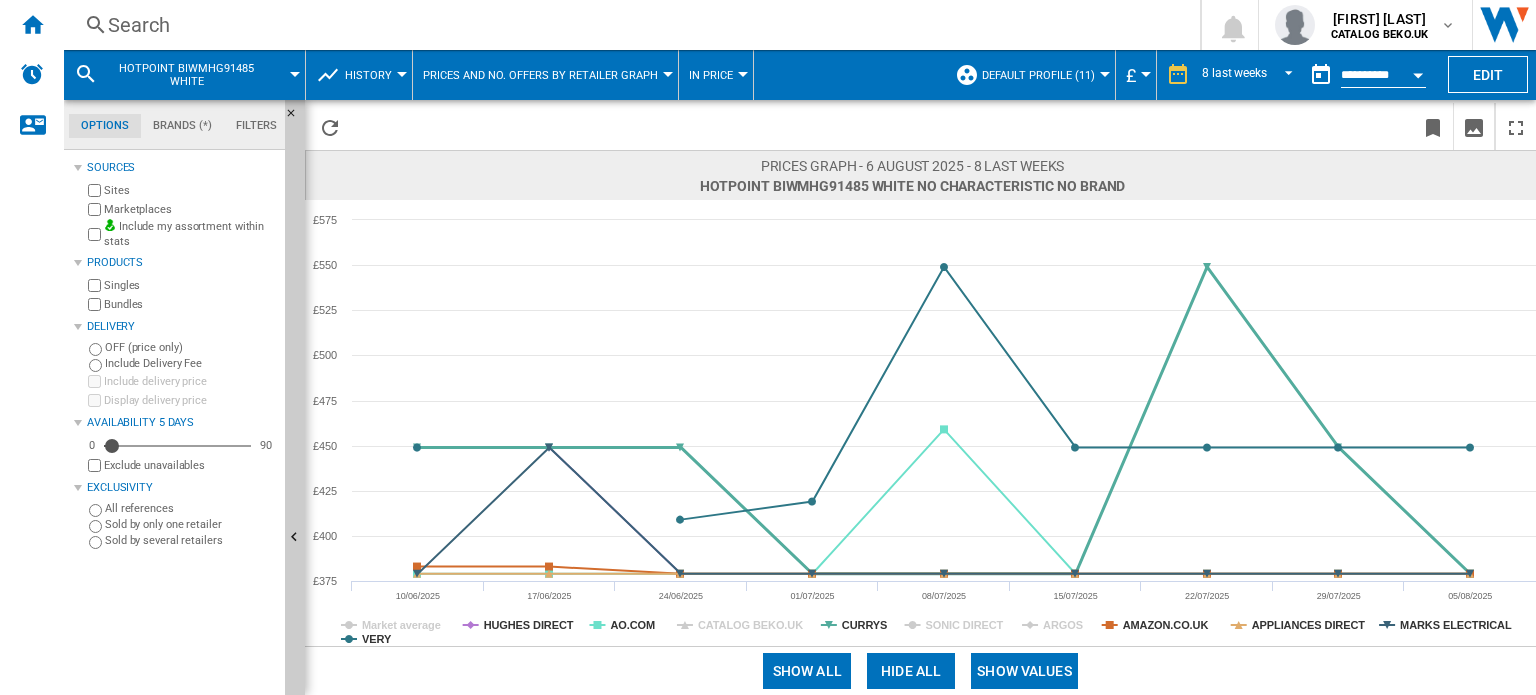 click on "CURRYS" 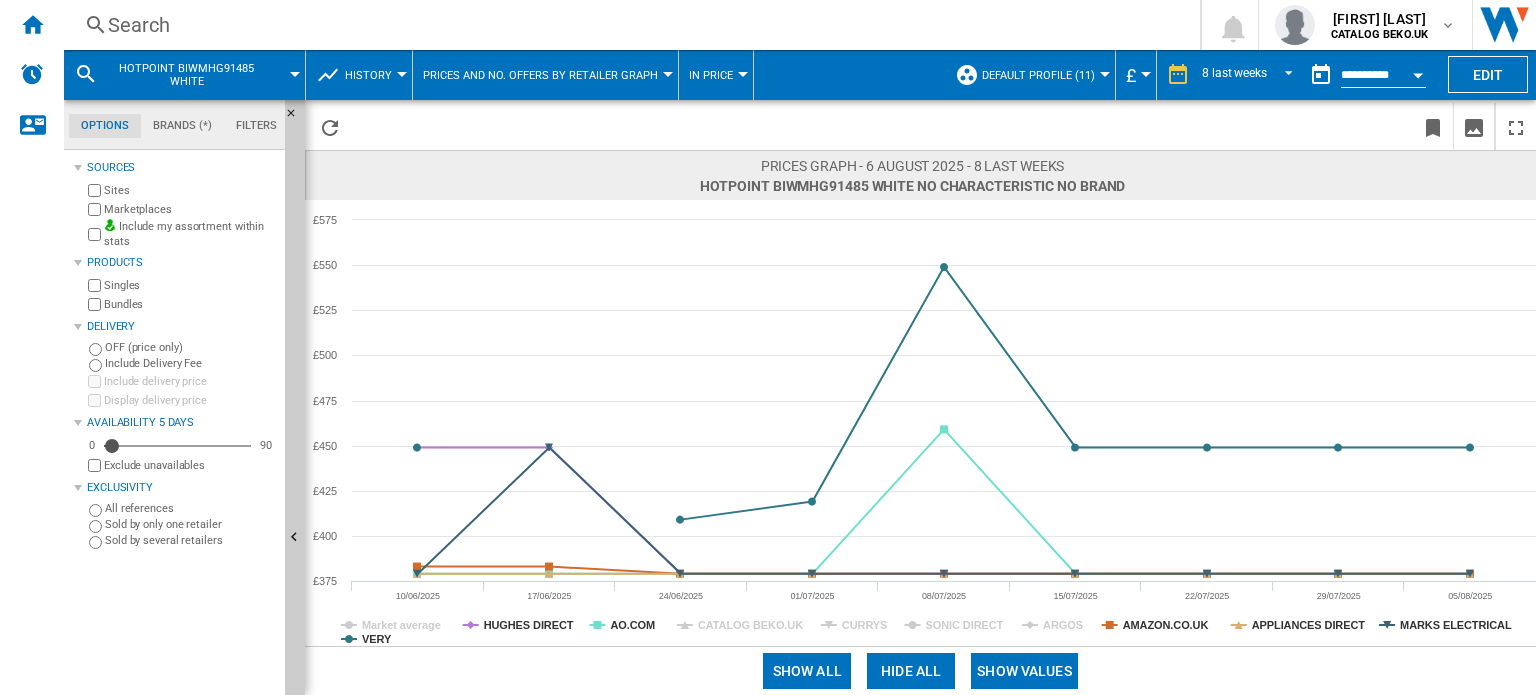 click on "CURRYS" 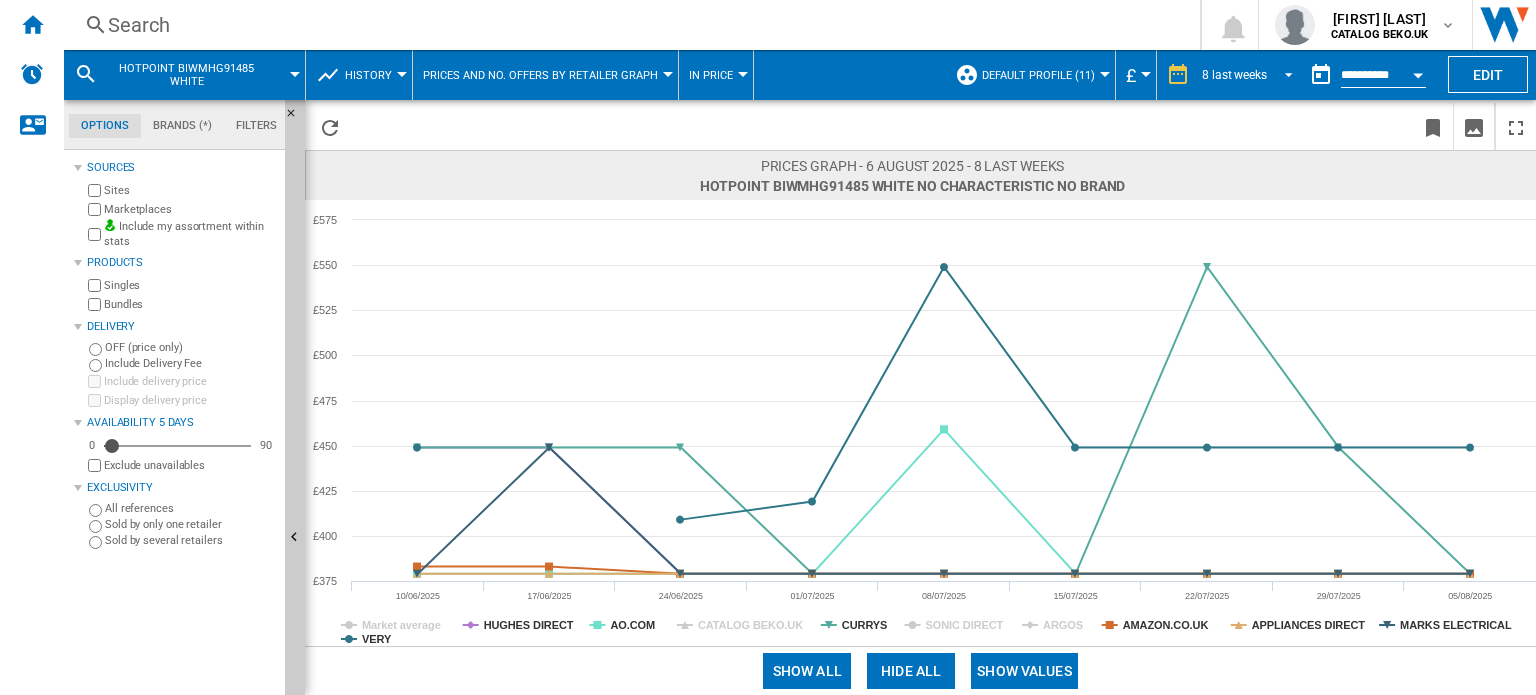 click on "8 last weeks" at bounding box center (1234, 75) 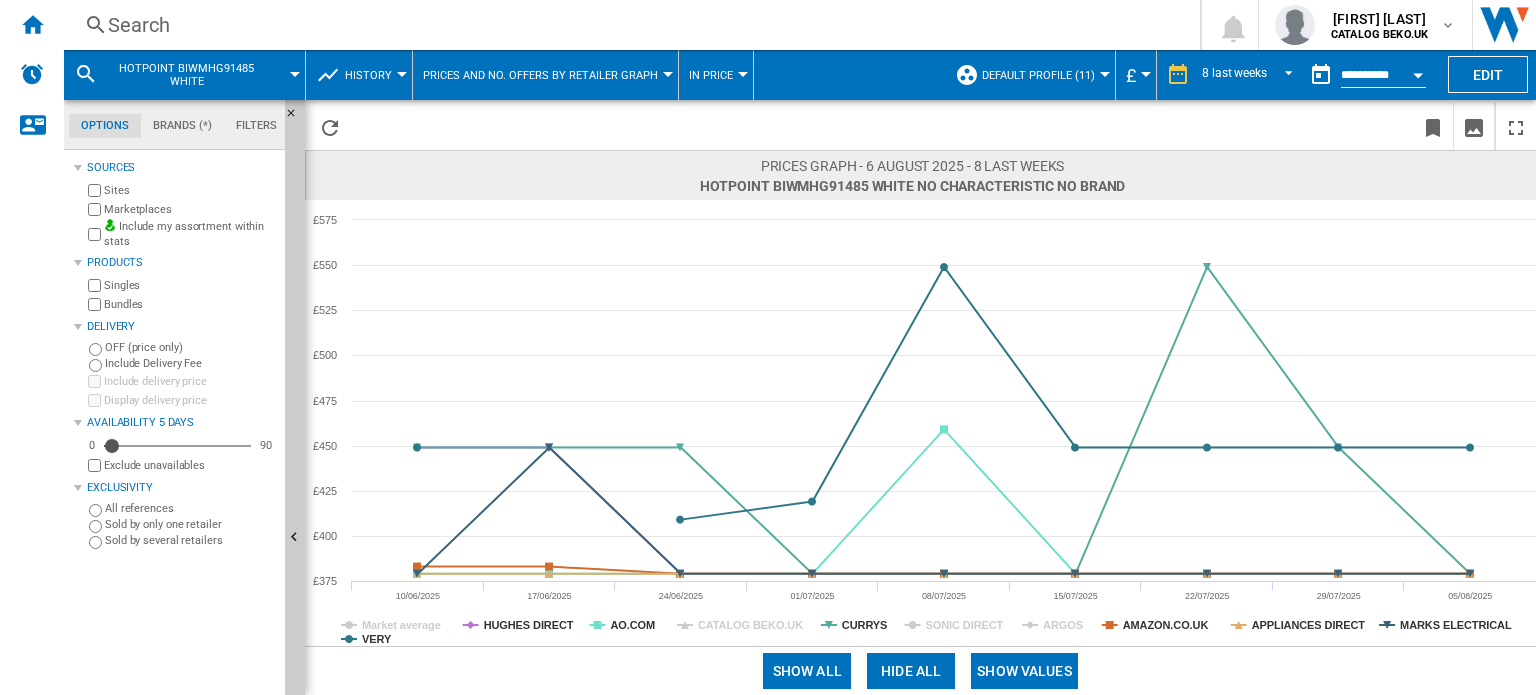 scroll, scrollTop: 125, scrollLeft: 0, axis: vertical 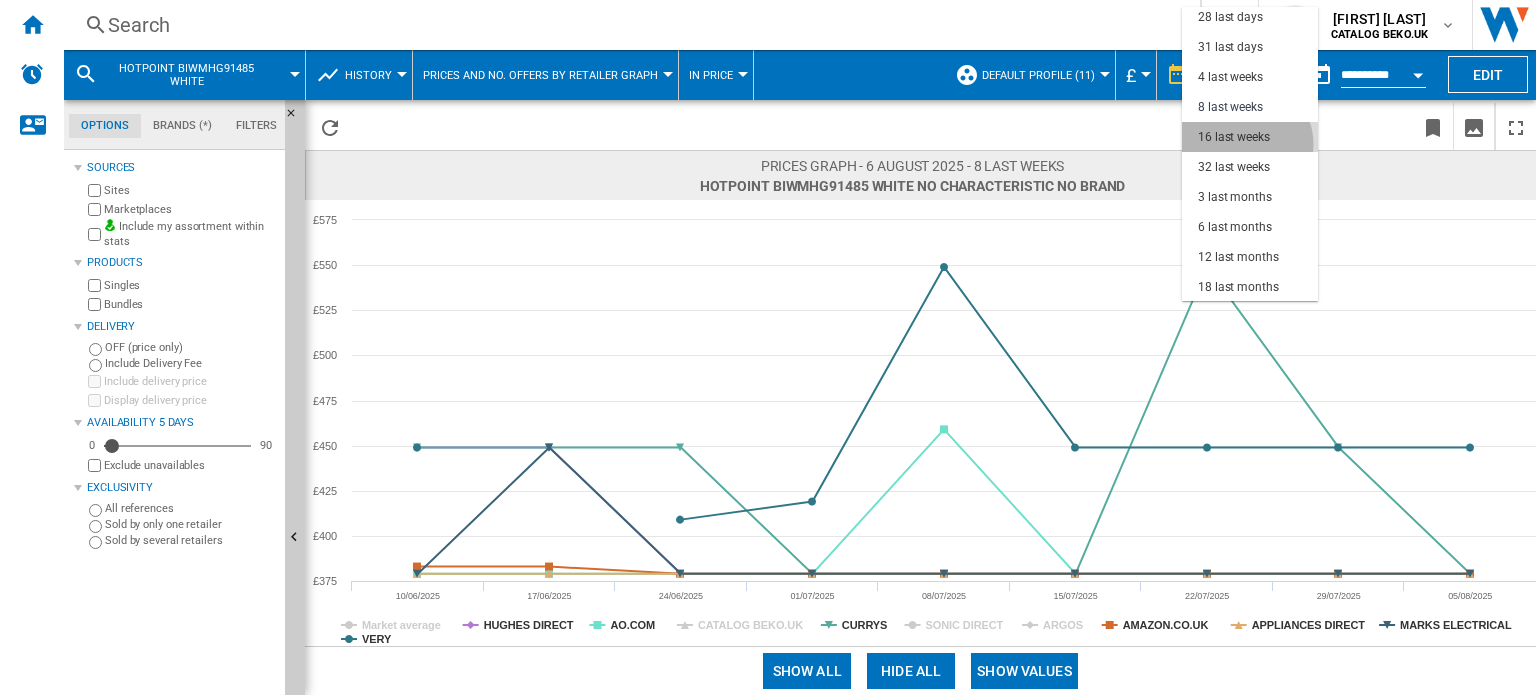click on "16 last weeks" at bounding box center (1234, 137) 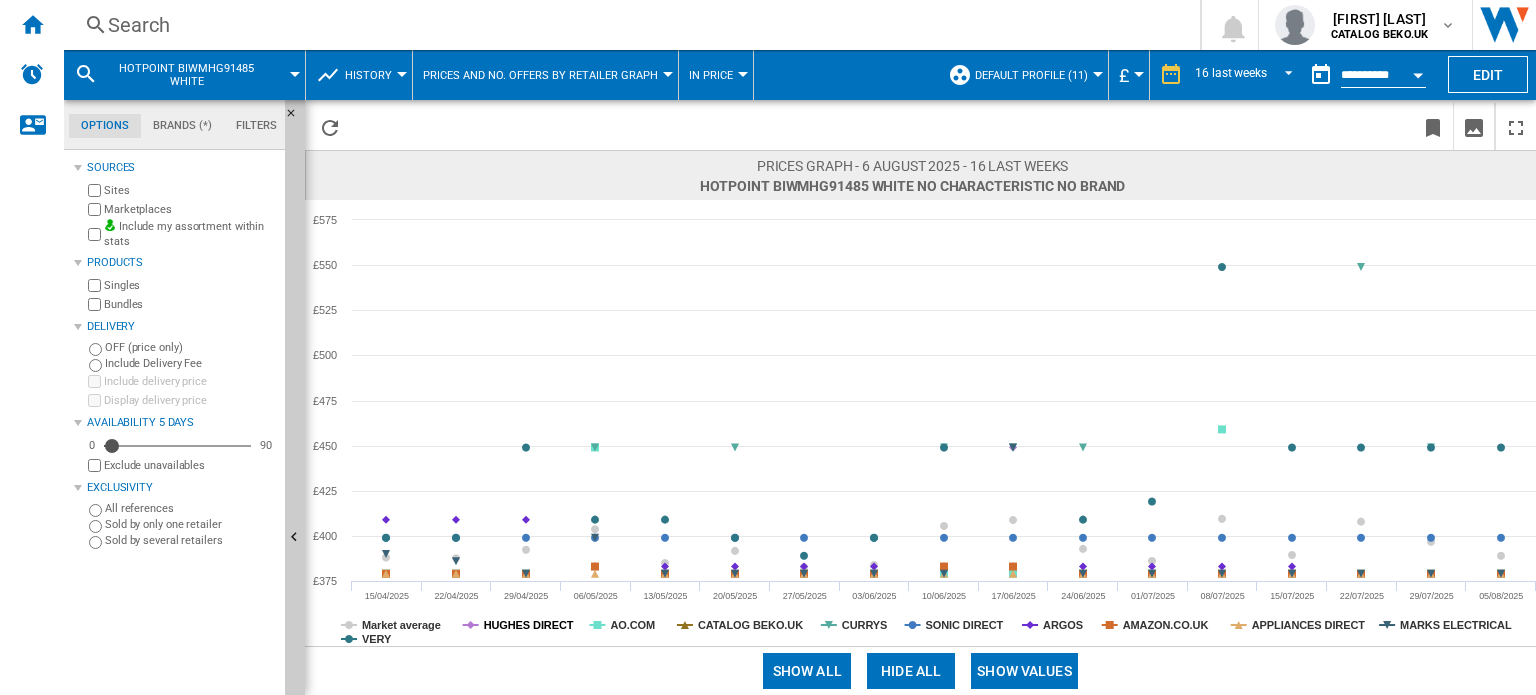 click on "HUGHES DIRECT" 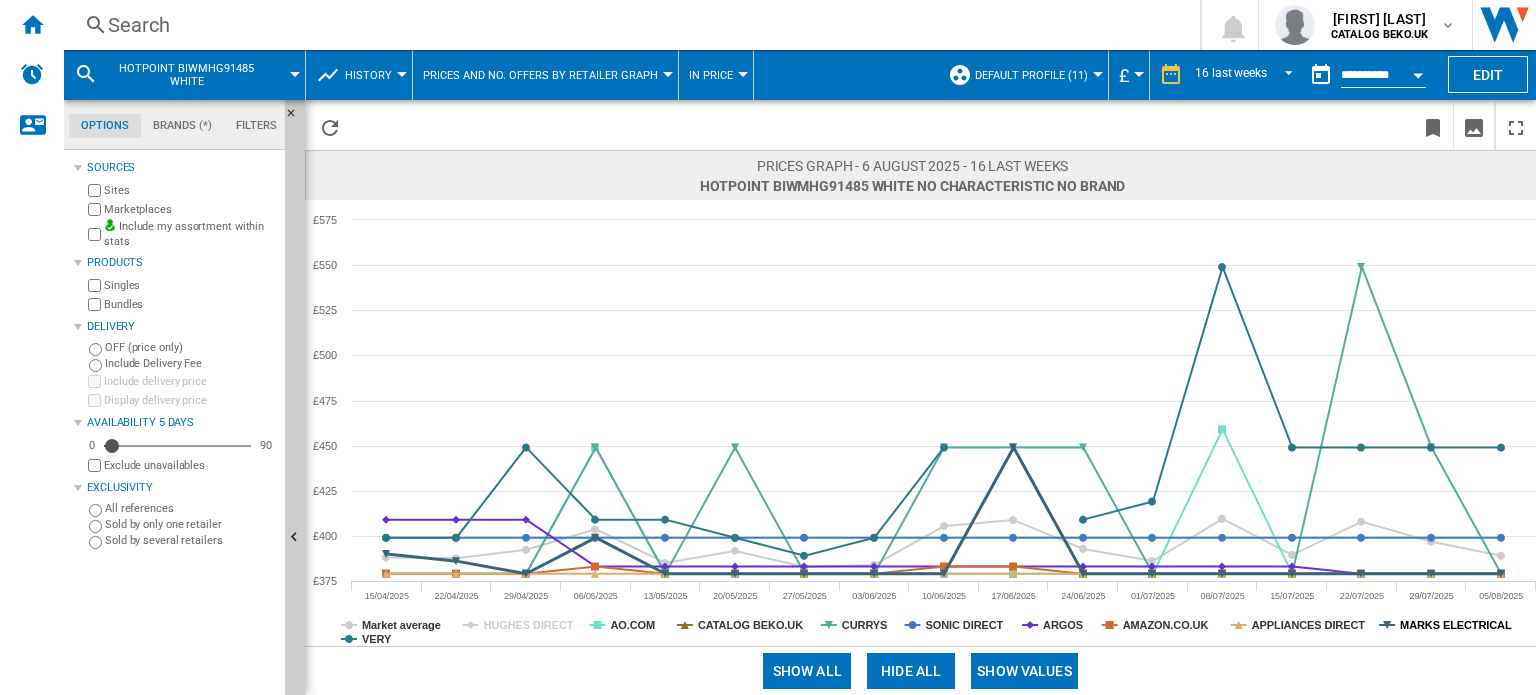 click on "MARKS ELECTRICAL" 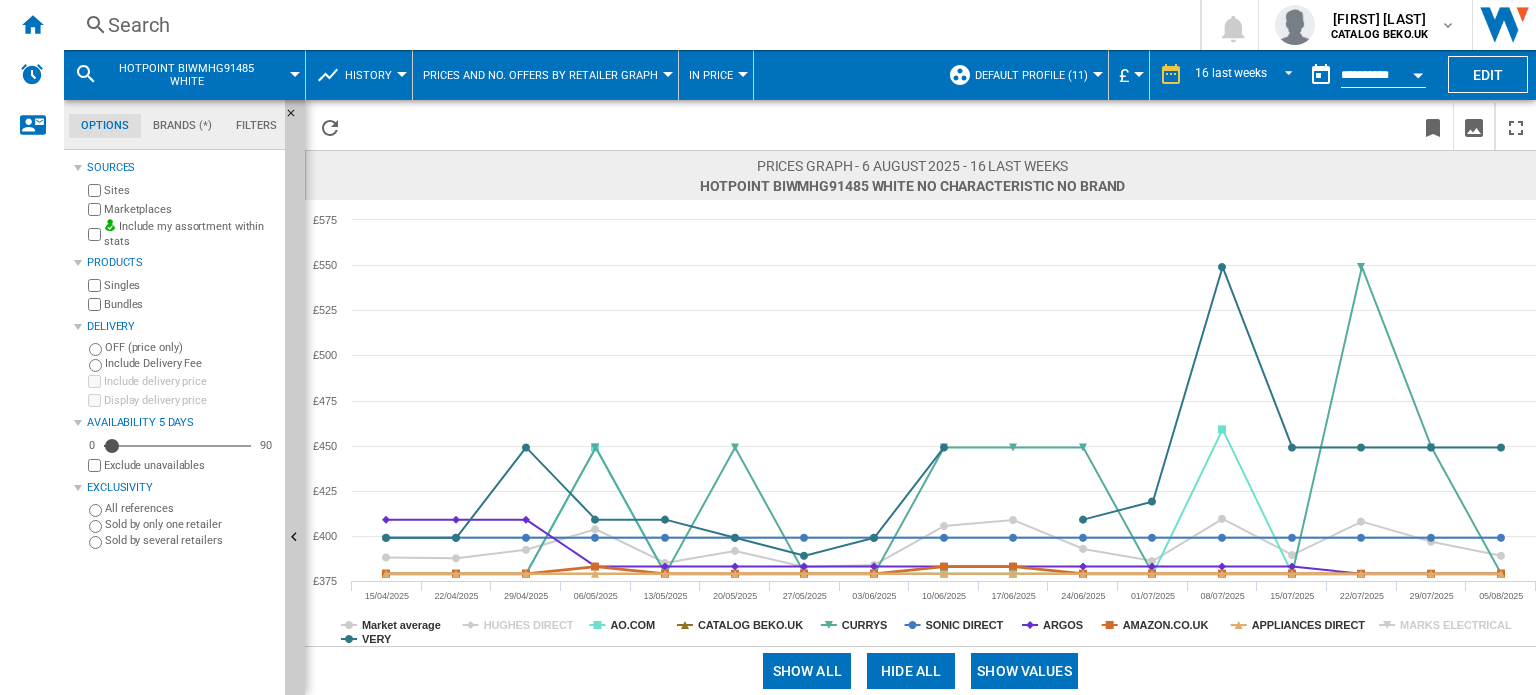 click 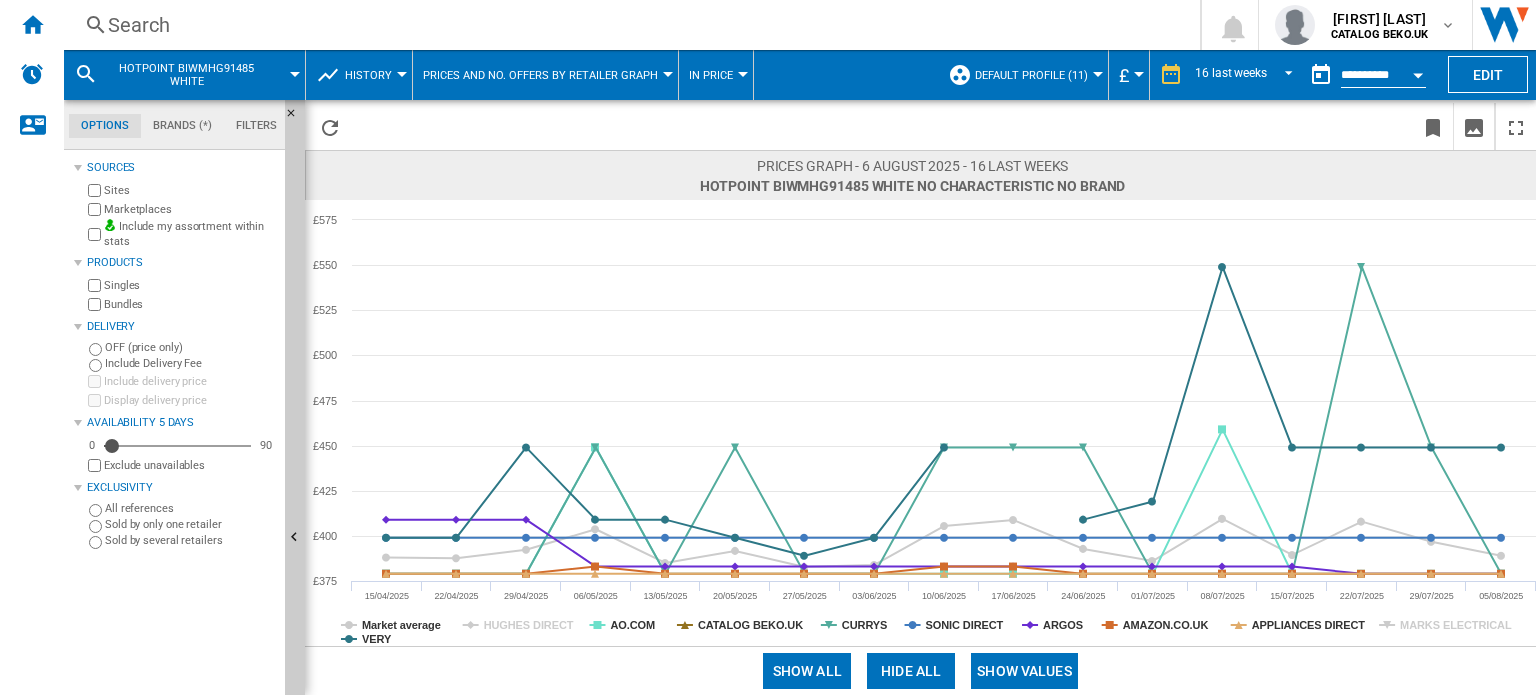 click 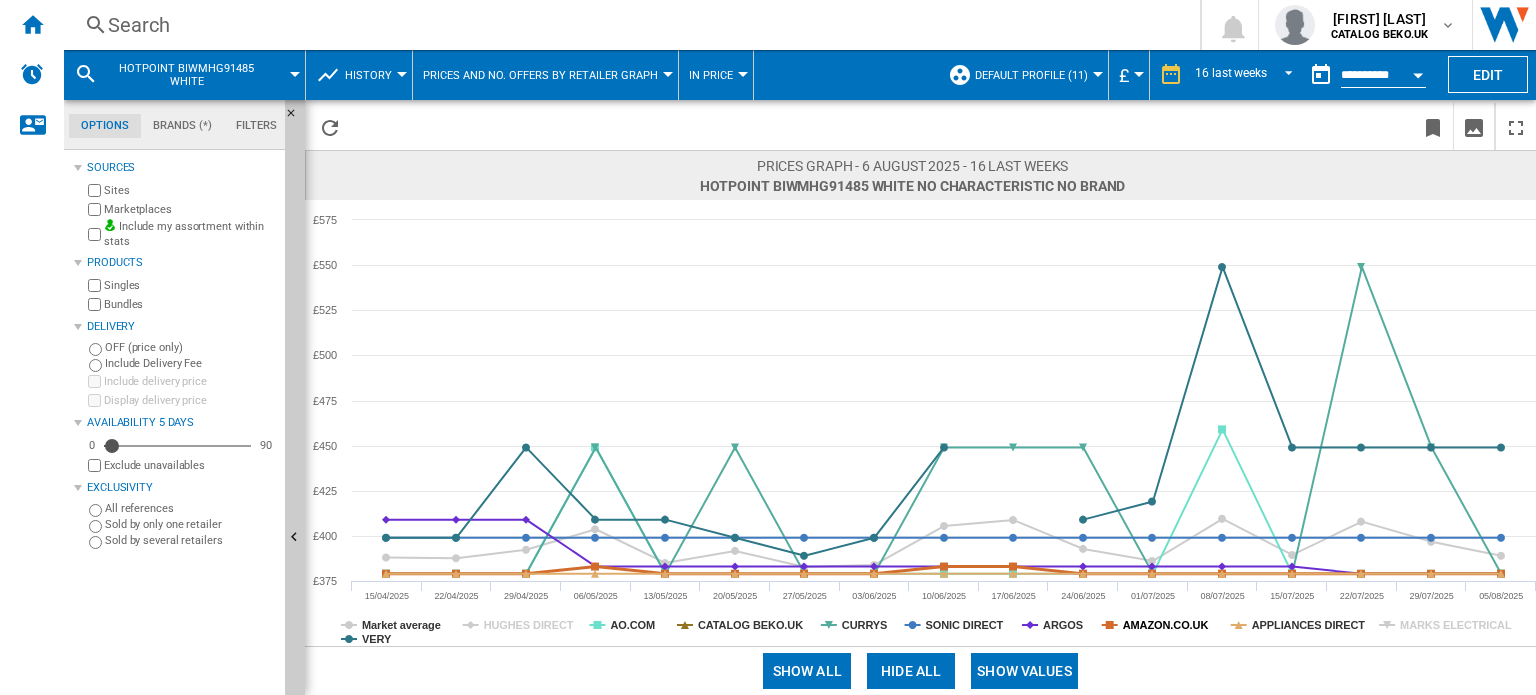 click on "AMAZON.CO.UK" 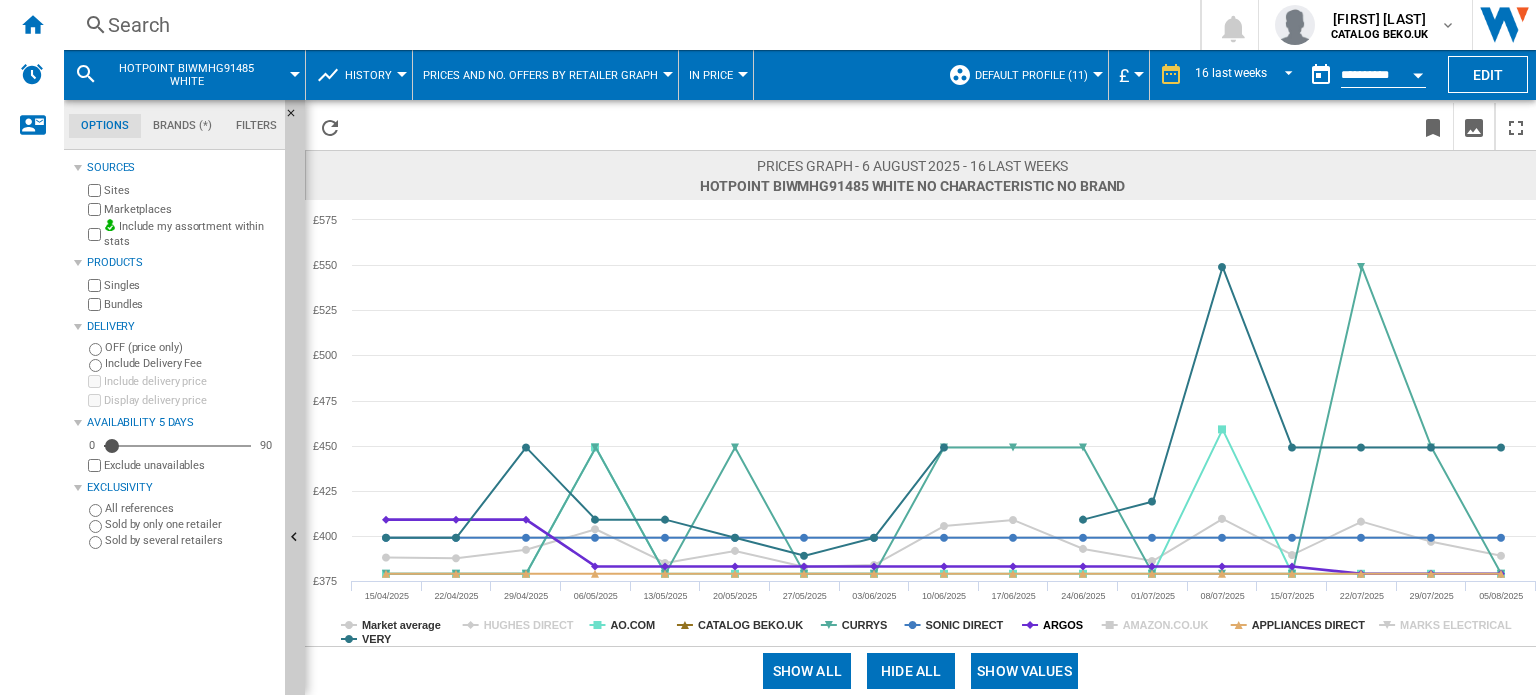click on "ARGOS" 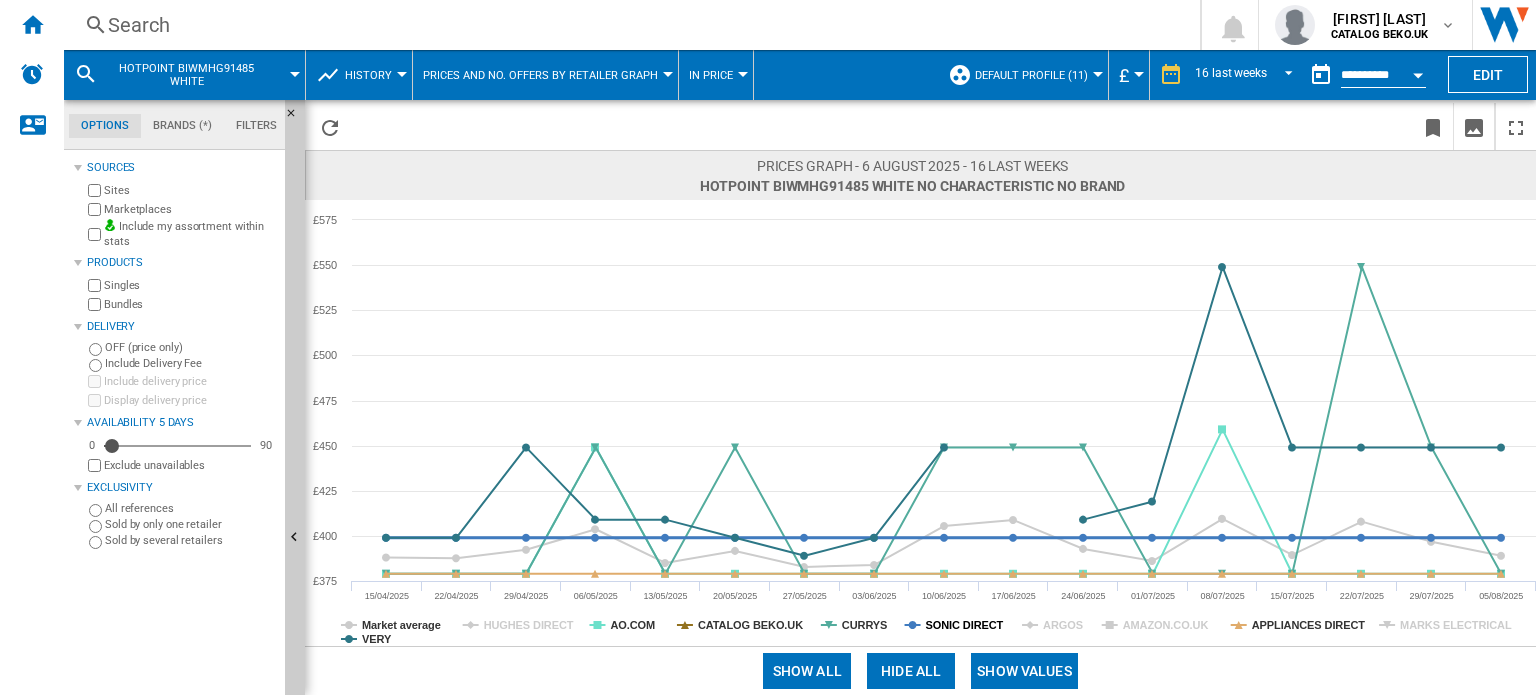 drag, startPoint x: 962, startPoint y: 619, endPoint x: 911, endPoint y: 624, distance: 51.24451 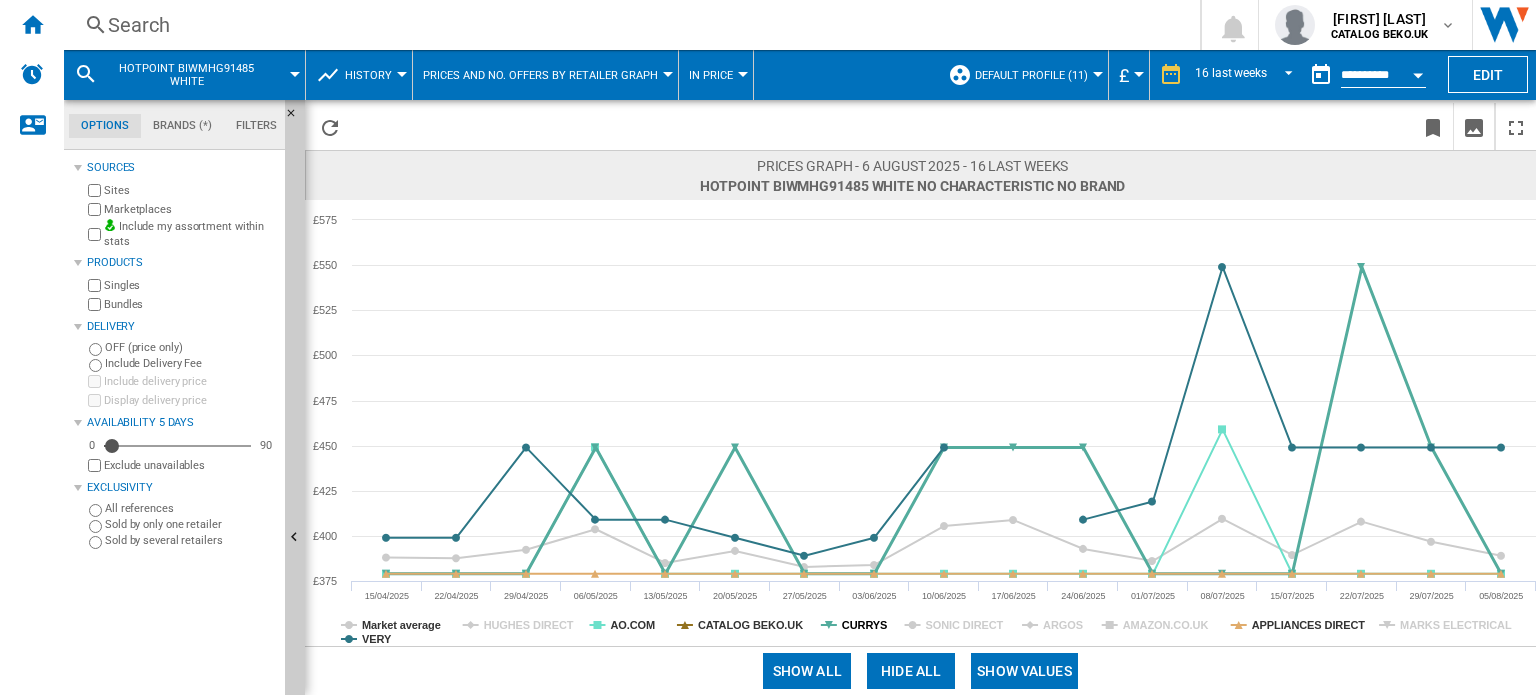 click on "CURRYS" 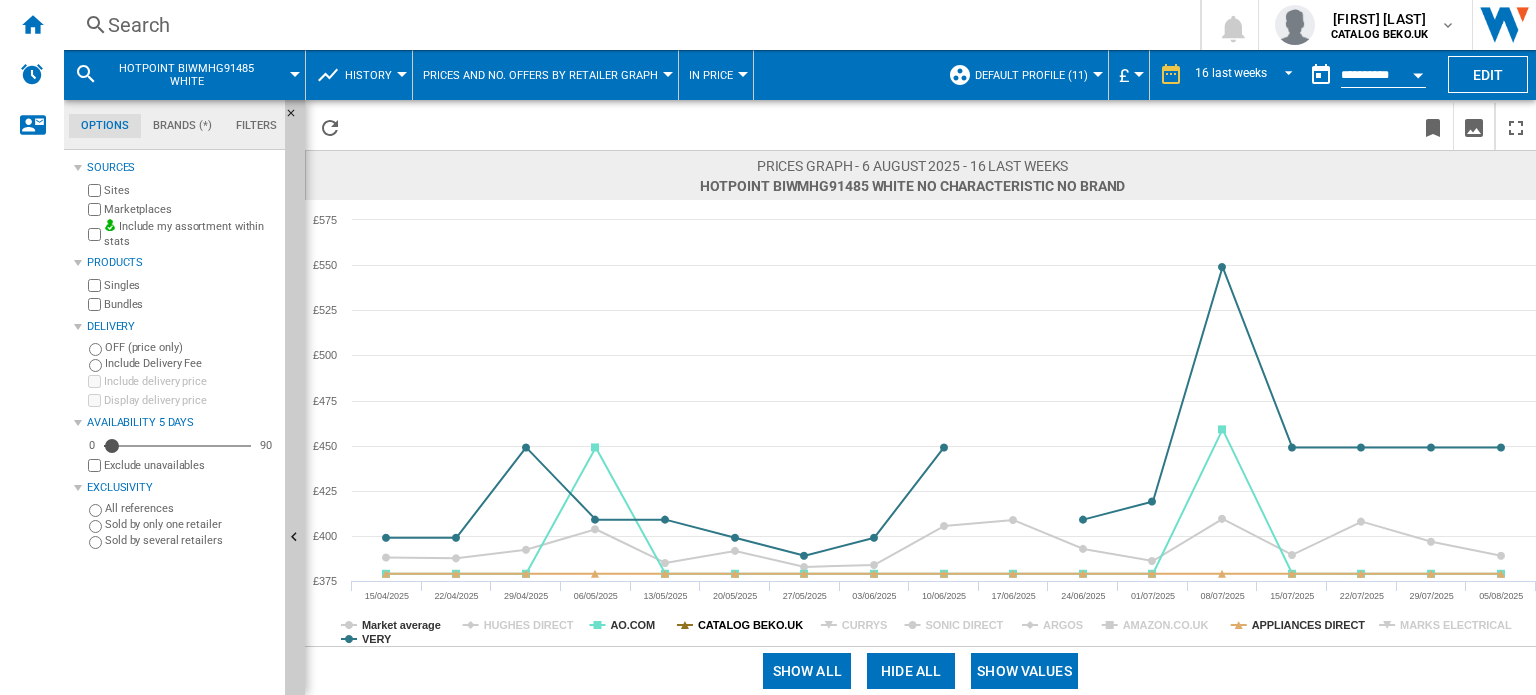 drag, startPoint x: 768, startPoint y: 619, endPoint x: 684, endPoint y: 623, distance: 84.095184 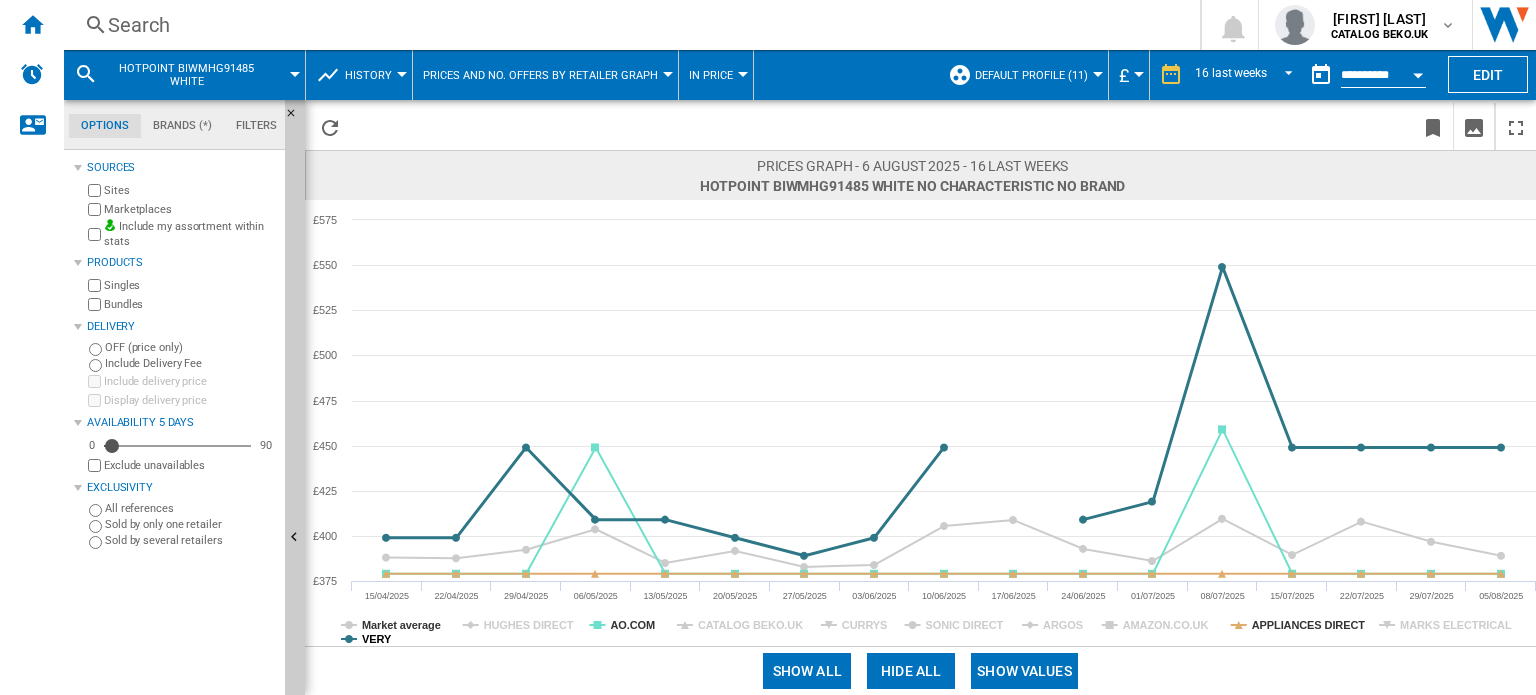 click 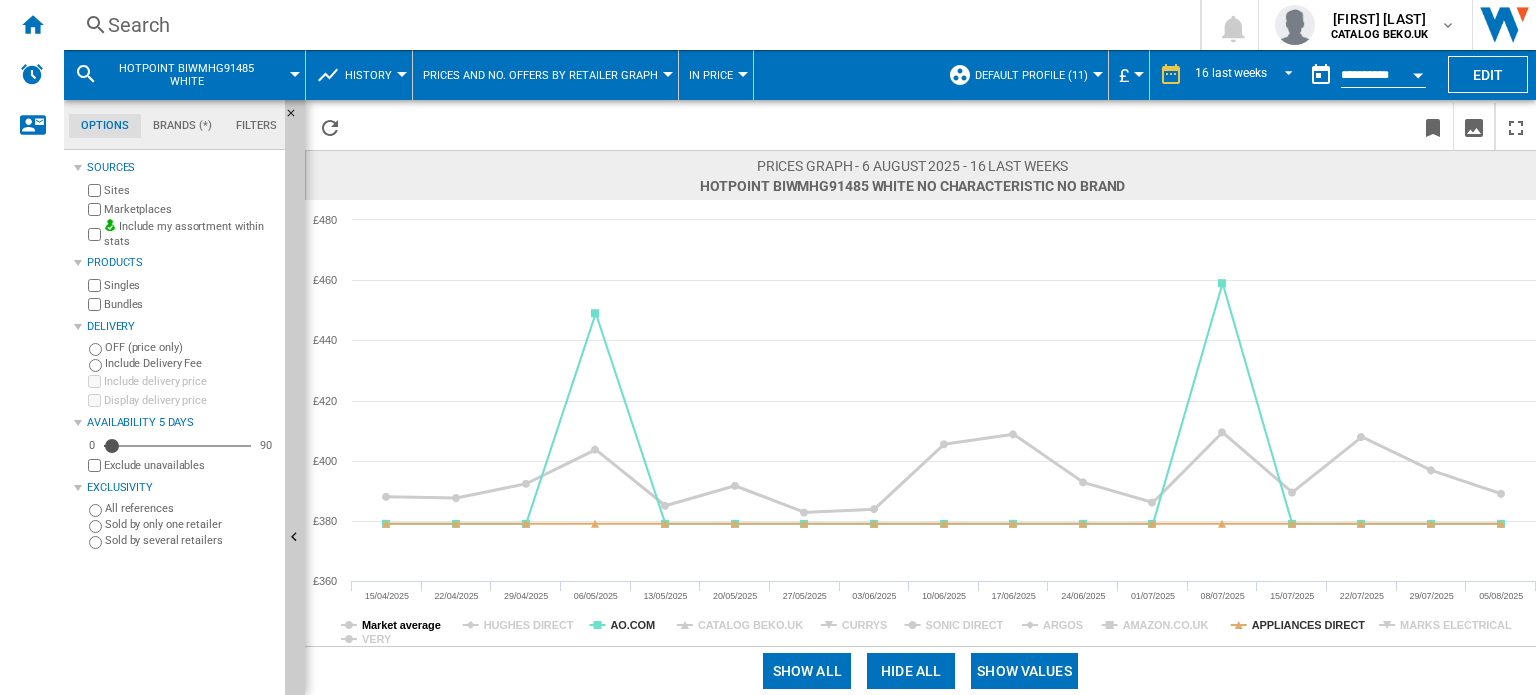 click on "Market average" 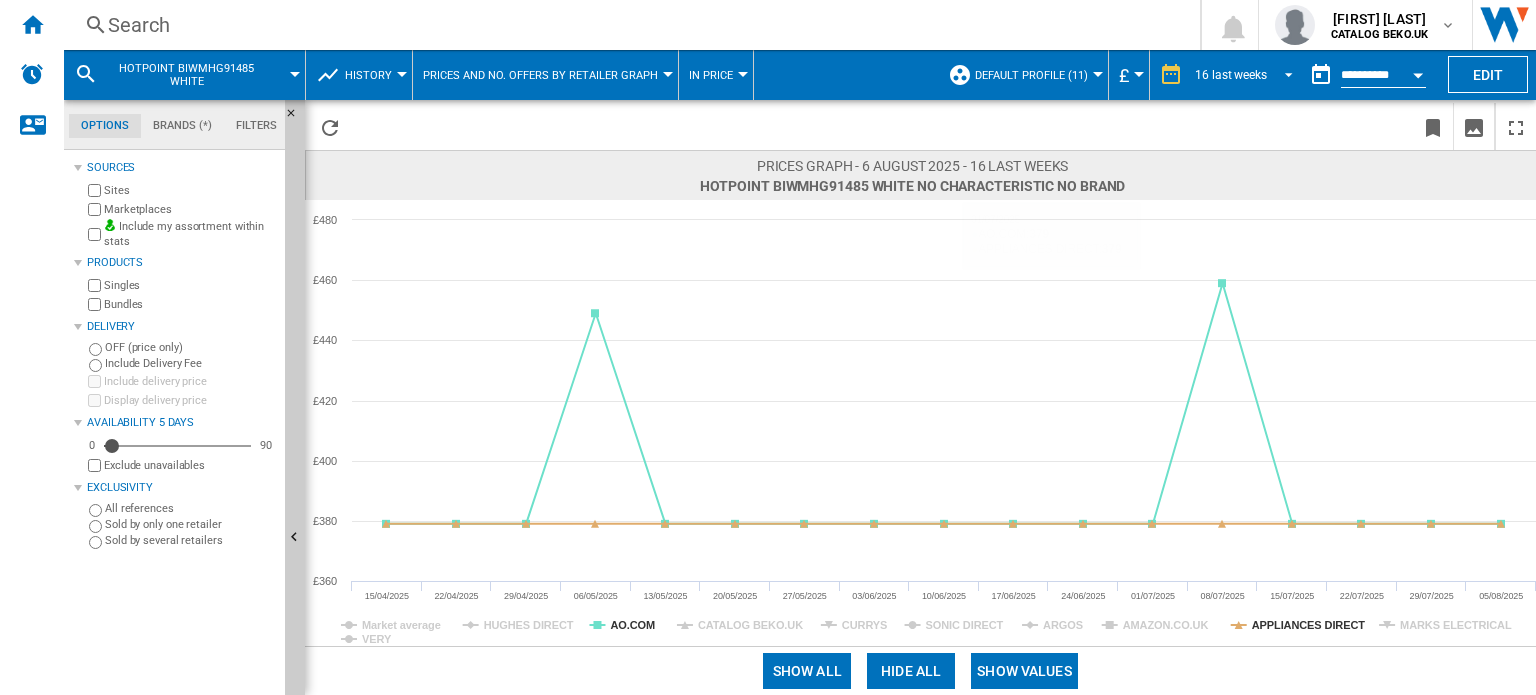 click on "16 last weeks" at bounding box center (1231, 75) 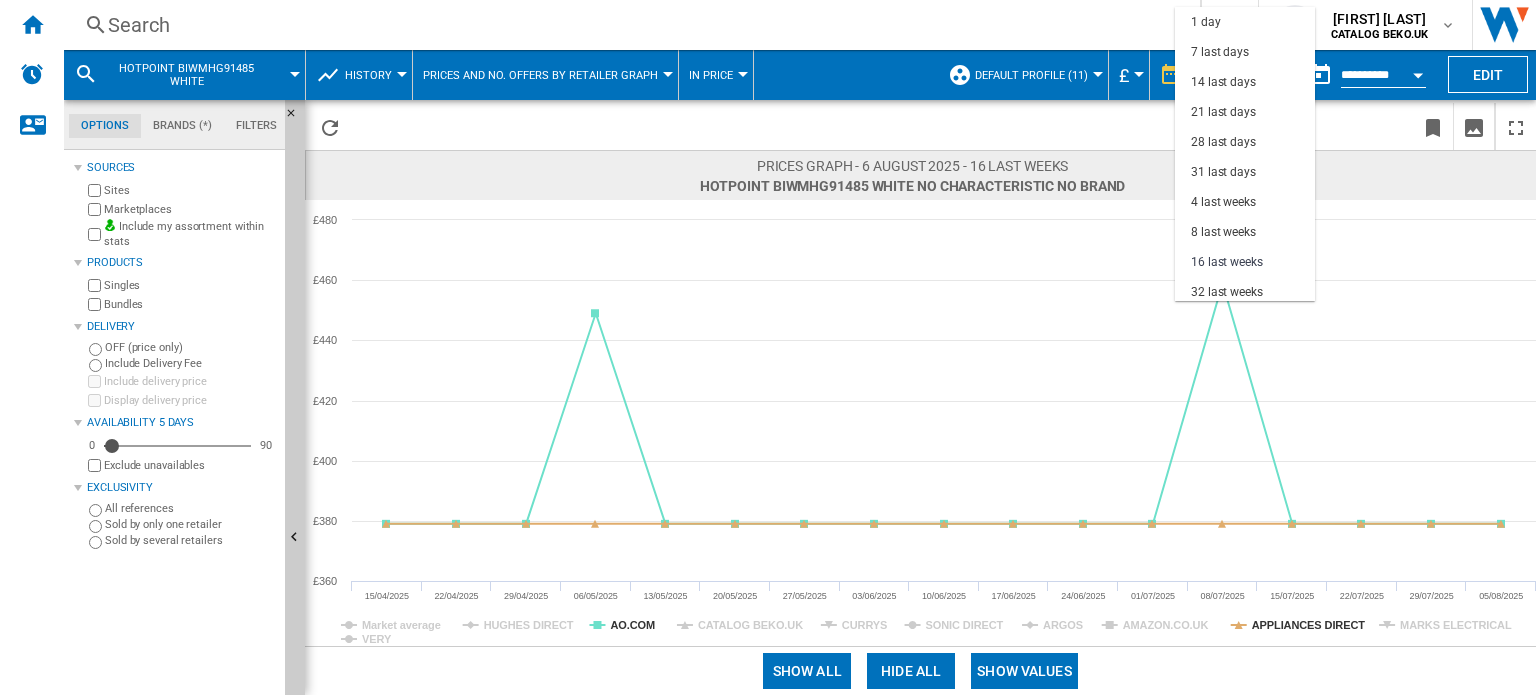 scroll, scrollTop: 125, scrollLeft: 0, axis: vertical 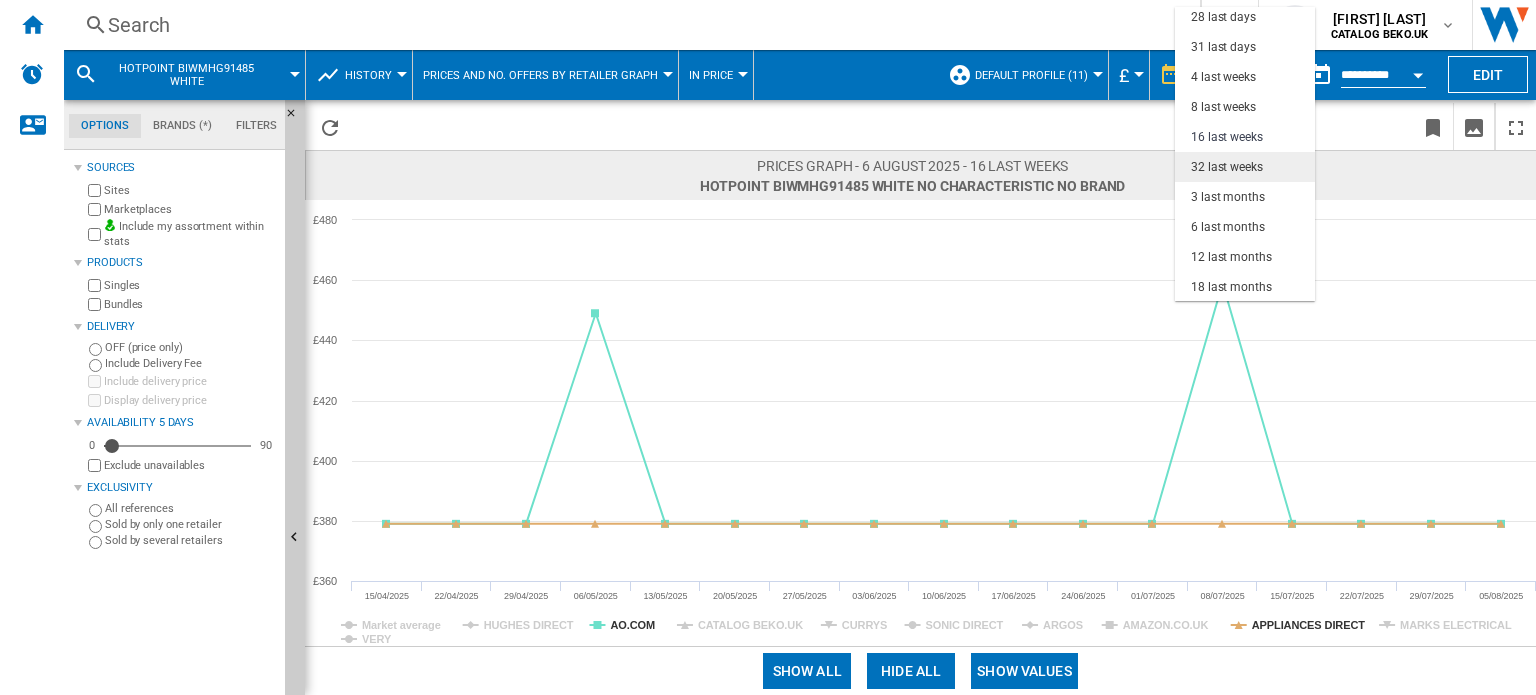 click on "32 last weeks" at bounding box center (1227, 167) 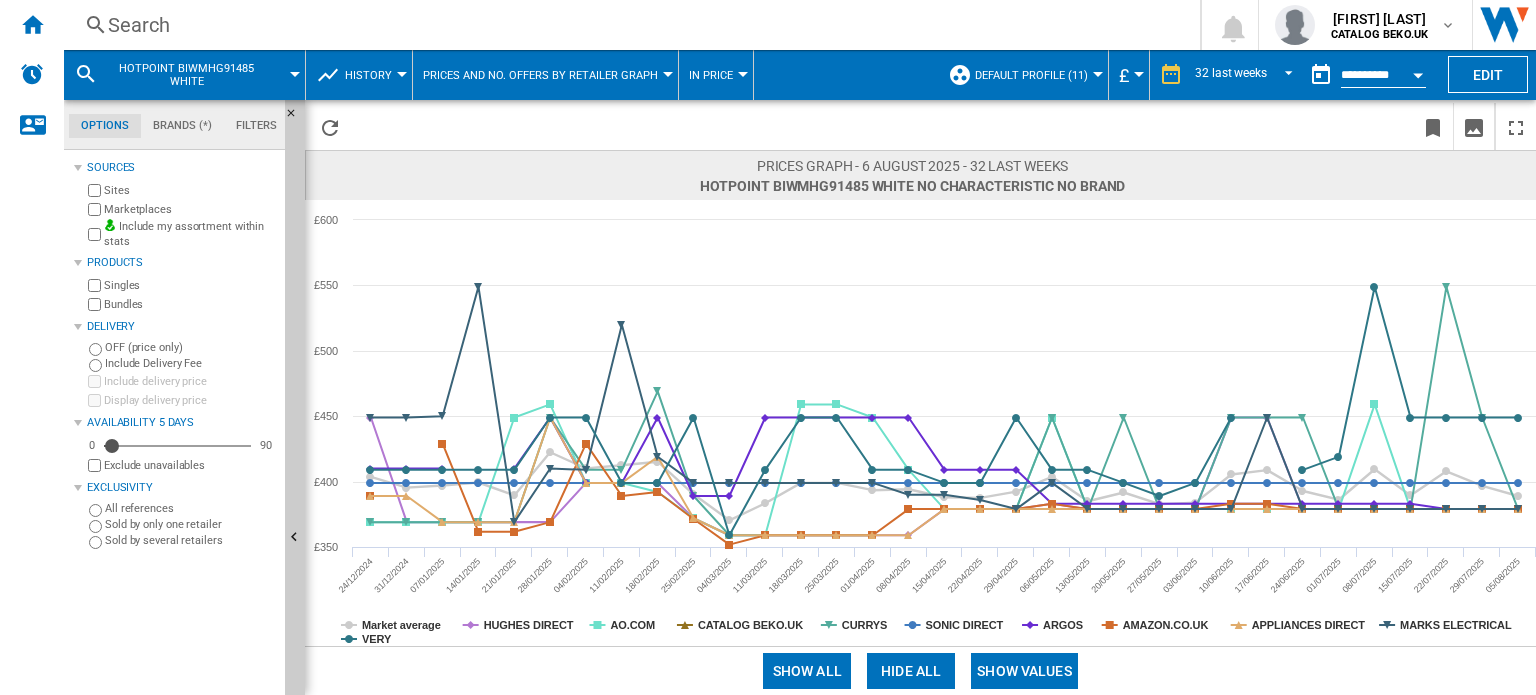 click on "Hide all" at bounding box center [911, 671] 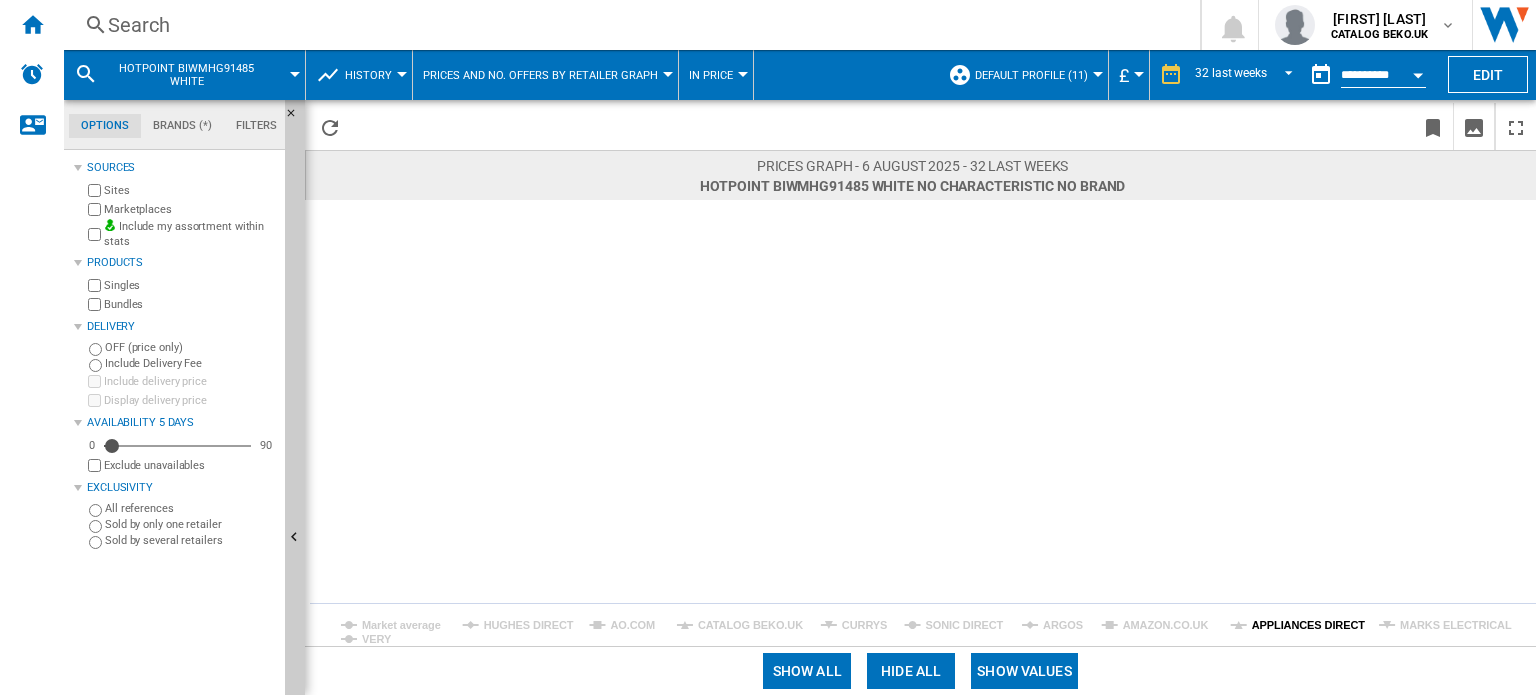 click on "APPLIANCES DIRECT" 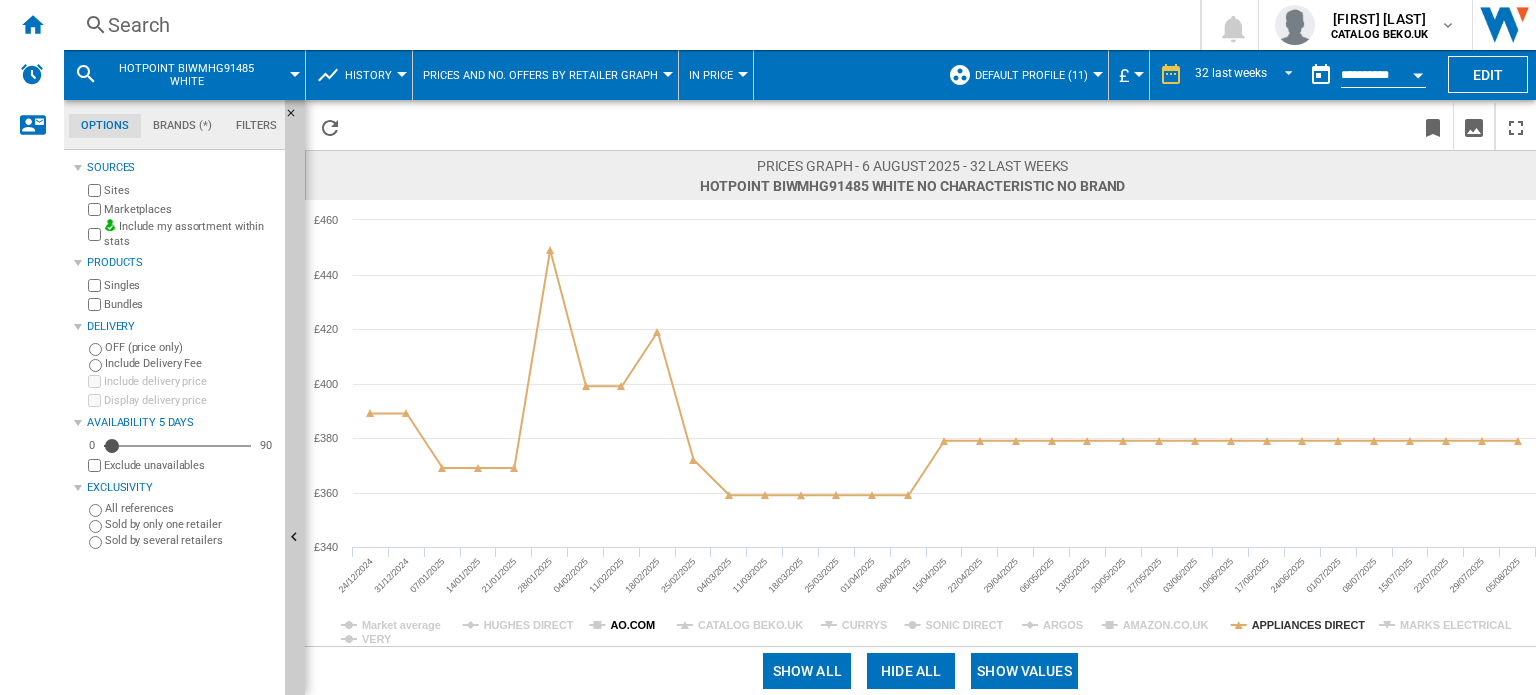 click on "AO.COM" 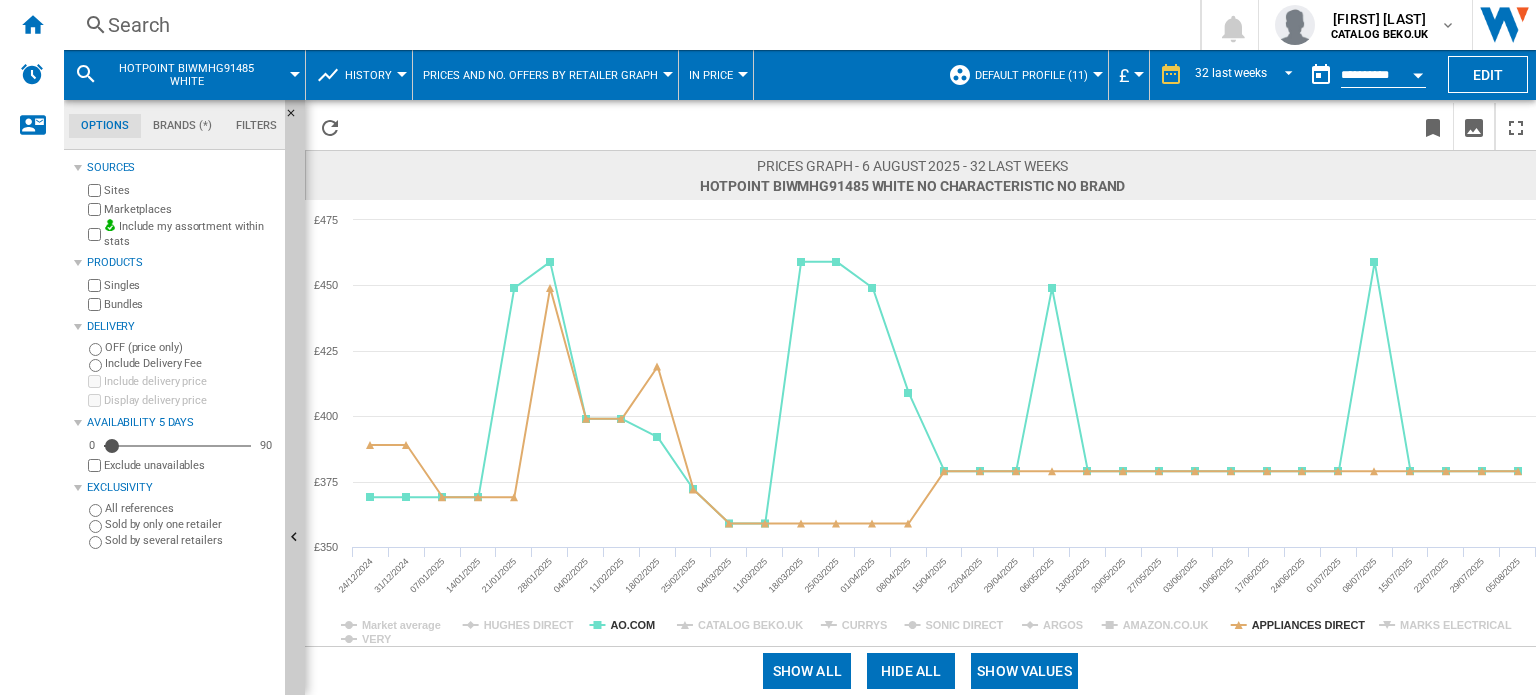 click on "Created with Highcharts 5.0.14 Market average HUGHES DIRECT AO.COM CATALOG BEKO.UK CURRYS SONIC DIRECT ARGOS AMAZON.CO.UK APPLIANCES DIRECT MARKS ELECTRICAL VERY 24/12/2024 31/12/2024 07/01/2025 14/01/2025 21/01/2025 28/01/2025 04/02/2025 11/02/2025 18/02/2025 25/02/2025 04/03/2025 11/03/2025 18/03/2025 25/03/2025 01/04/2025 08/04/2025 15/04/2025 22/04/2025 29/04/2025 06/05/2025 13/05/2025 20/05/2025 27/05/2025 03/06/2025 10/06/2025 17/06/2025 24/06/2025 01/07/2025 08/07/2025 15/07/2025 22/07/2025 29/07/2025 05/08/2025 £400 £350 £375 £425 £450 £475 11/03/2025 ● AO.COM: 359 ● APPLIANCES DIRECT: 359" 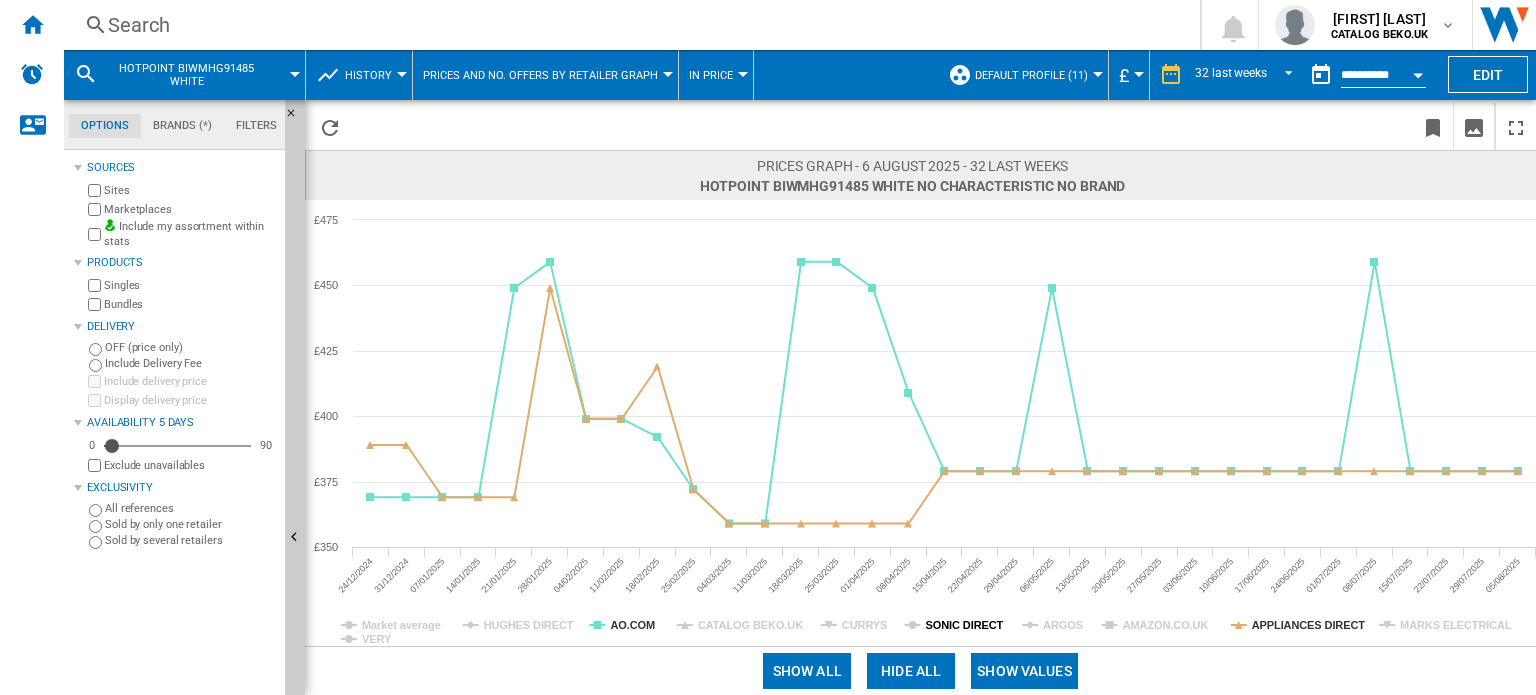 click on "SONIC DIRECT" 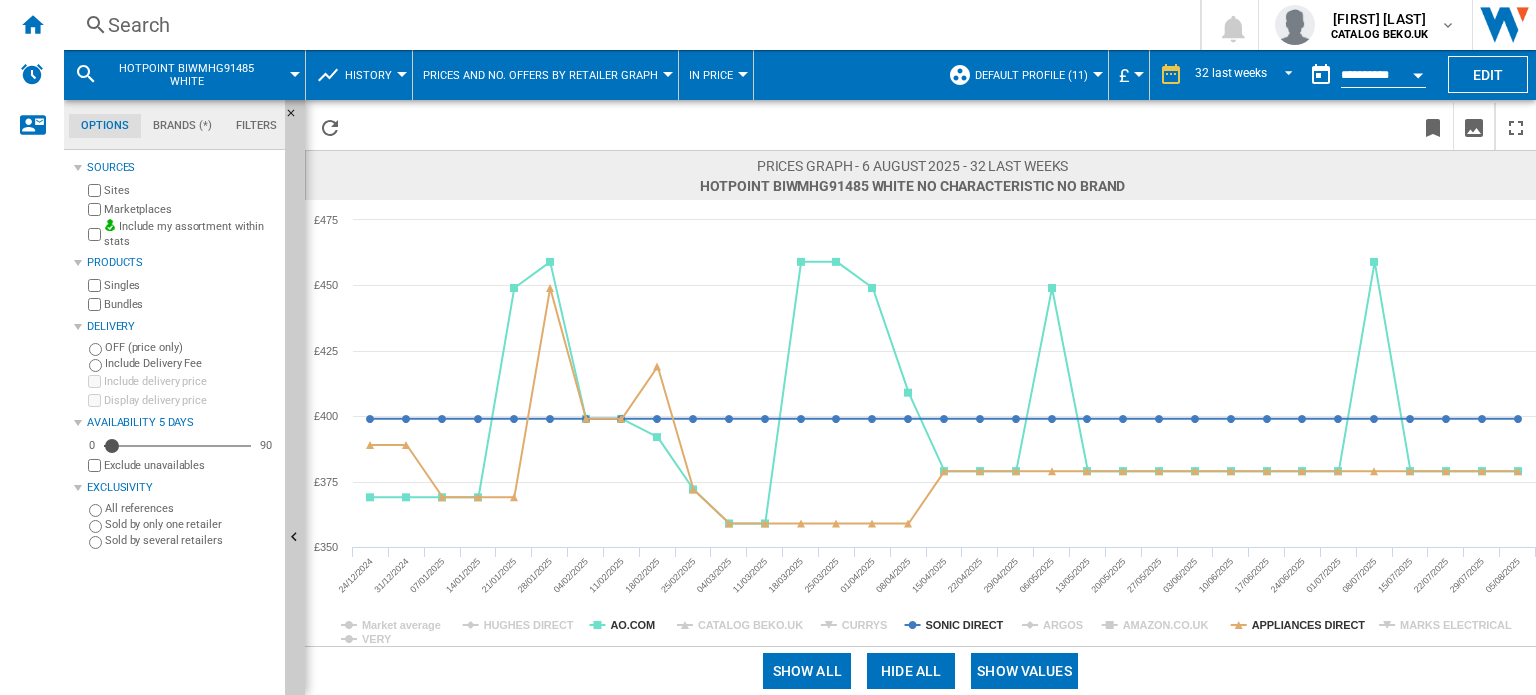 click on "SONIC DIRECT" 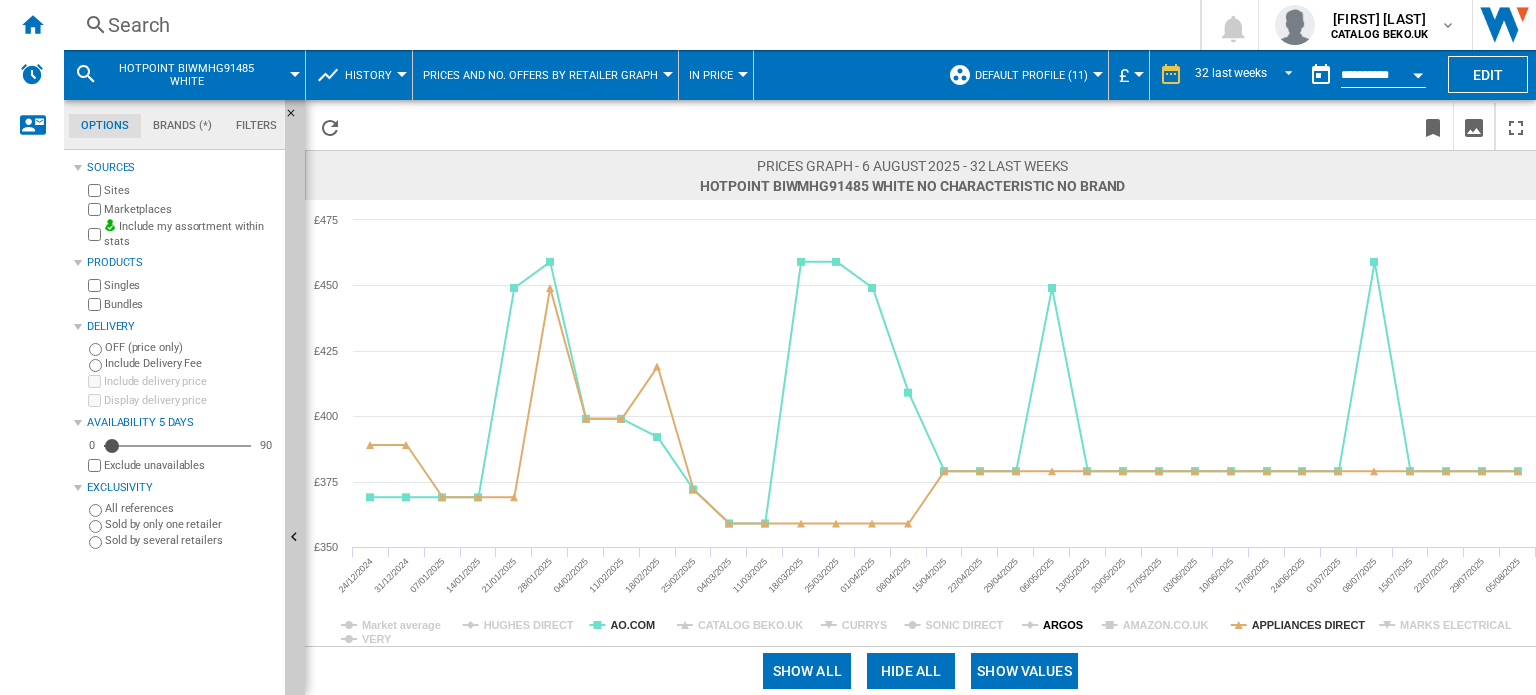 click on "ARGOS" 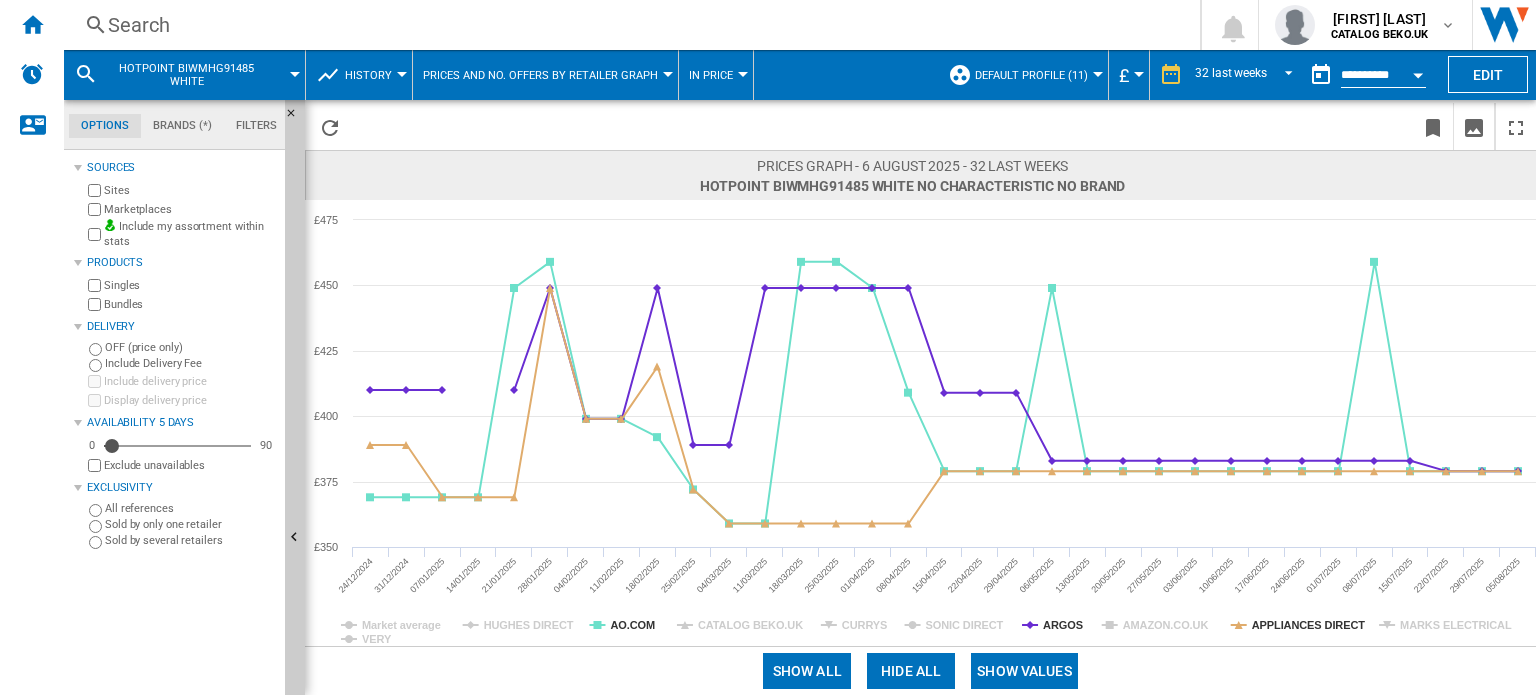 click on "ARGOS" 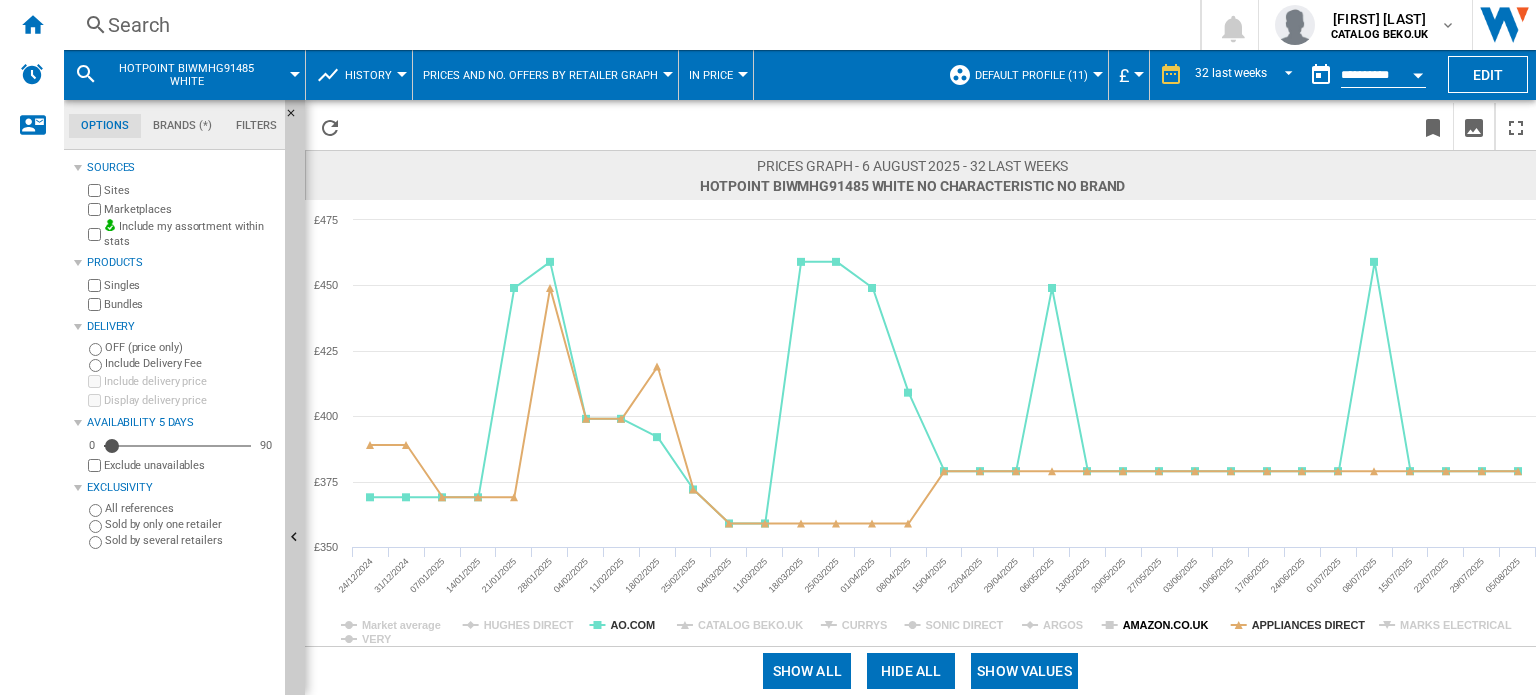 click on "AMAZON.CO.UK" 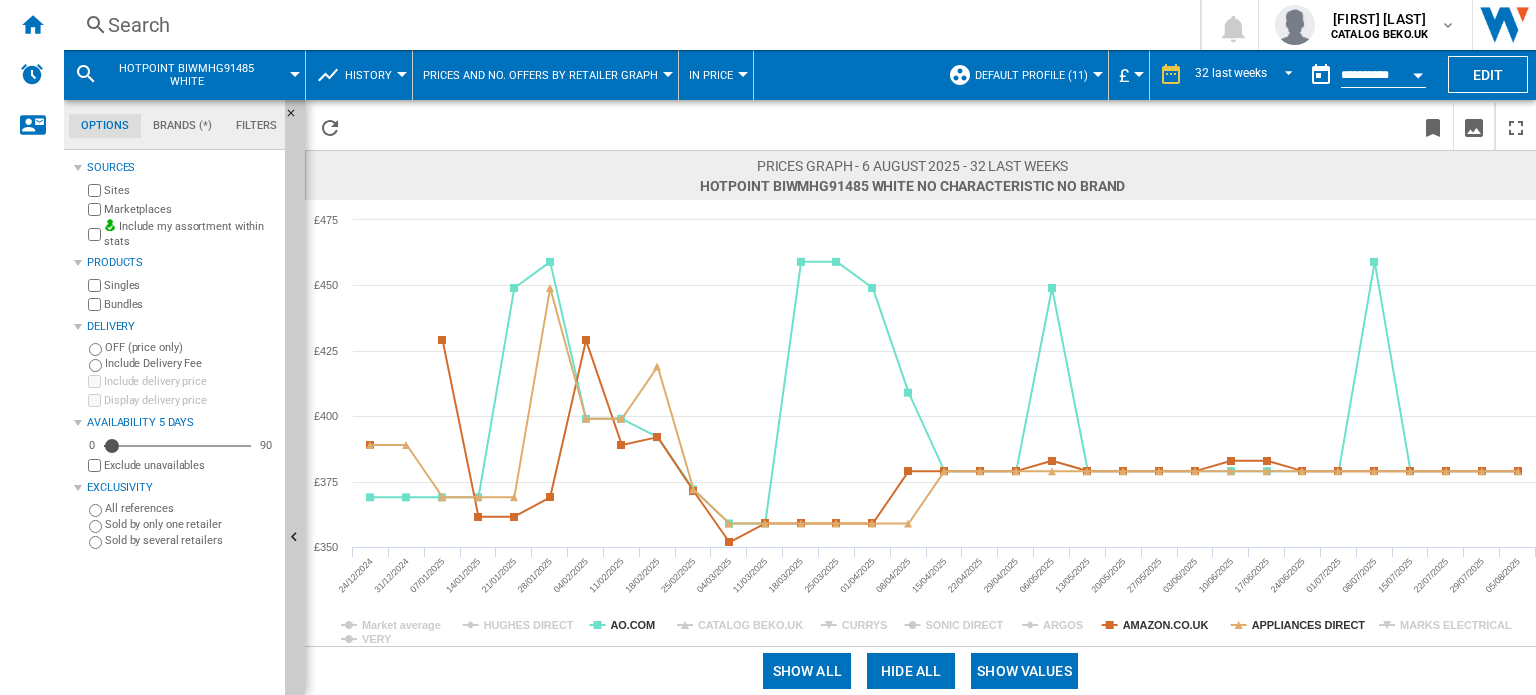 click on "AMAZON.CO.UK" 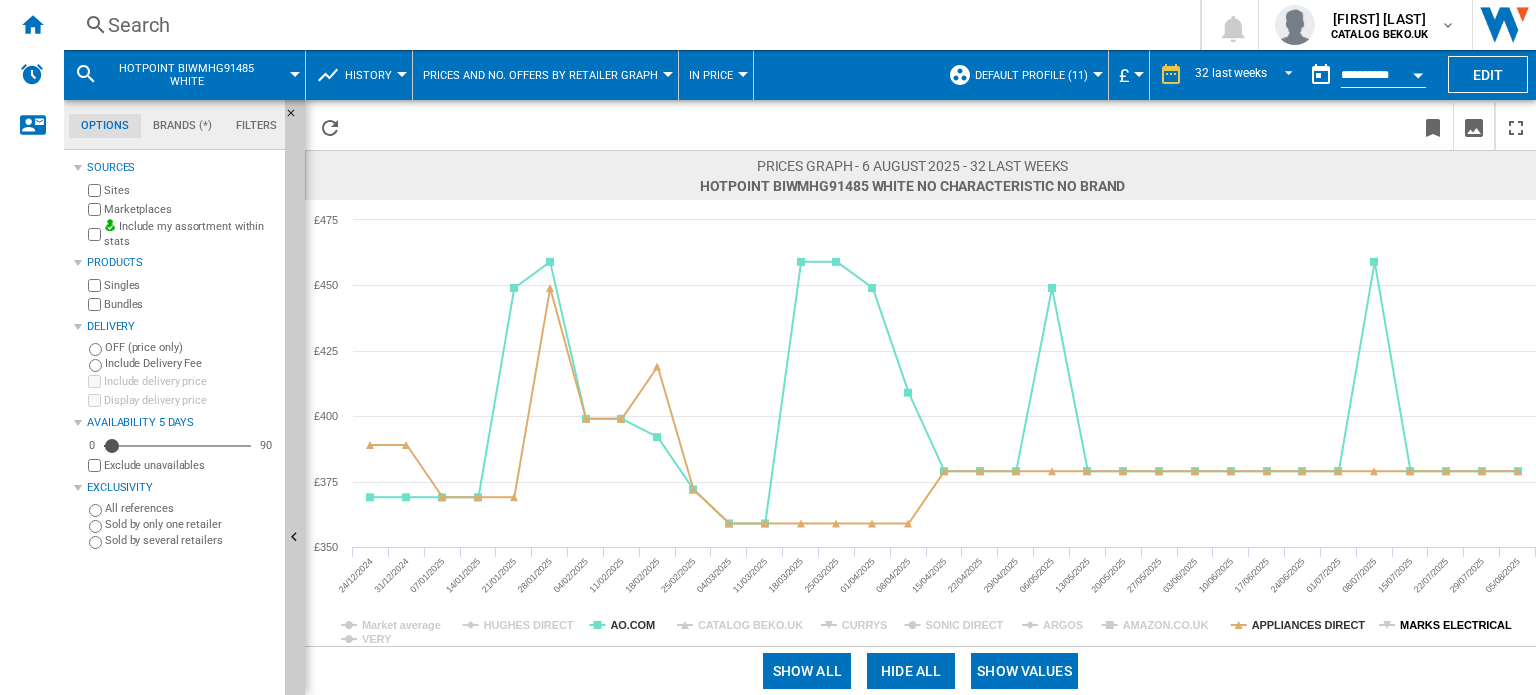 click on "MARKS ELECTRICAL" 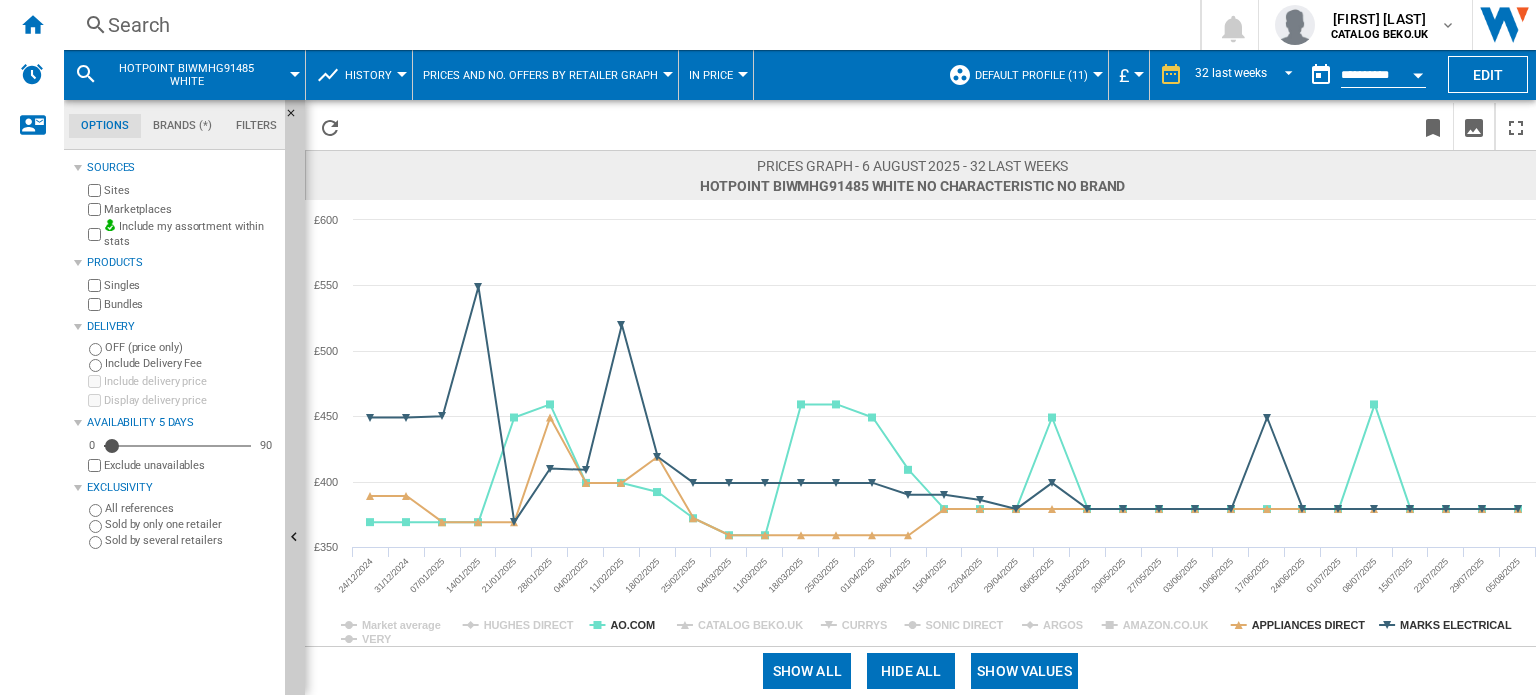 click on "MARKS ELECTRICAL" 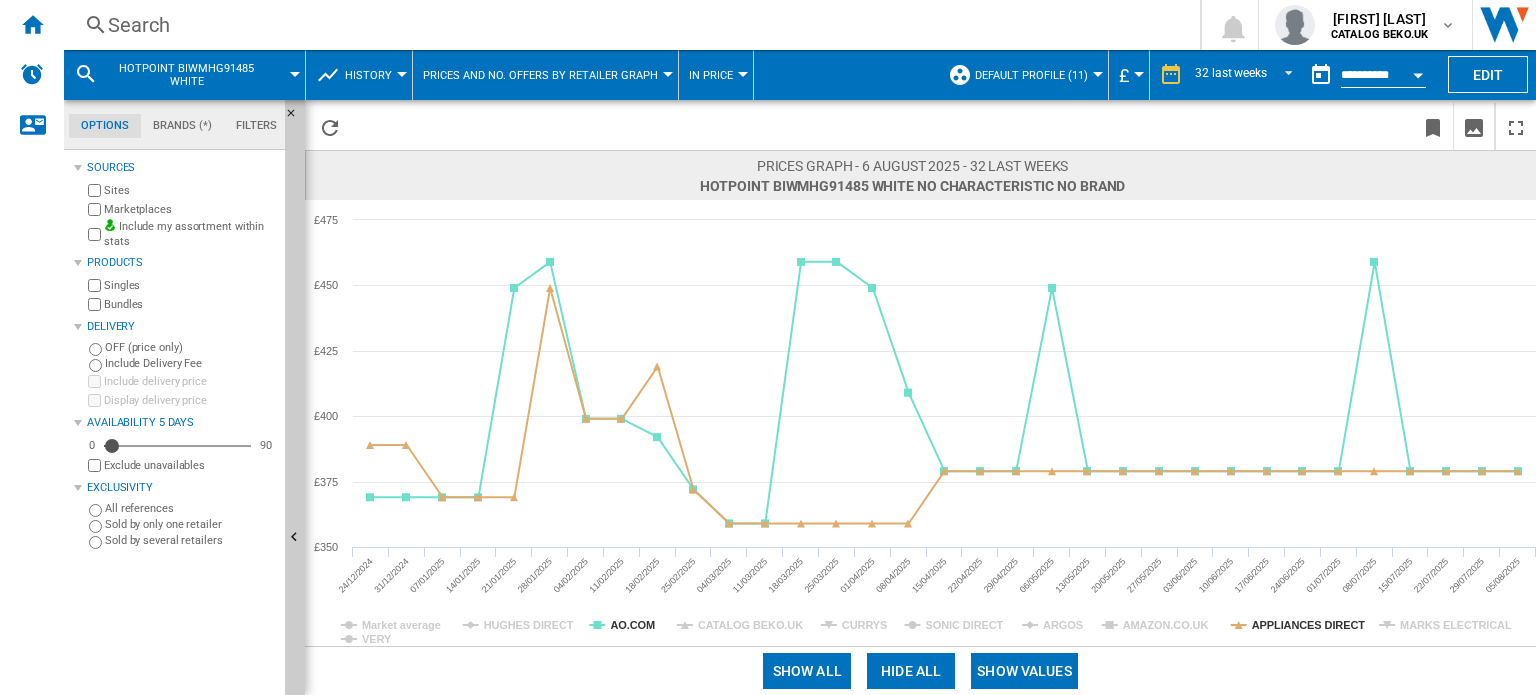click on "MARKS ELECTRICAL" 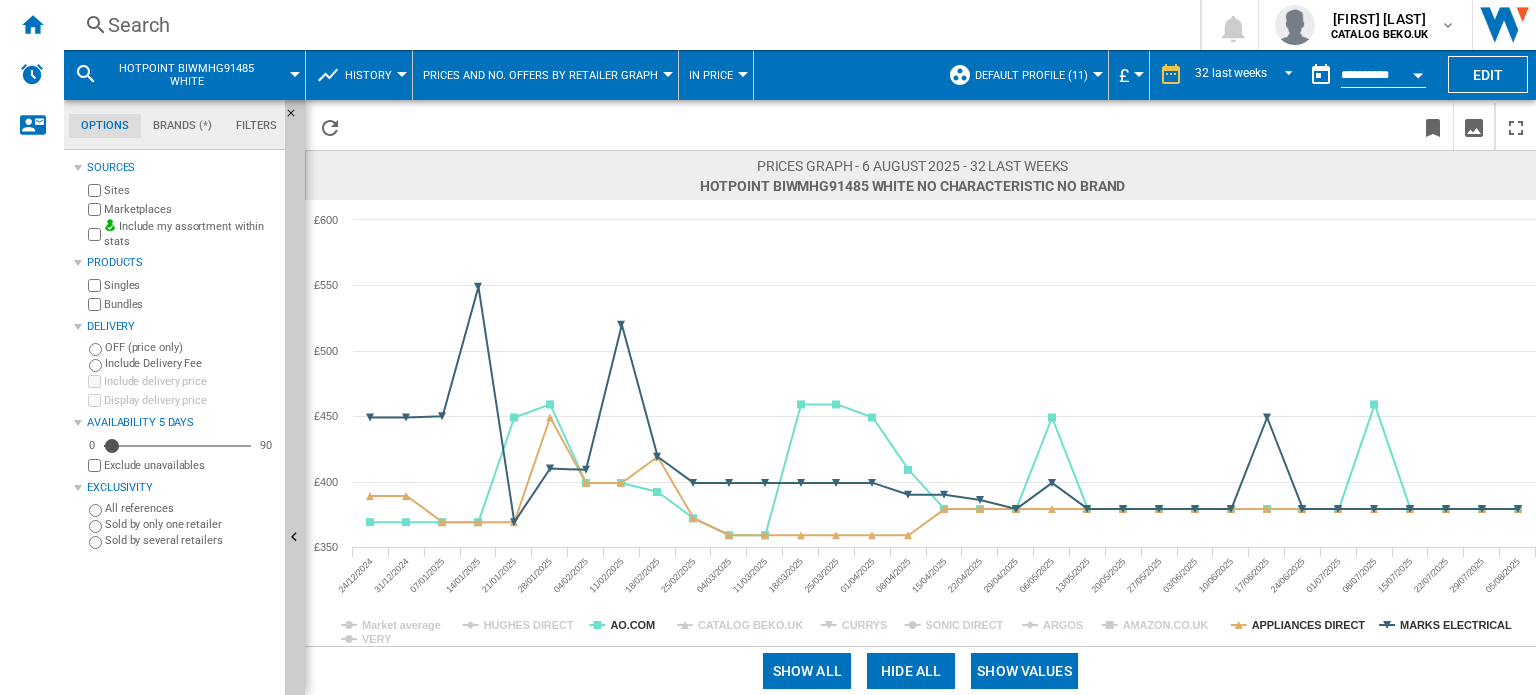 click on "MARKS ELECTRICAL" 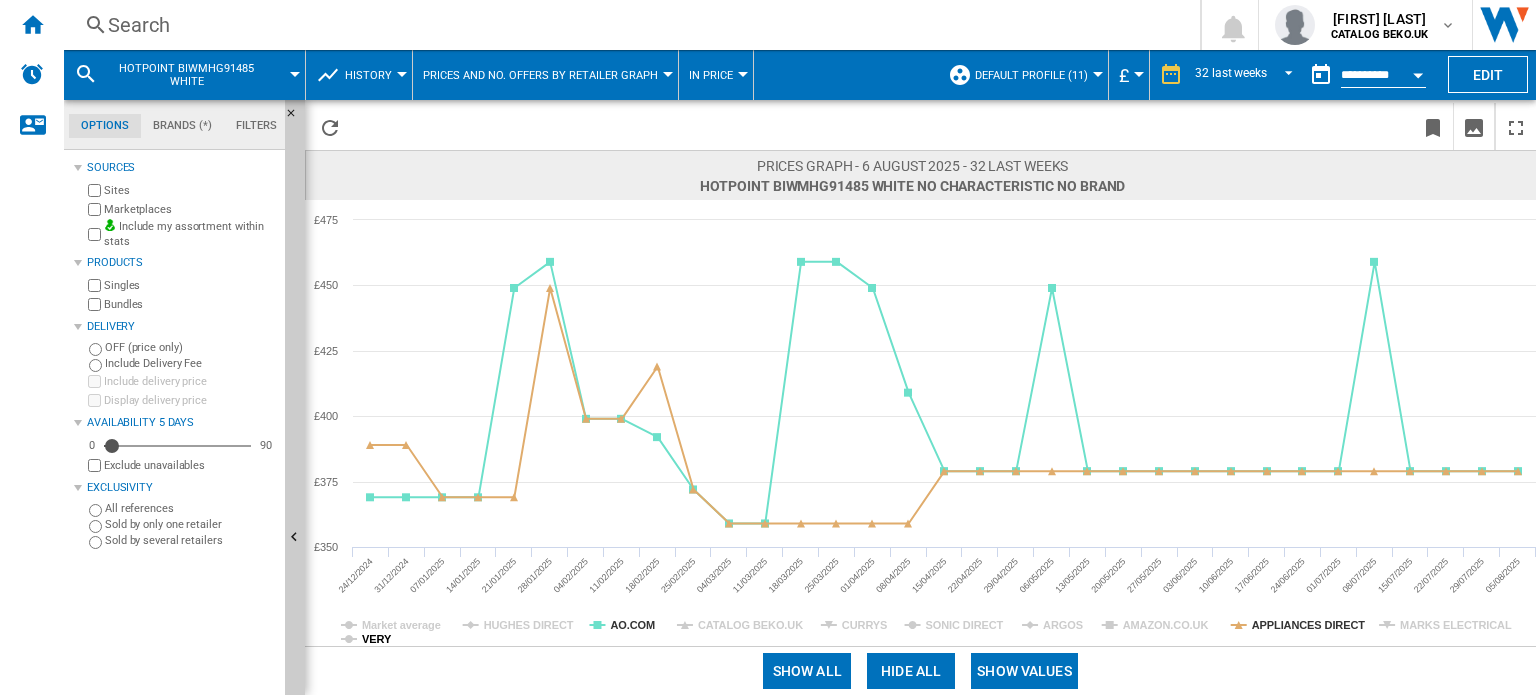 click on "VERY" 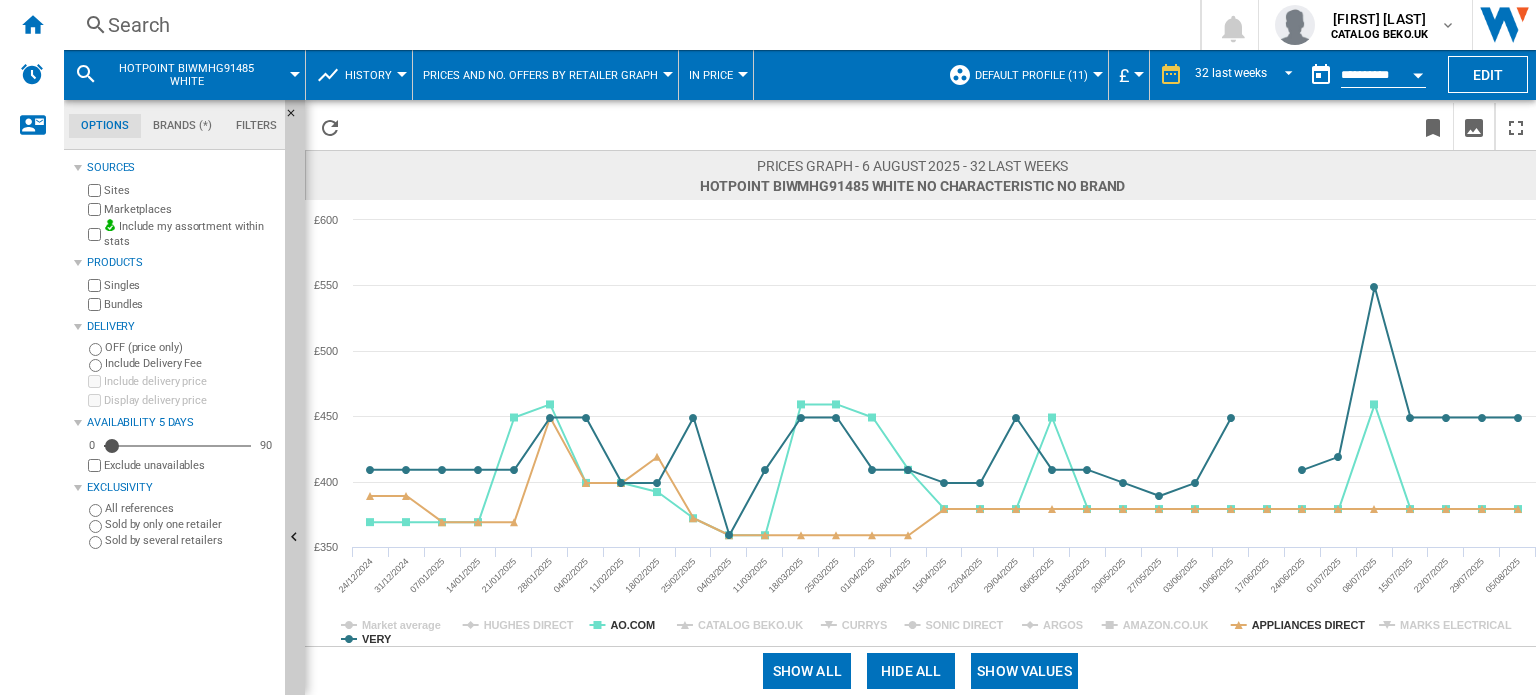 click on "VERY" 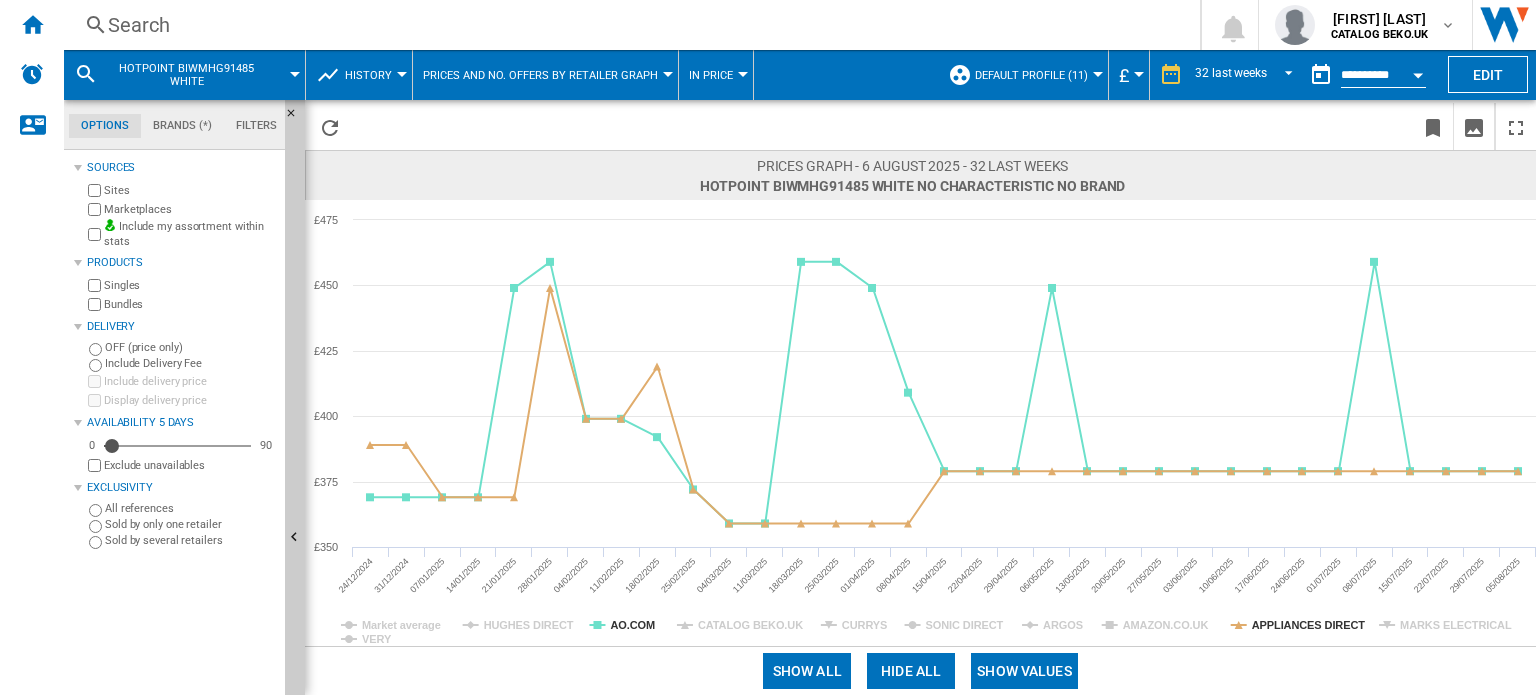 click on "HOTPOINT BIWMHG91485 WHITE" at bounding box center (186, 75) 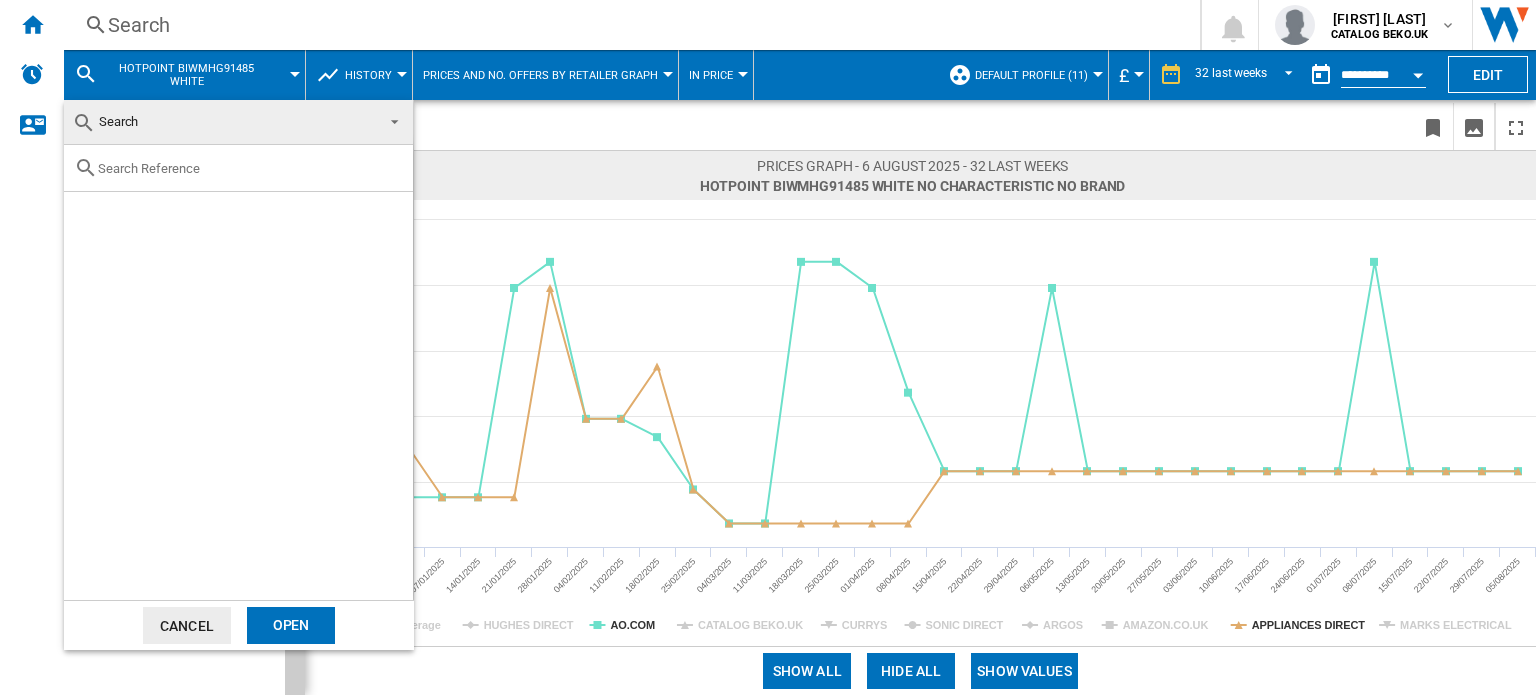 click at bounding box center [250, 168] 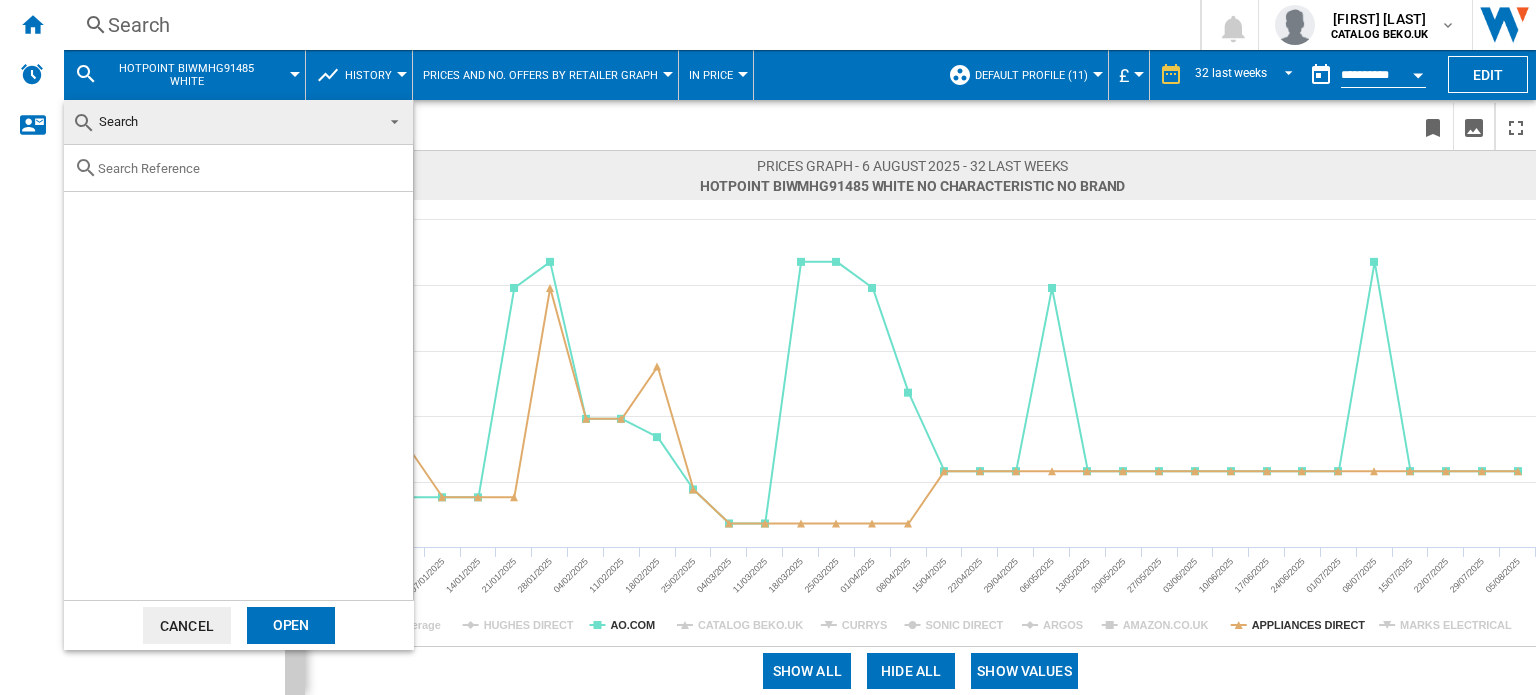 click on "Search" at bounding box center (222, 122) 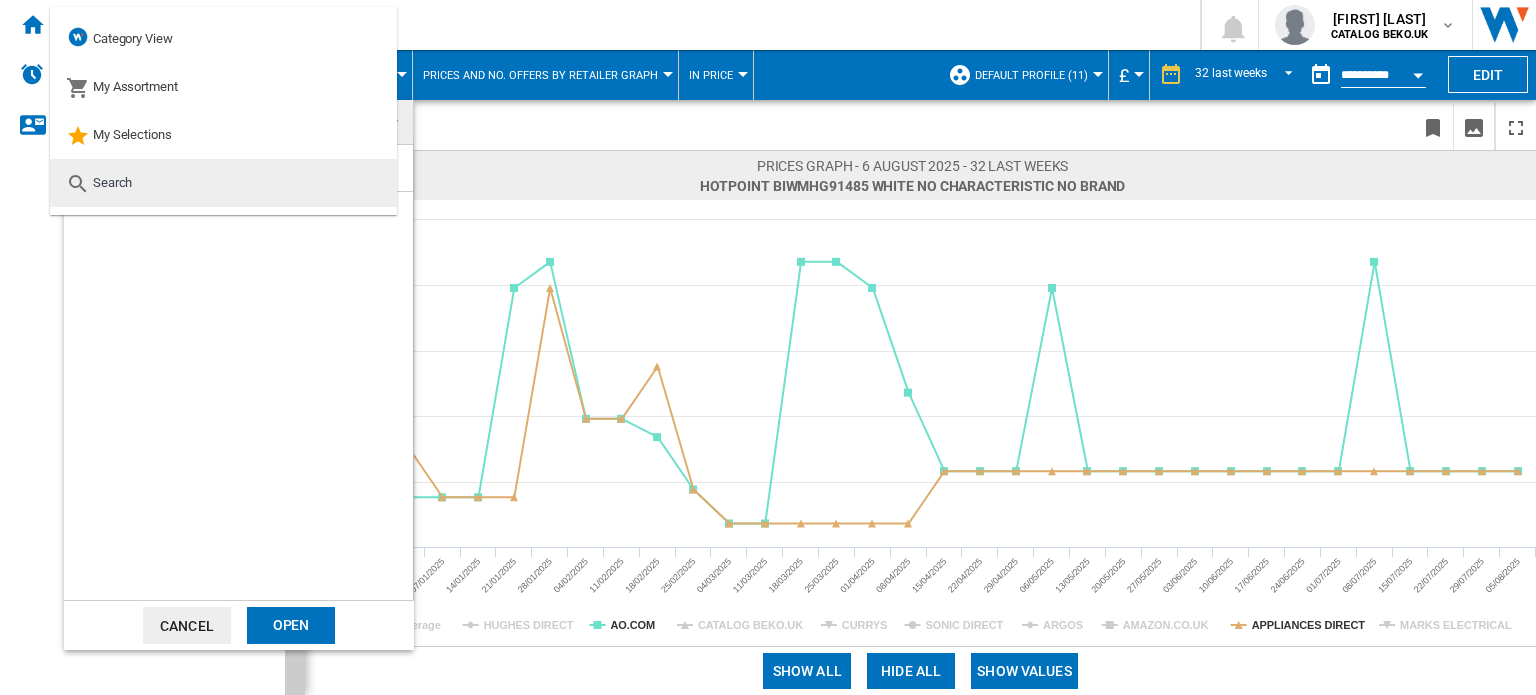 drag, startPoint x: 226, startPoint y: 272, endPoint x: 186, endPoint y: 188, distance: 93.03763 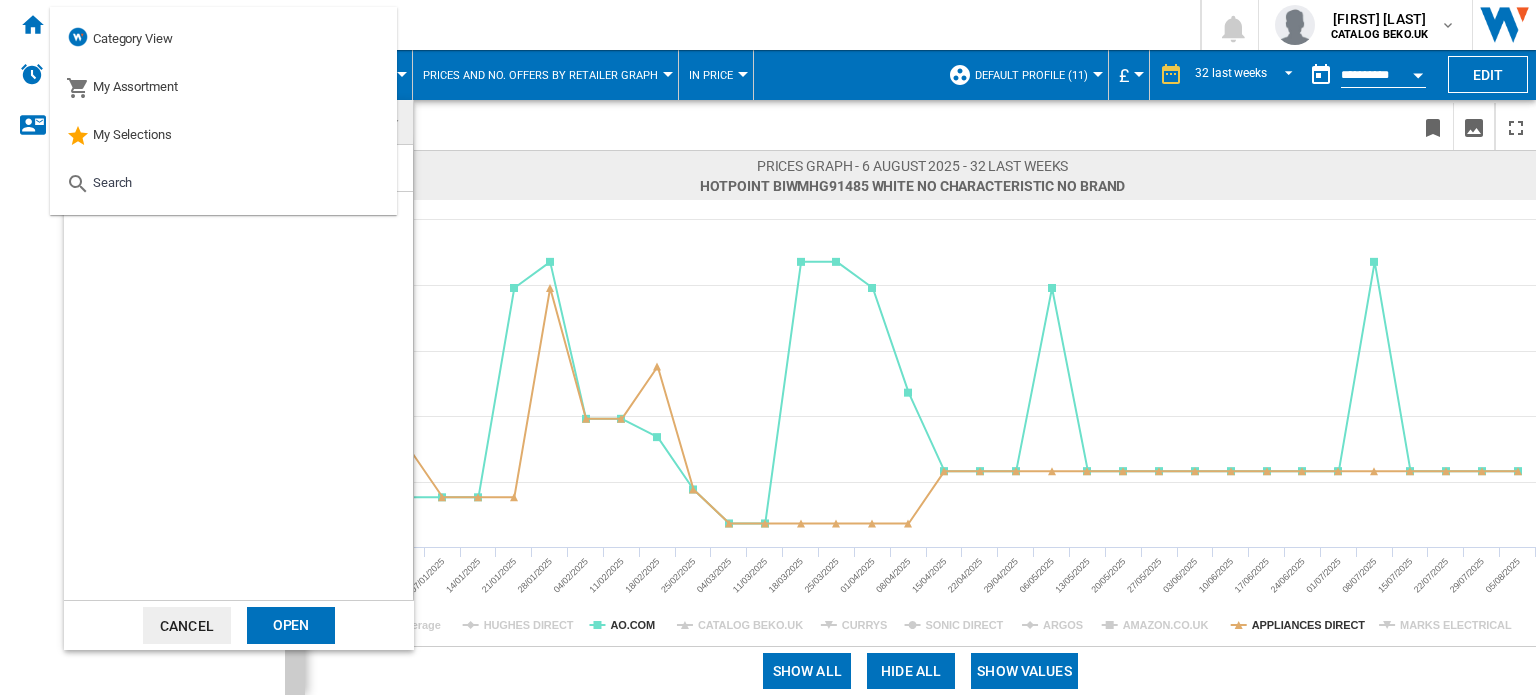 click at bounding box center [238, 372] 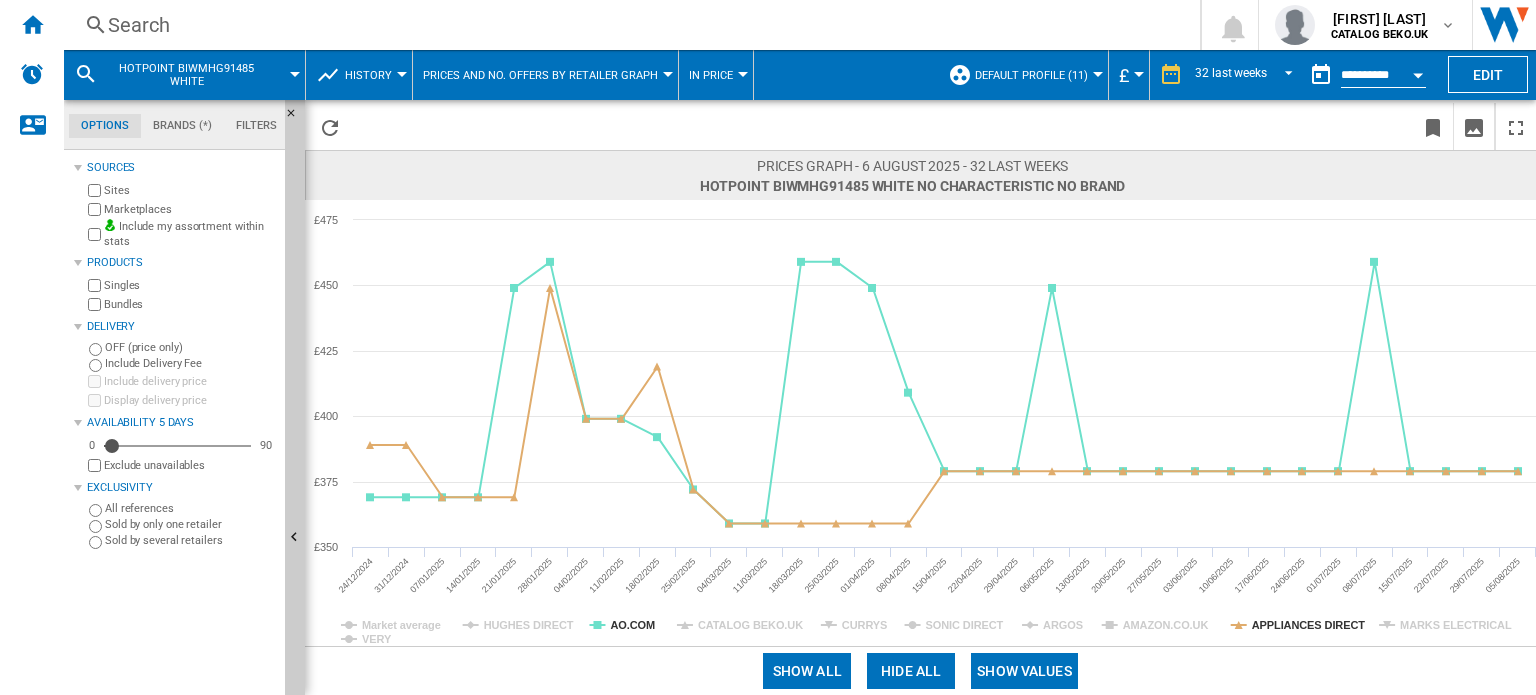 click at bounding box center [86, 74] 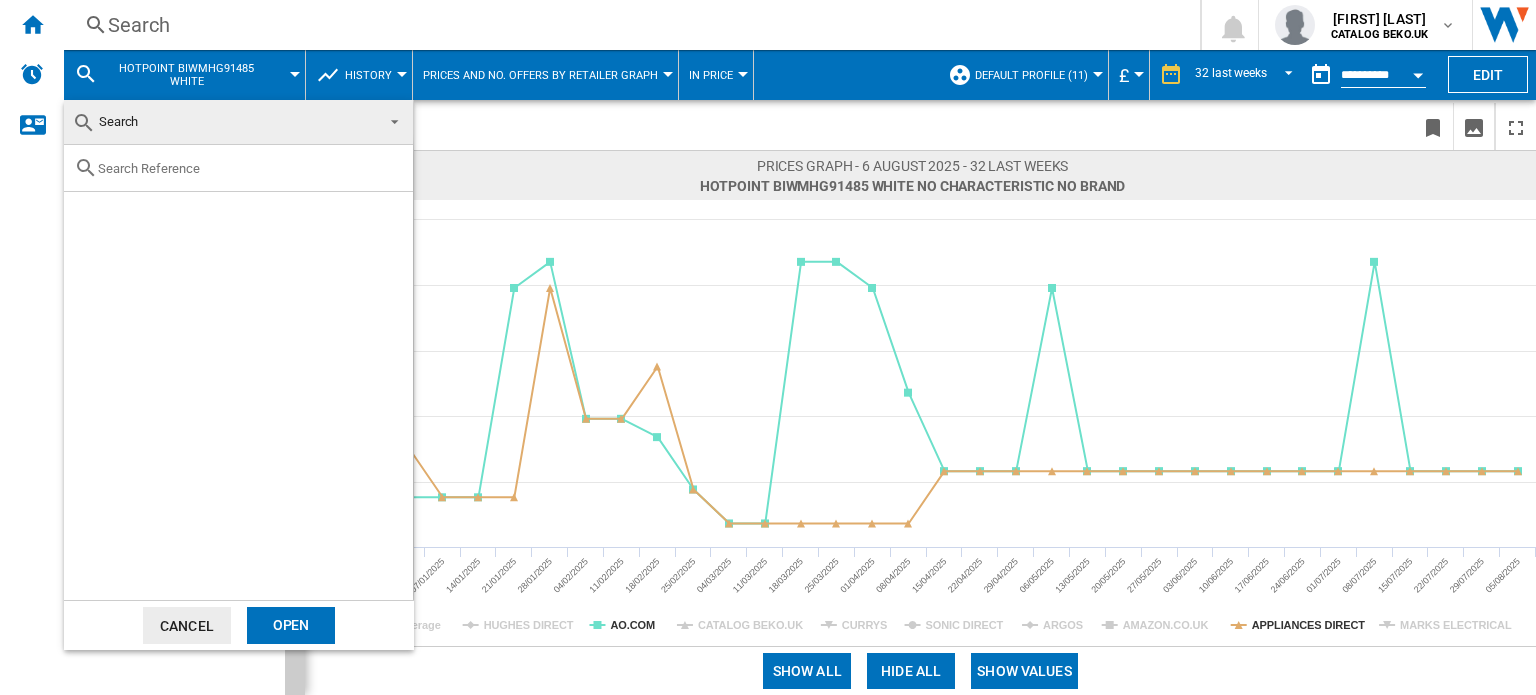 type 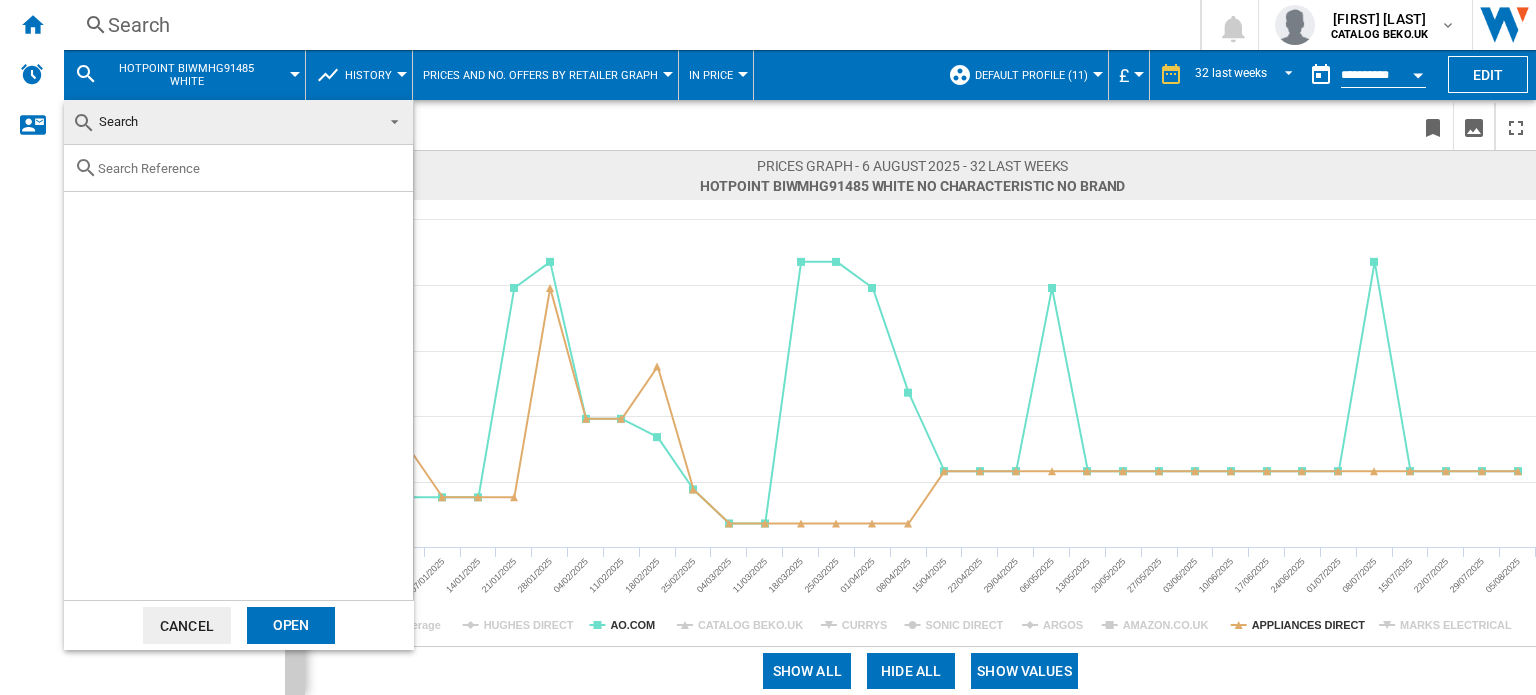click at bounding box center (250, 168) 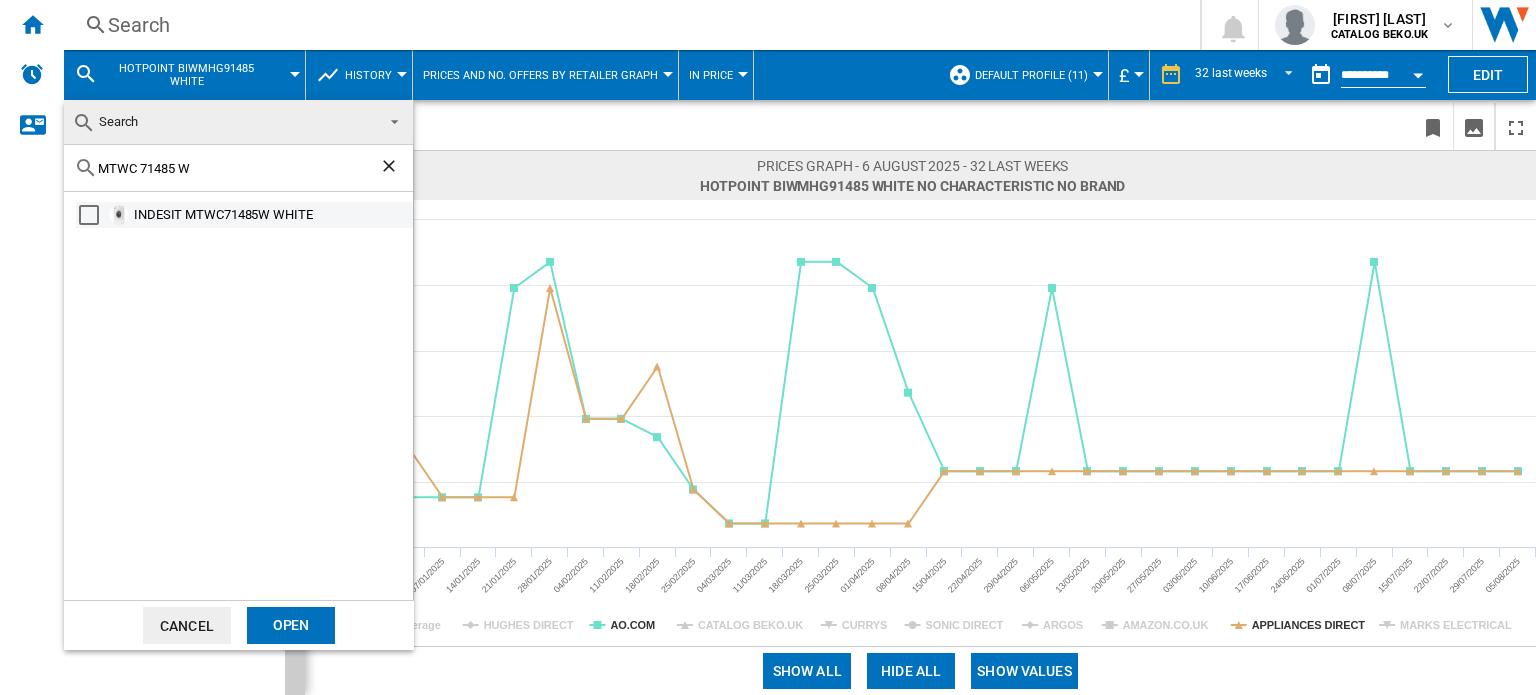 type on "MTWC 71485 W" 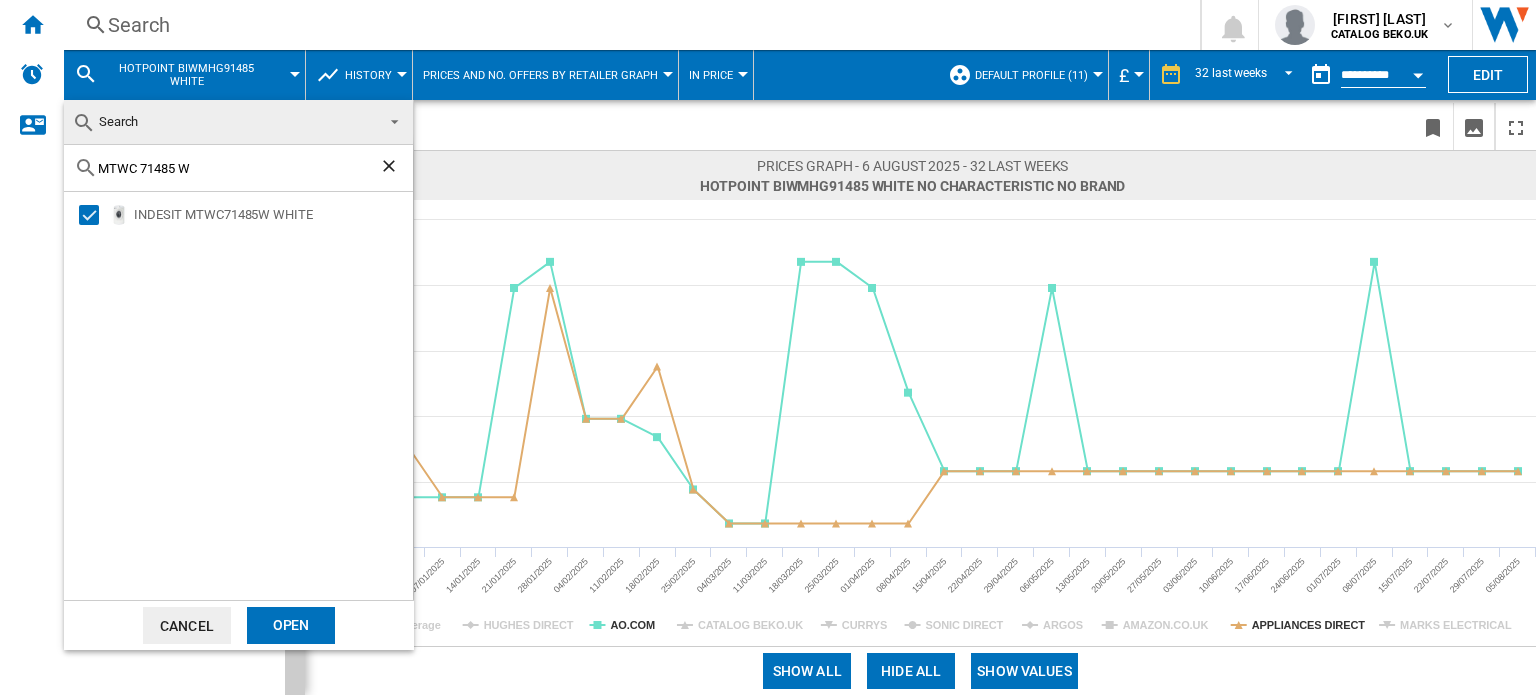 click on "Open" at bounding box center [291, 625] 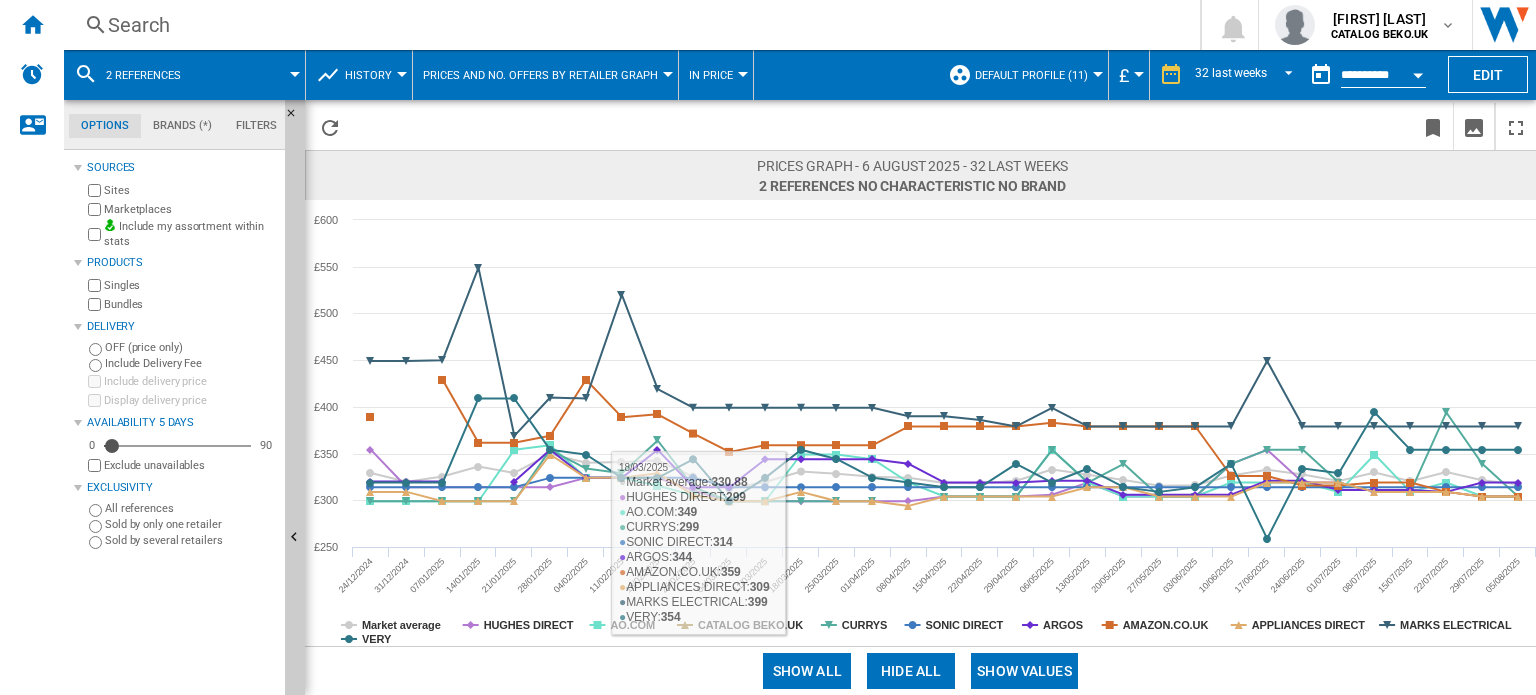 click on "Hide all" at bounding box center [911, 671] 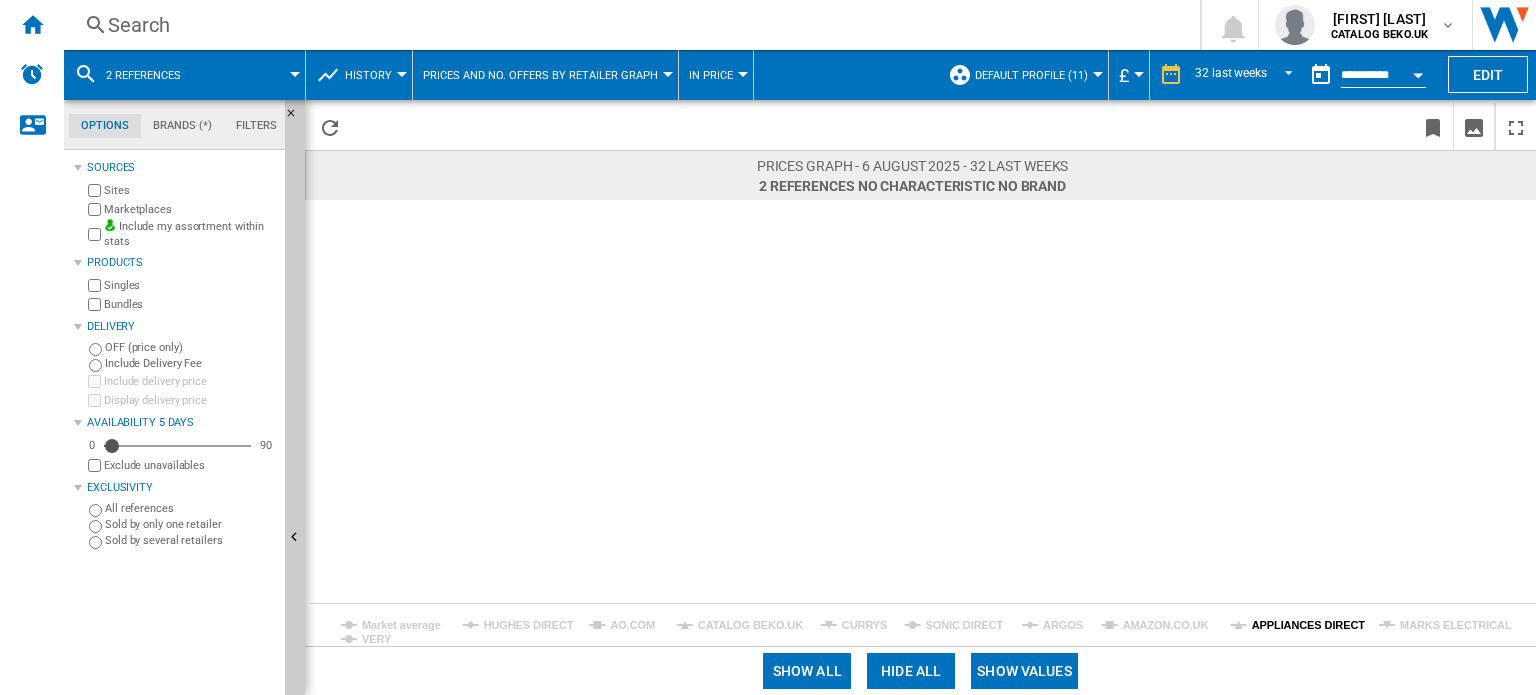 click on "APPLIANCES DIRECT" 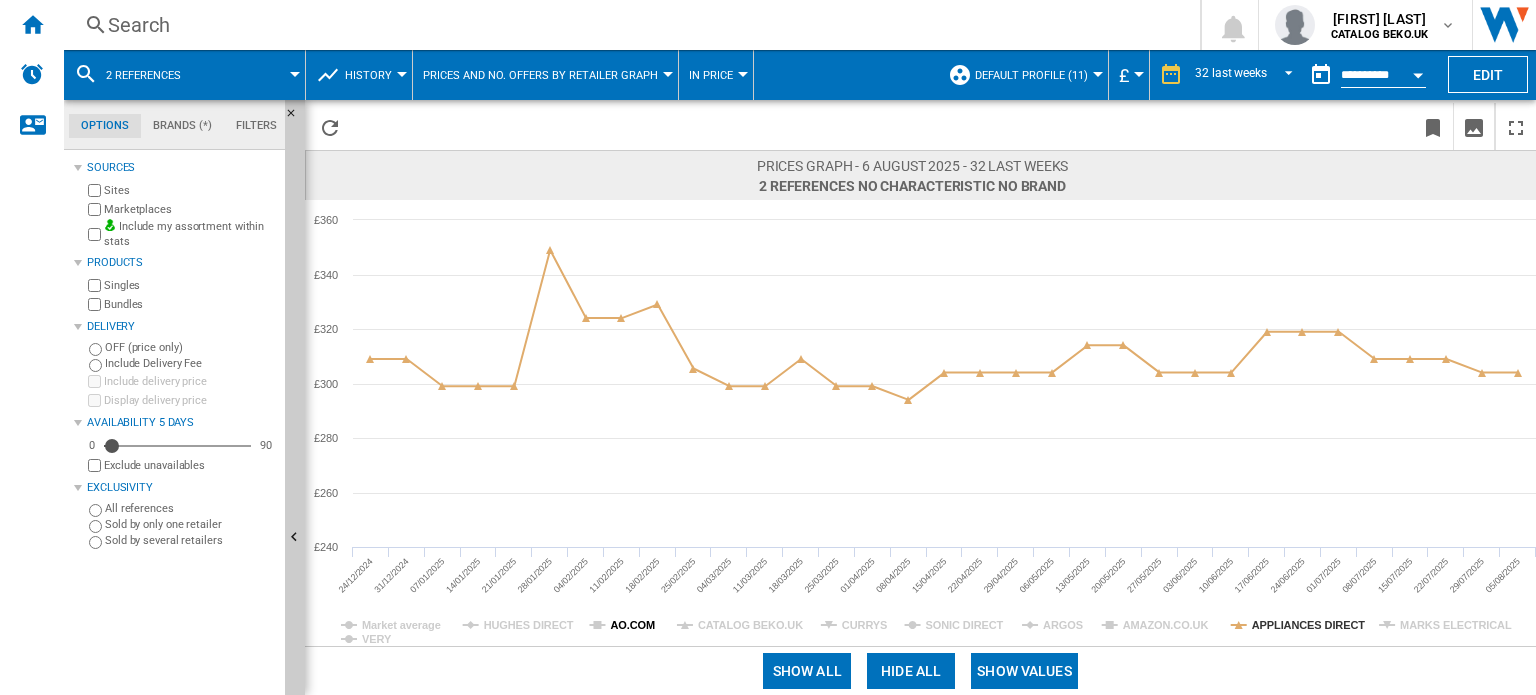 click on "AO.COM" 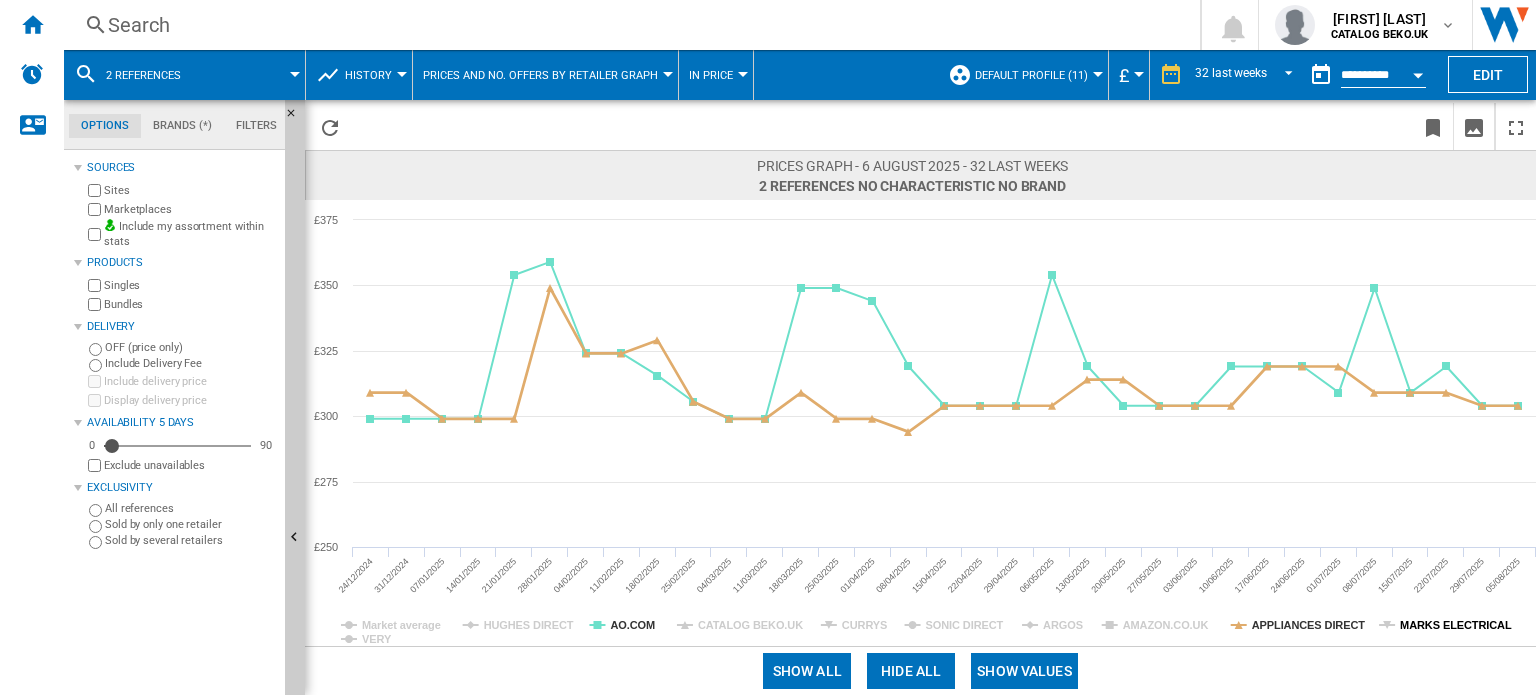 click 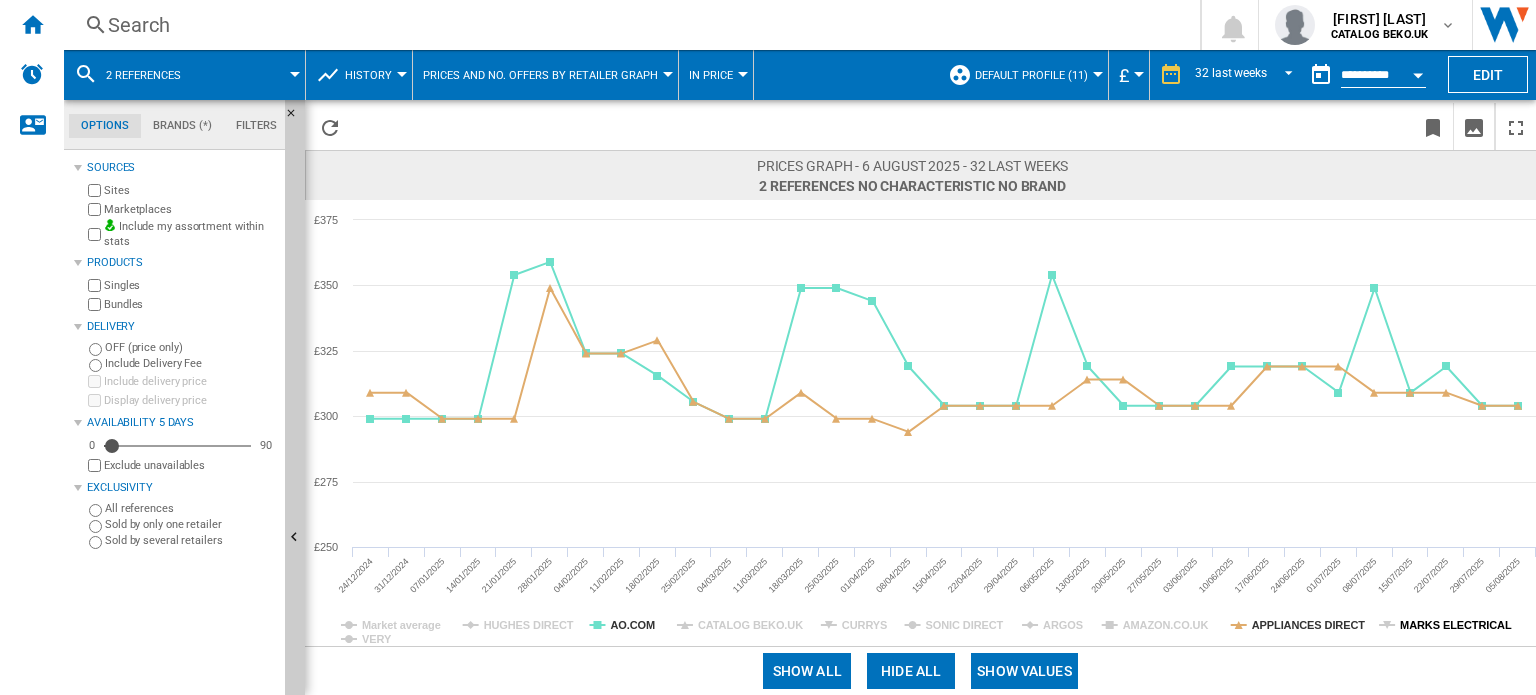 click on "MARKS ELECTRICAL" 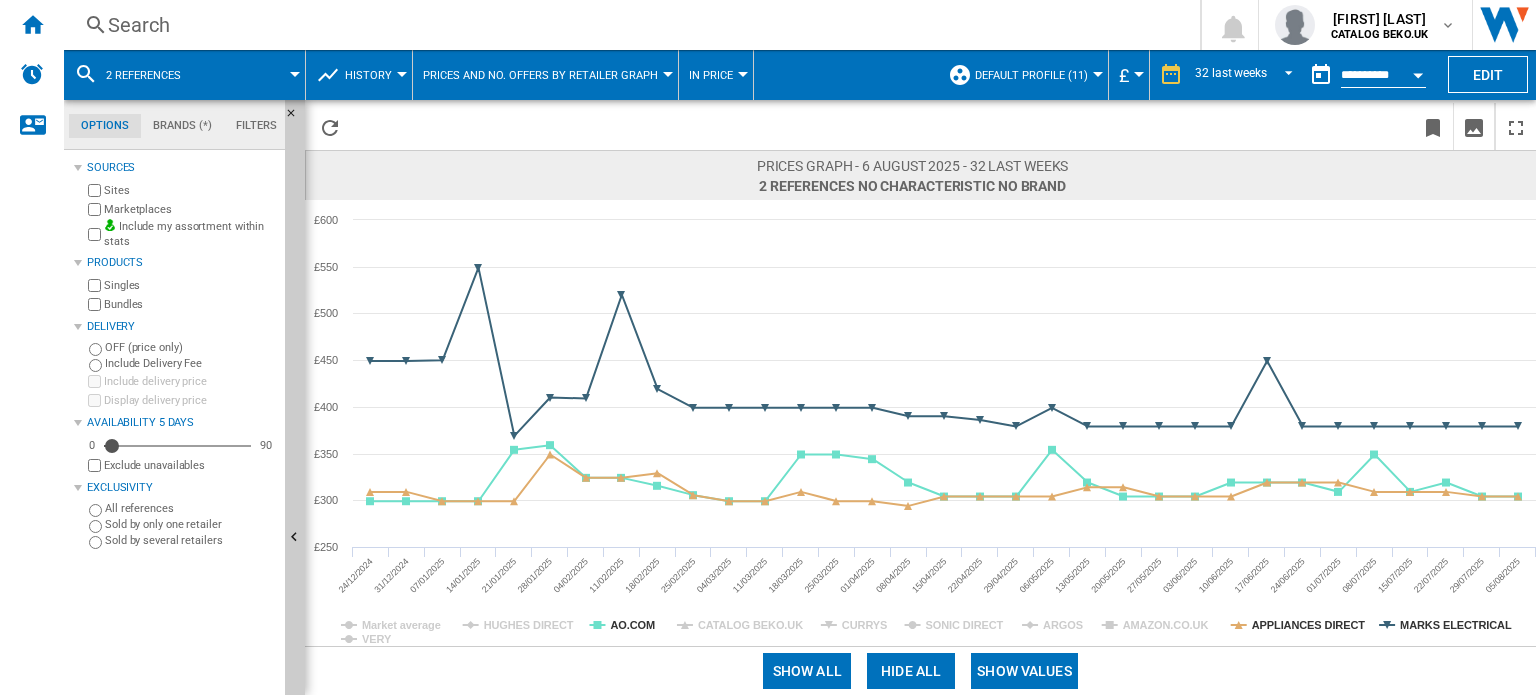 click on "MARKS ELECTRICAL" 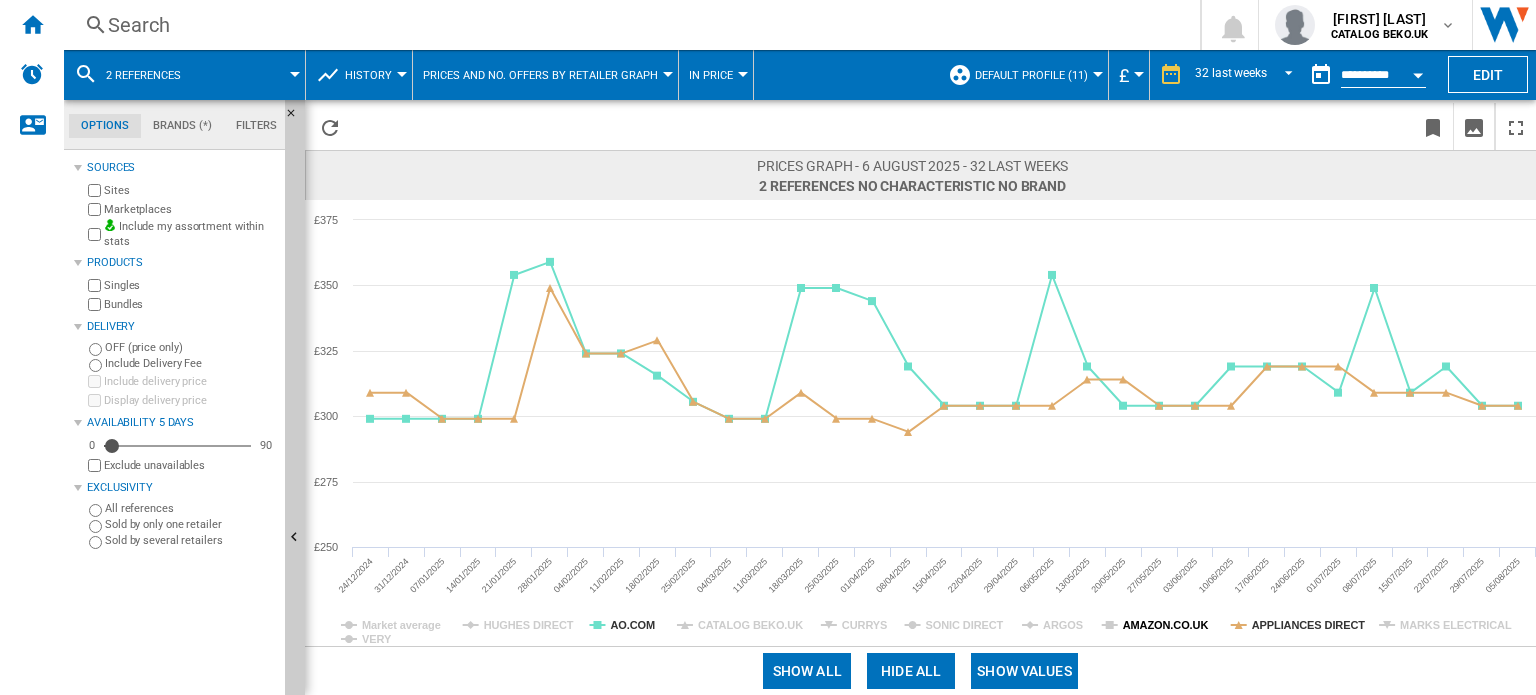 click on "AMAZON.CO.UK" 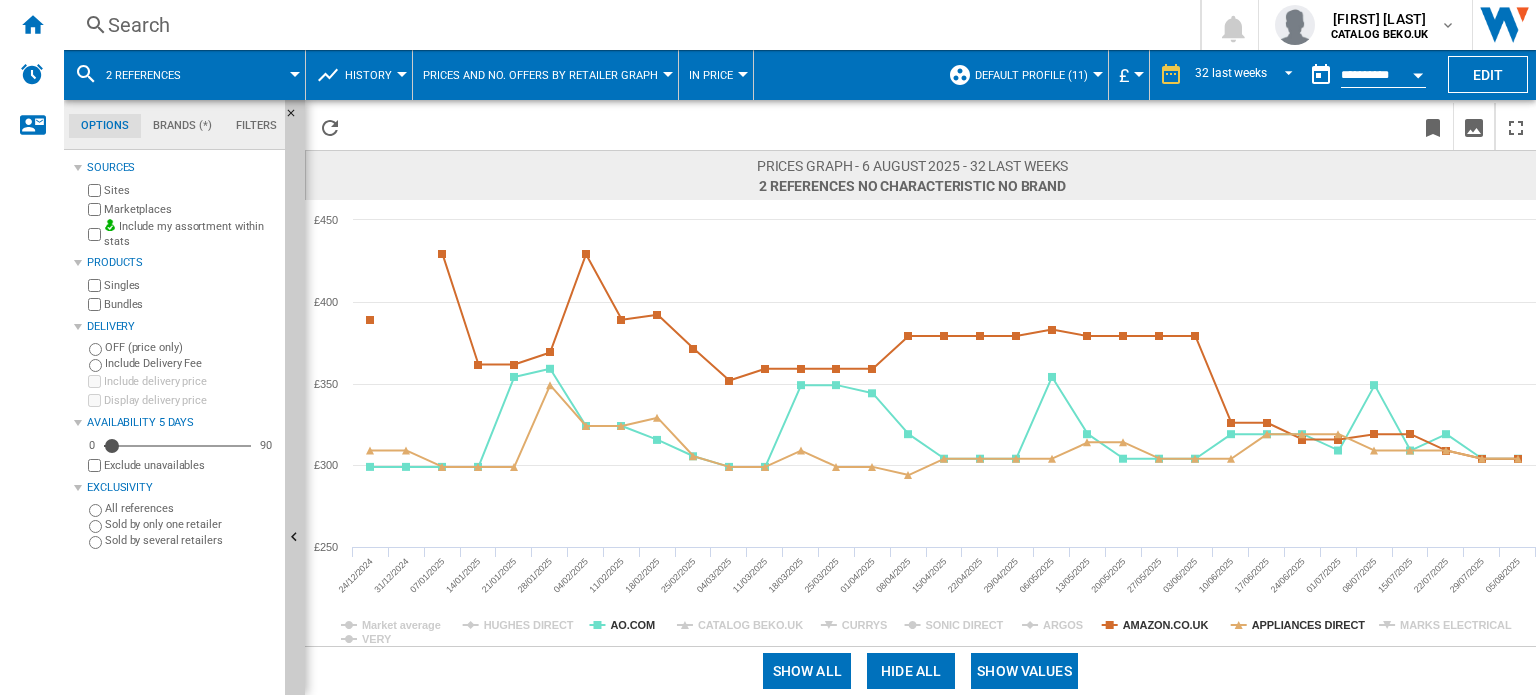 click on "AMAZON.CO.UK" 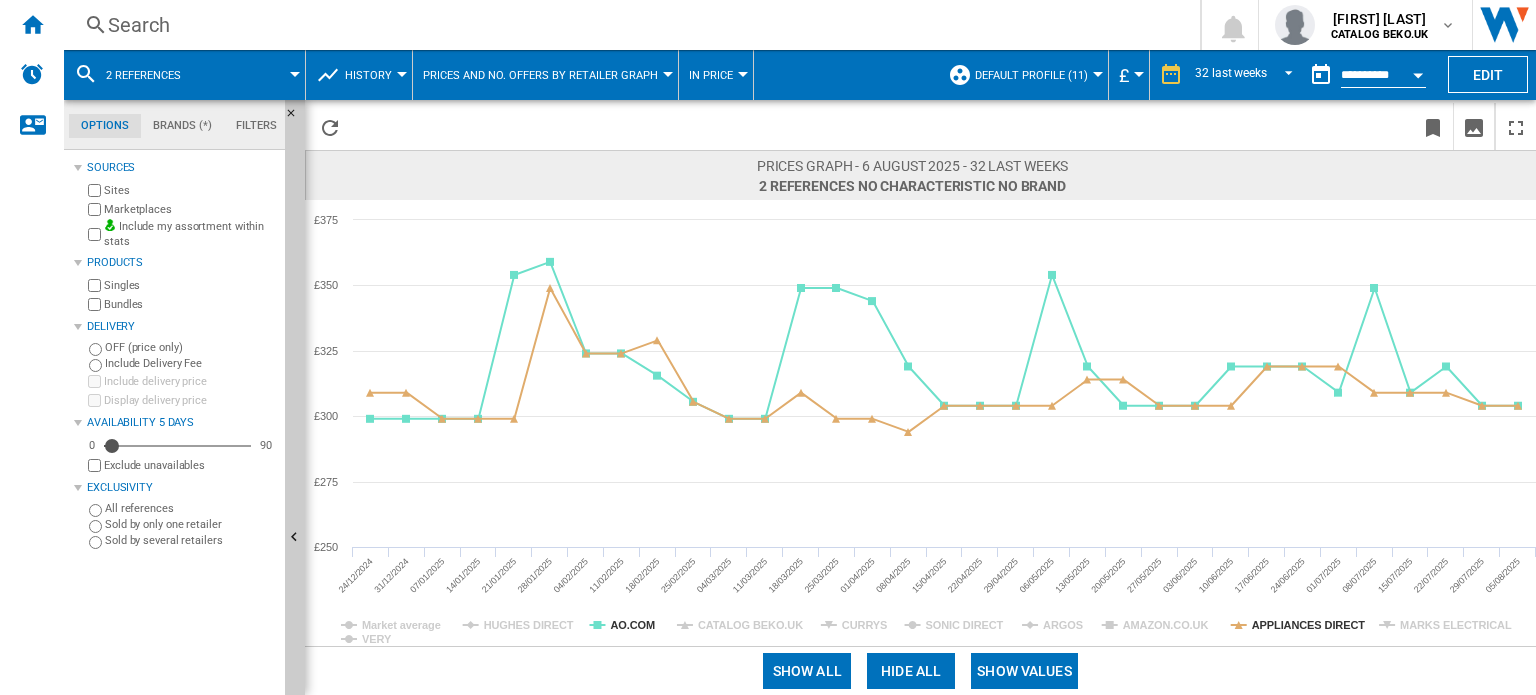 click 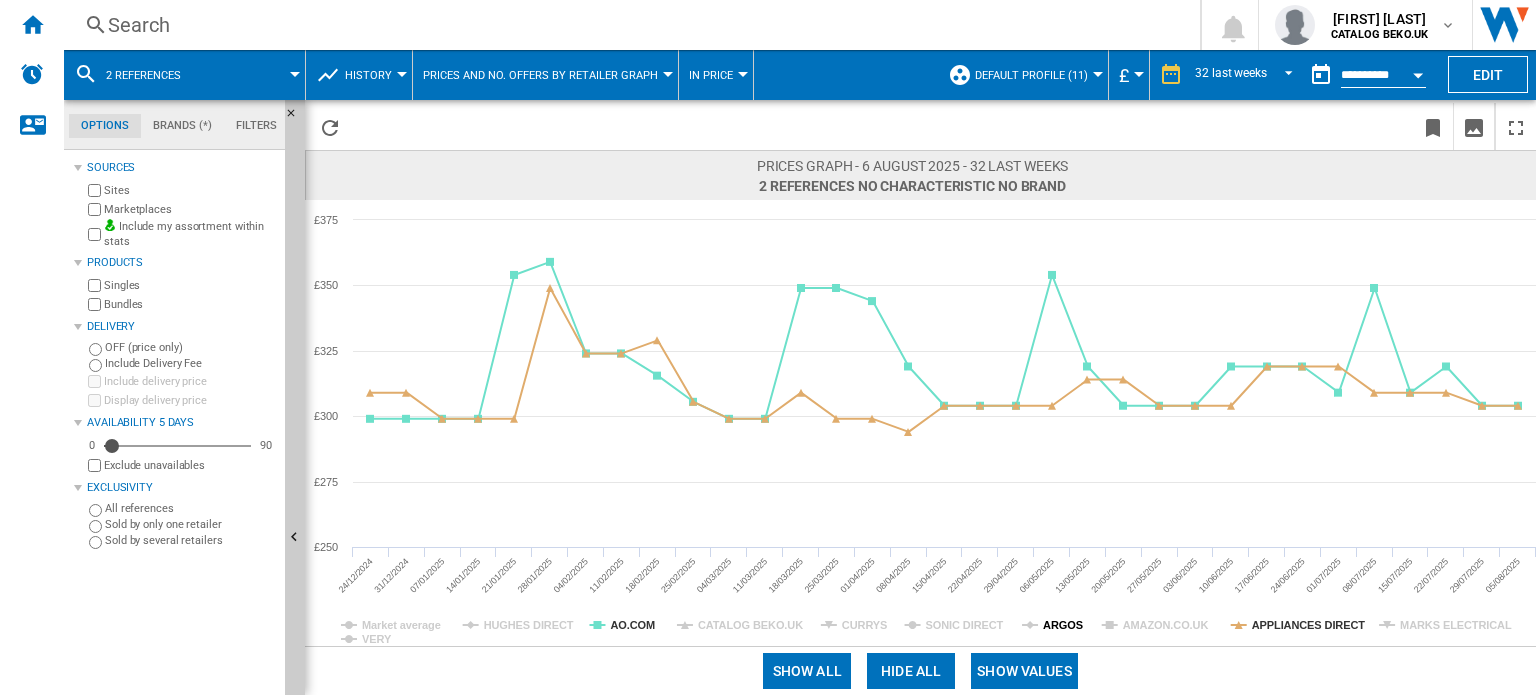 click on "ARGOS" 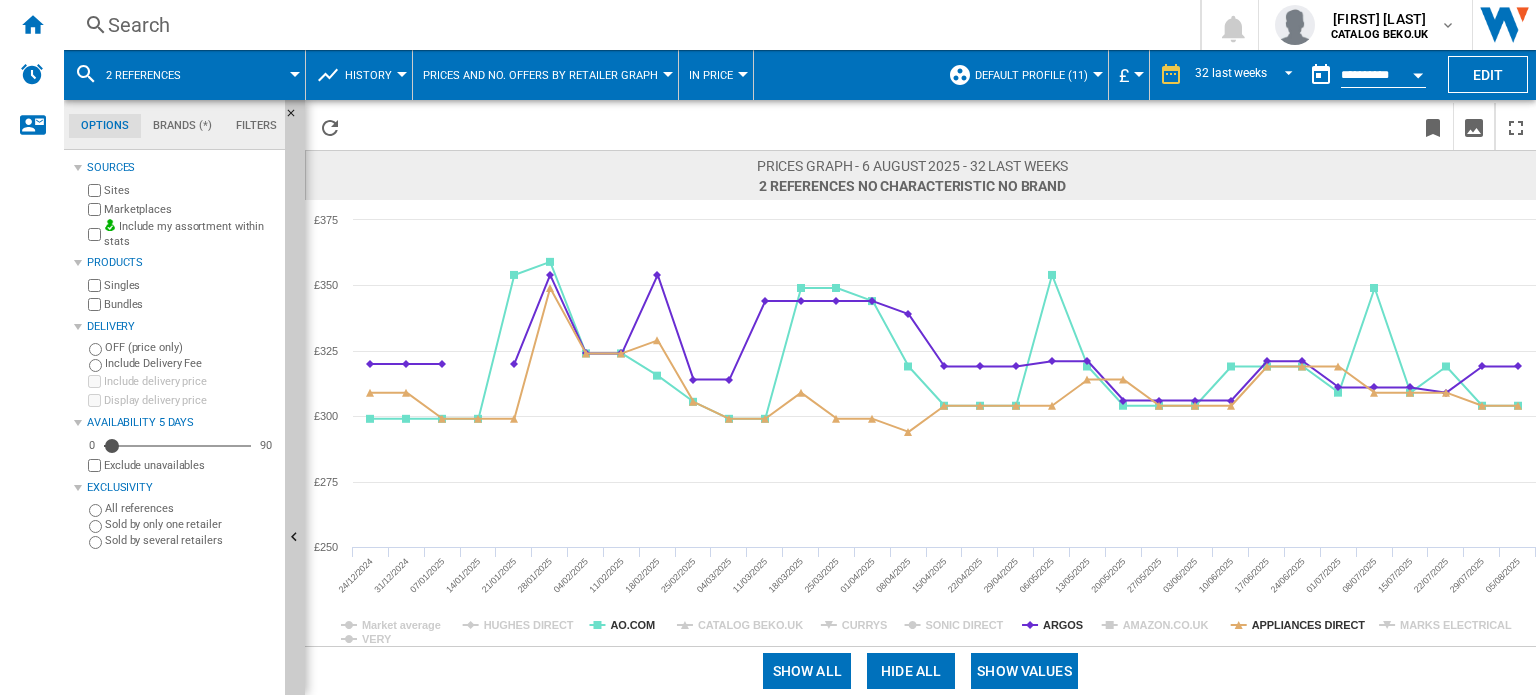 click on "ARGOS" 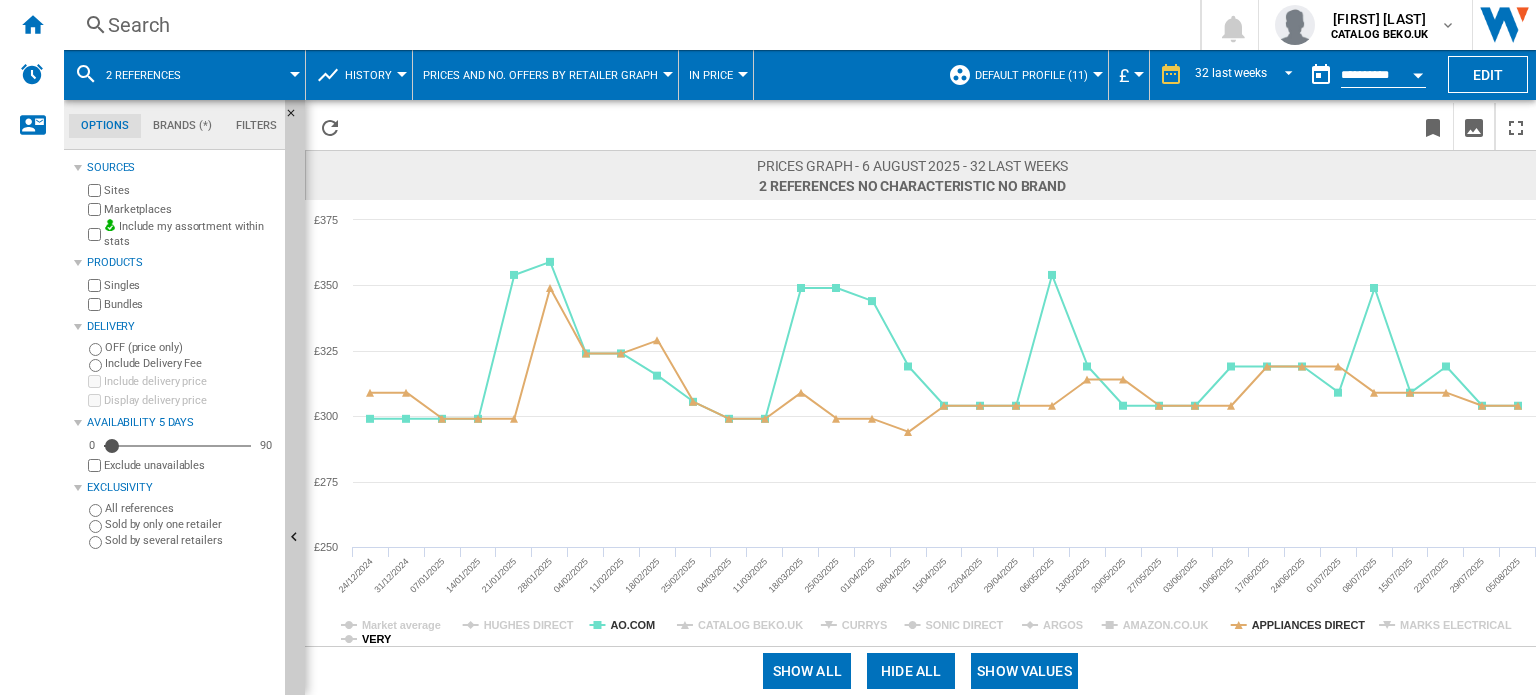 click on "VERY" 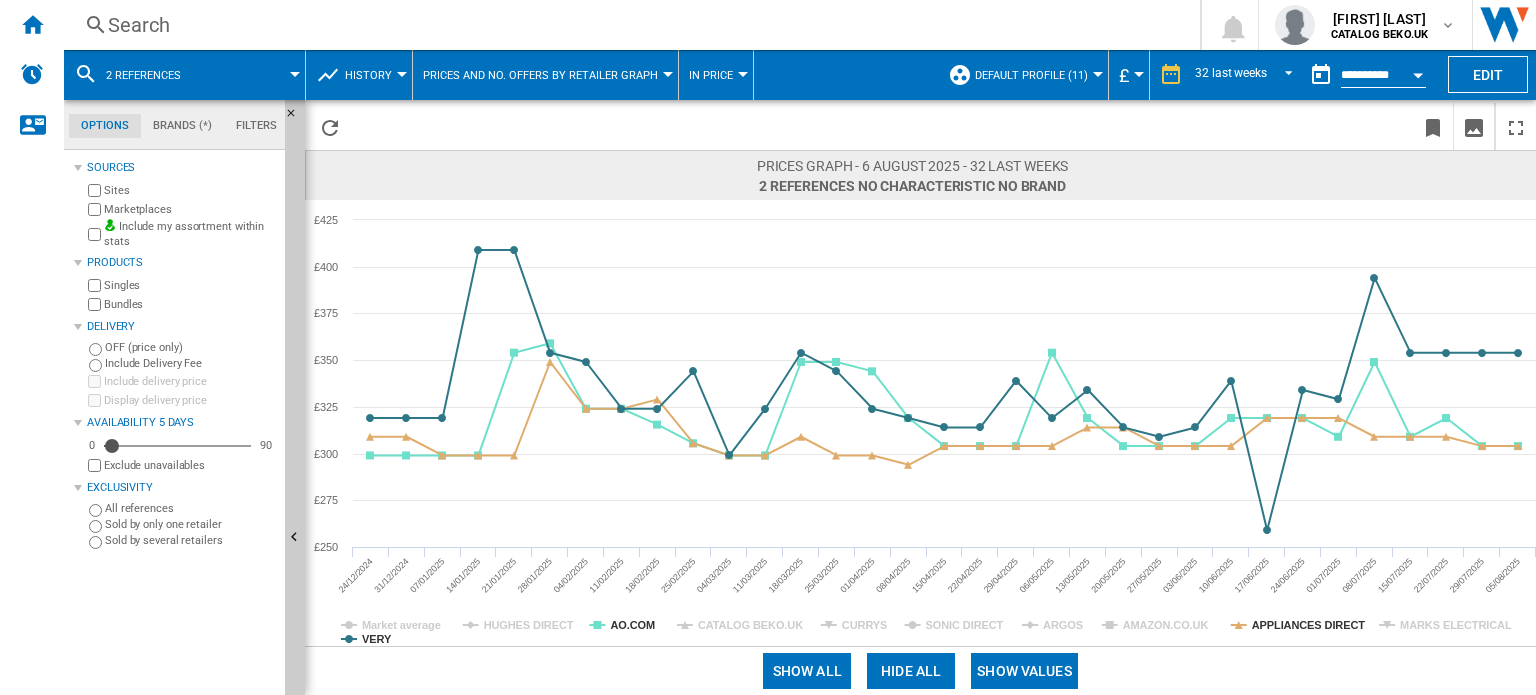 click on "VERY" 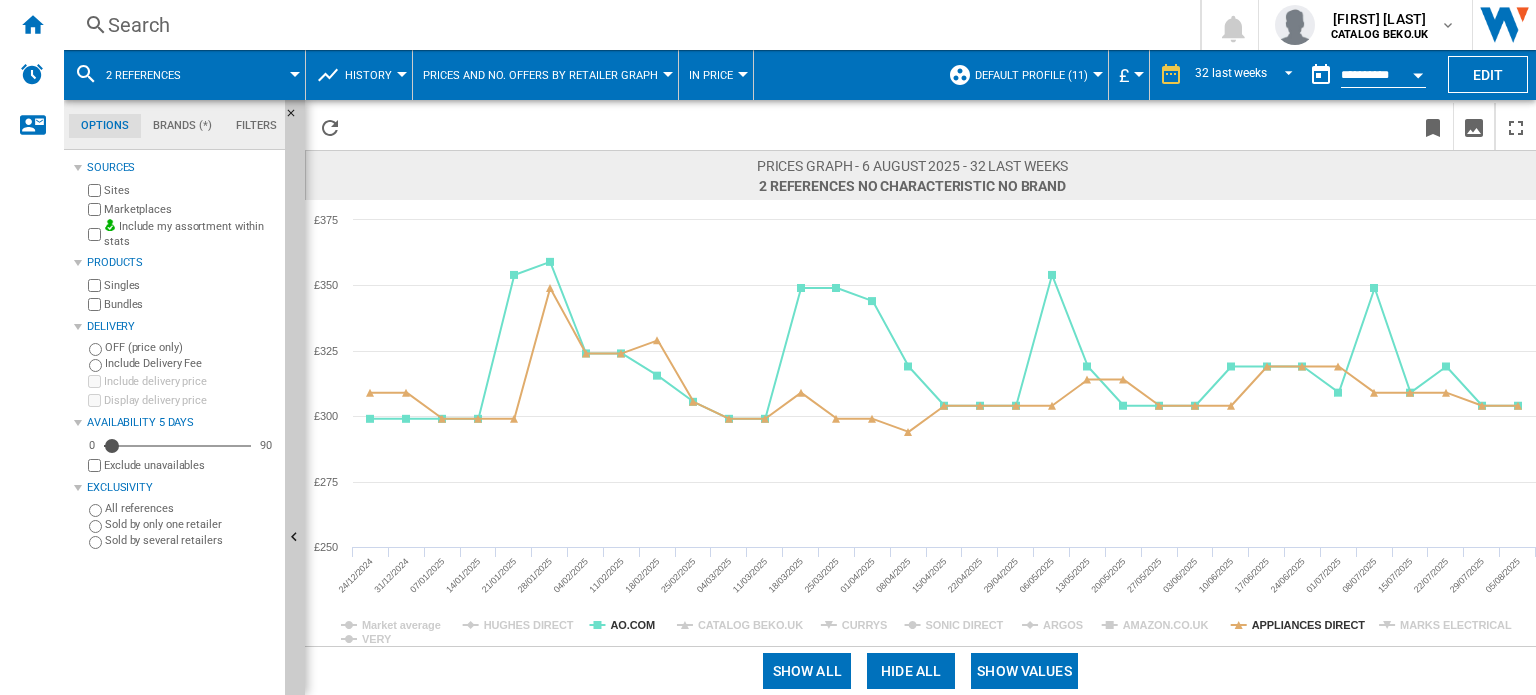 click at bounding box center [86, 74] 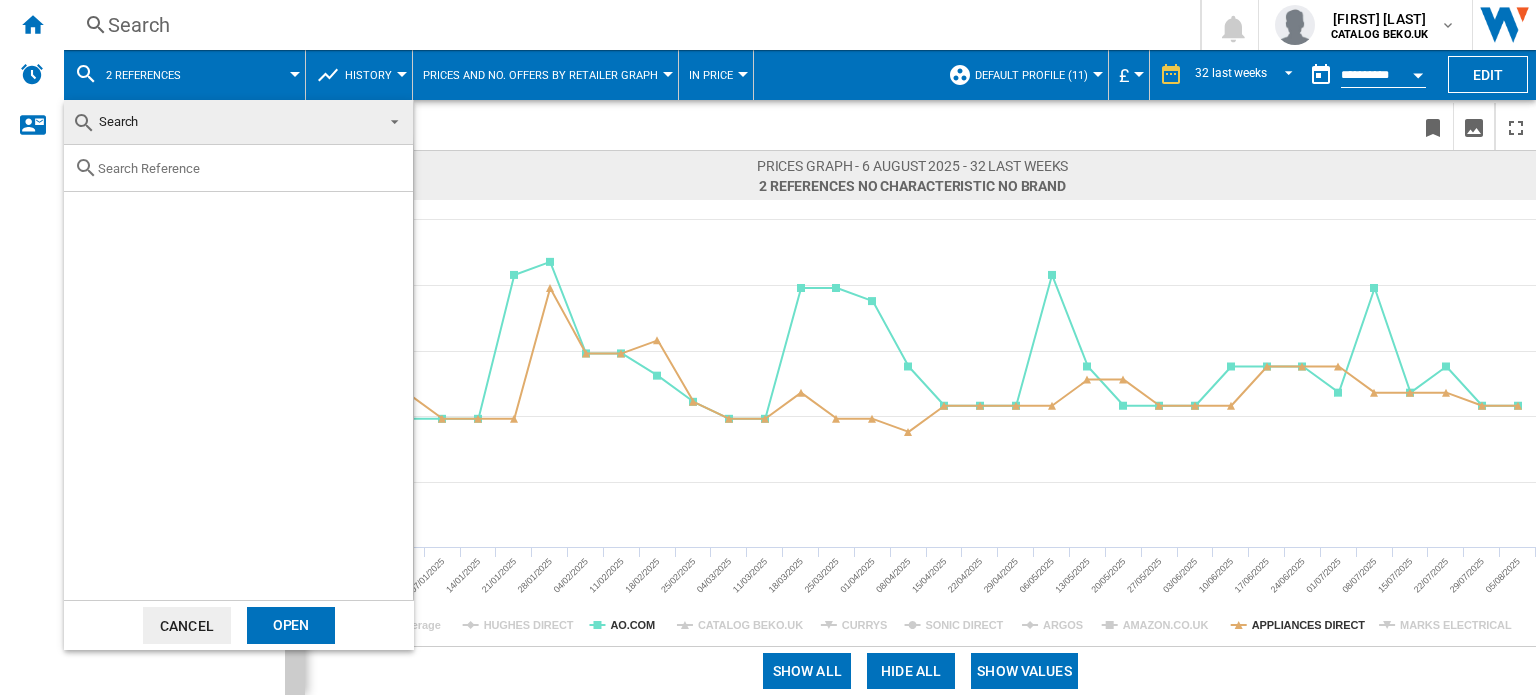 click at bounding box center [238, 168] 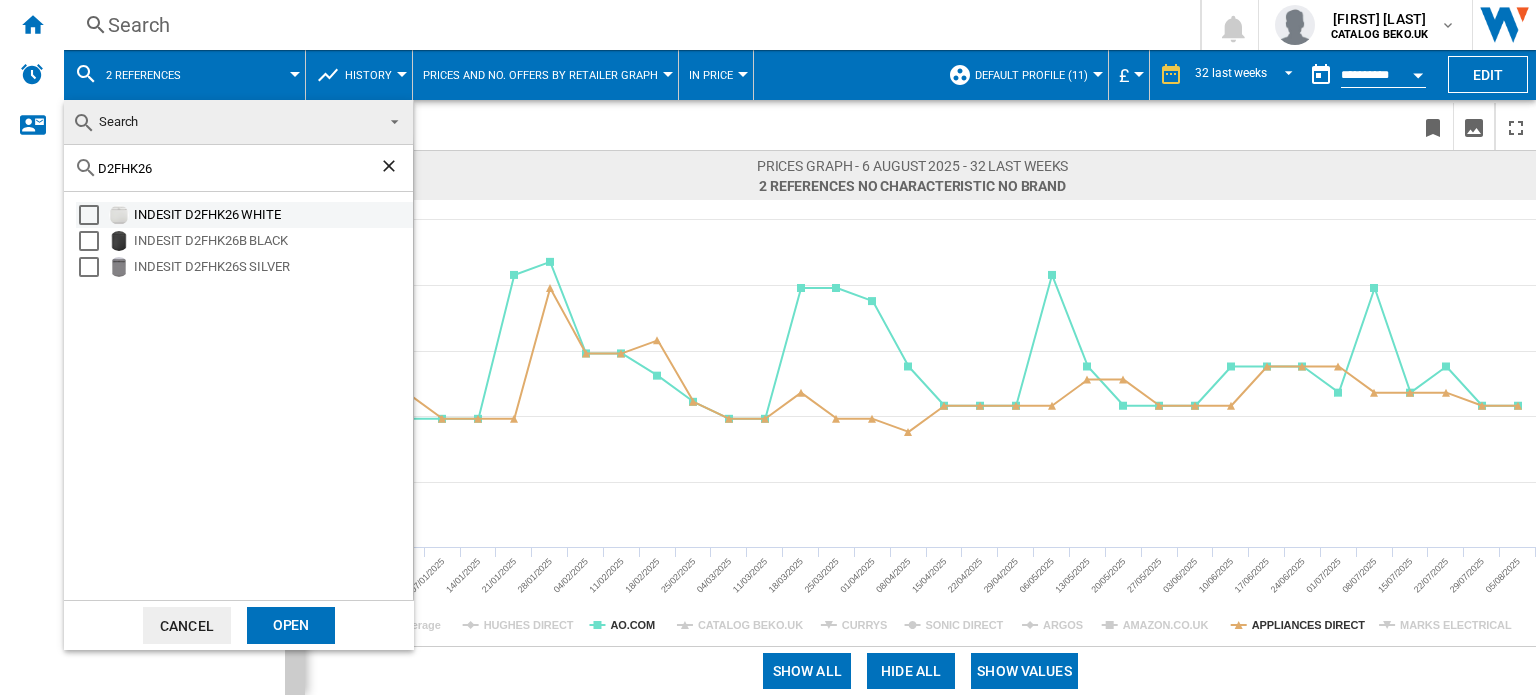 type on "D2FHK26" 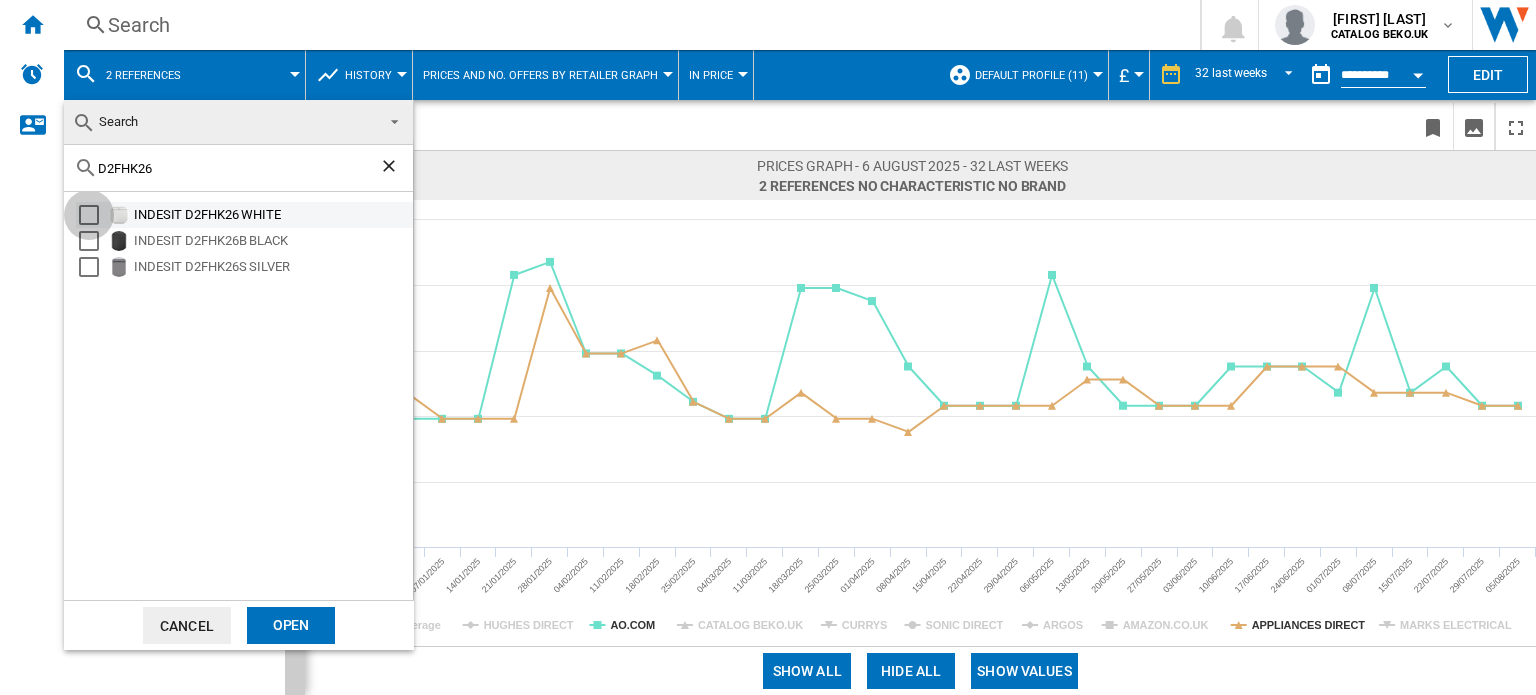 click at bounding box center [89, 215] 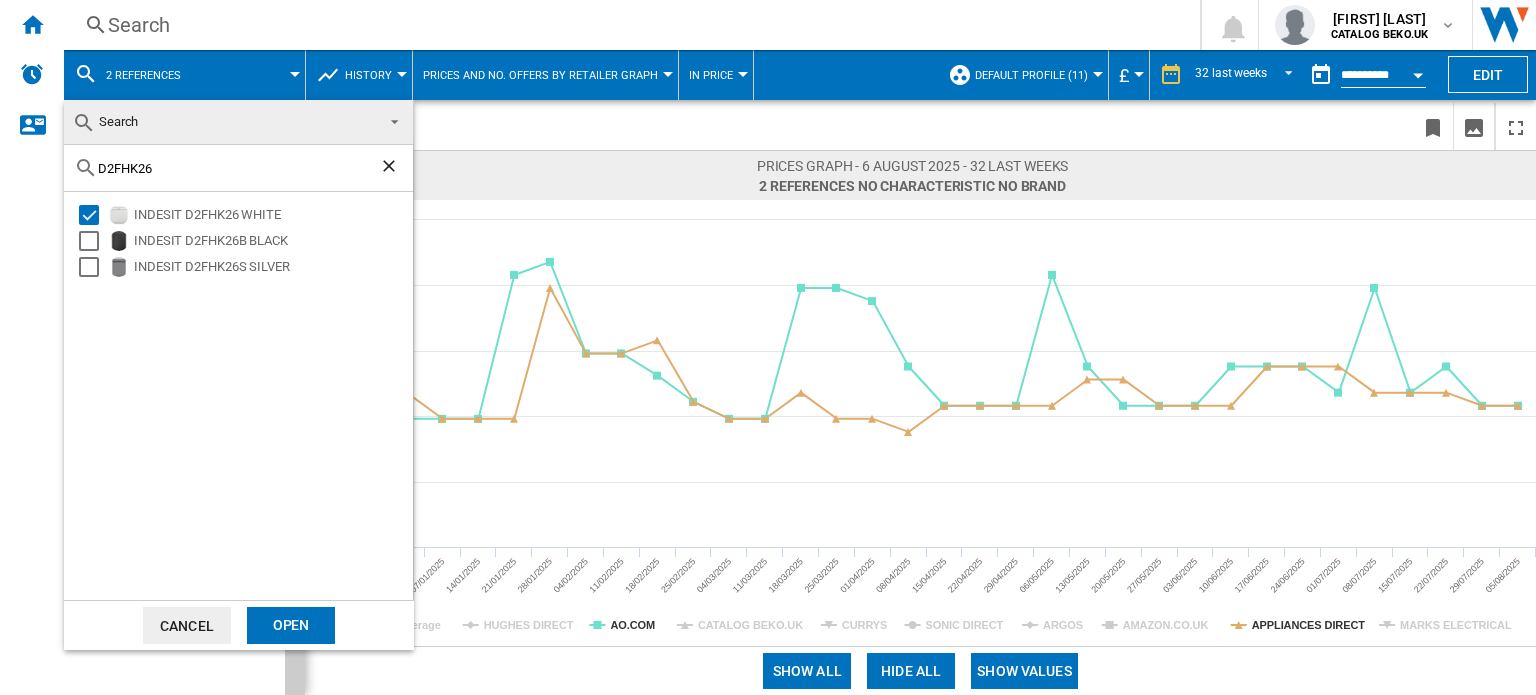 click on "Open" at bounding box center (291, 625) 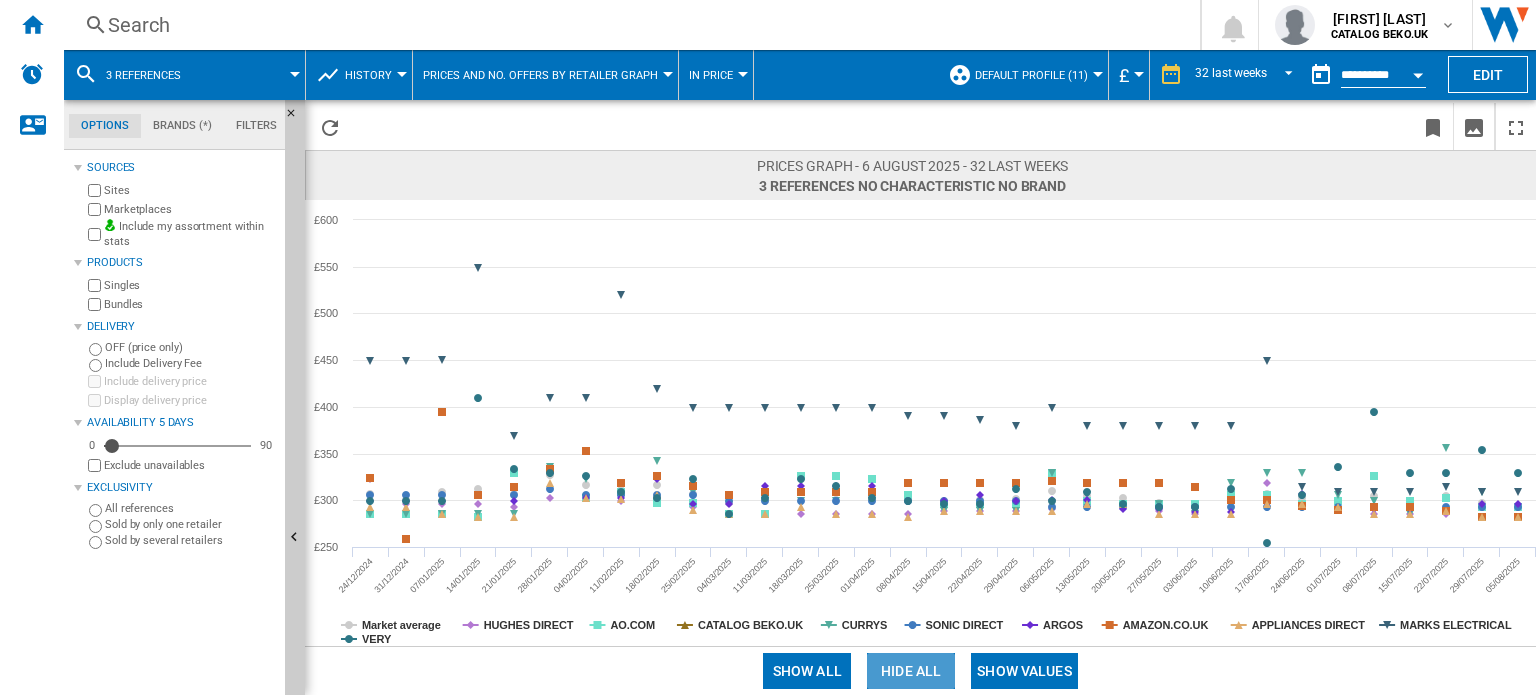 click on "Hide all" at bounding box center [911, 671] 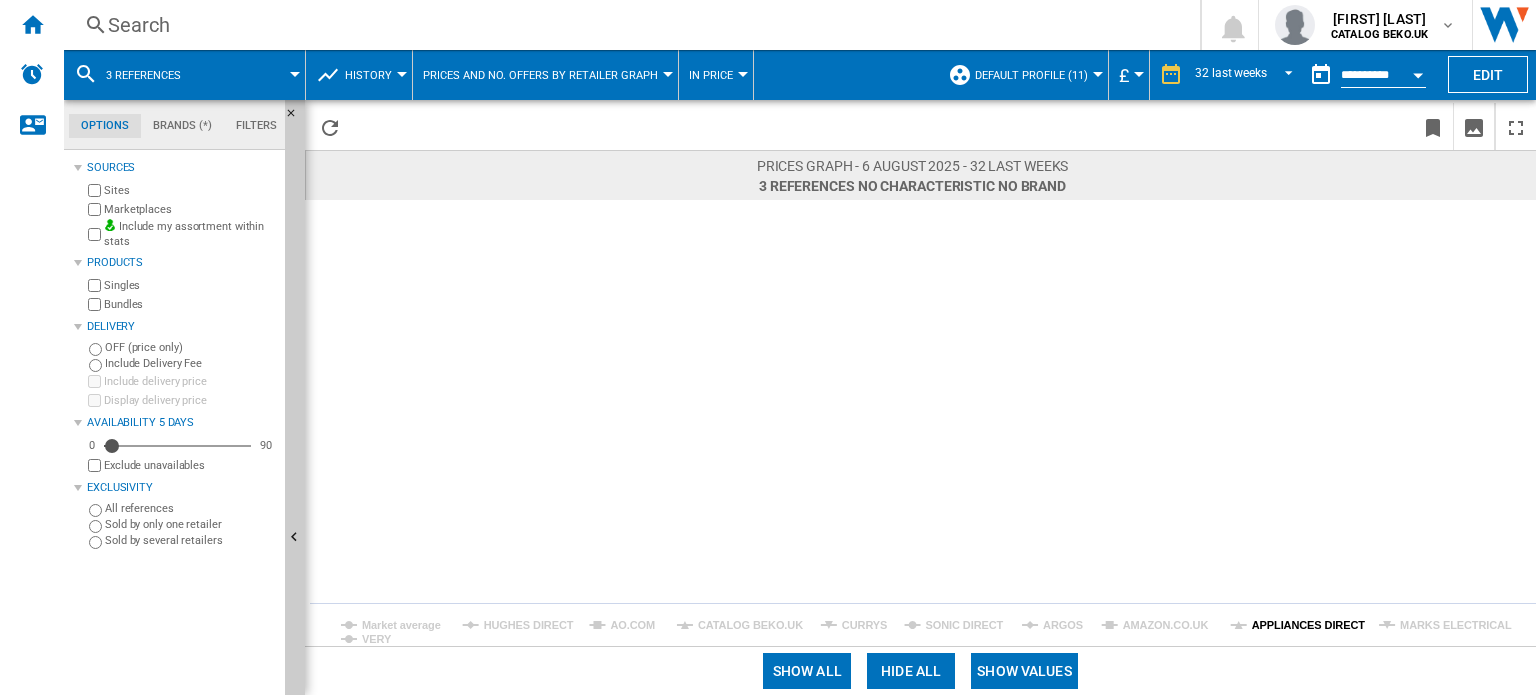 click on "APPLIANCES DIRECT" 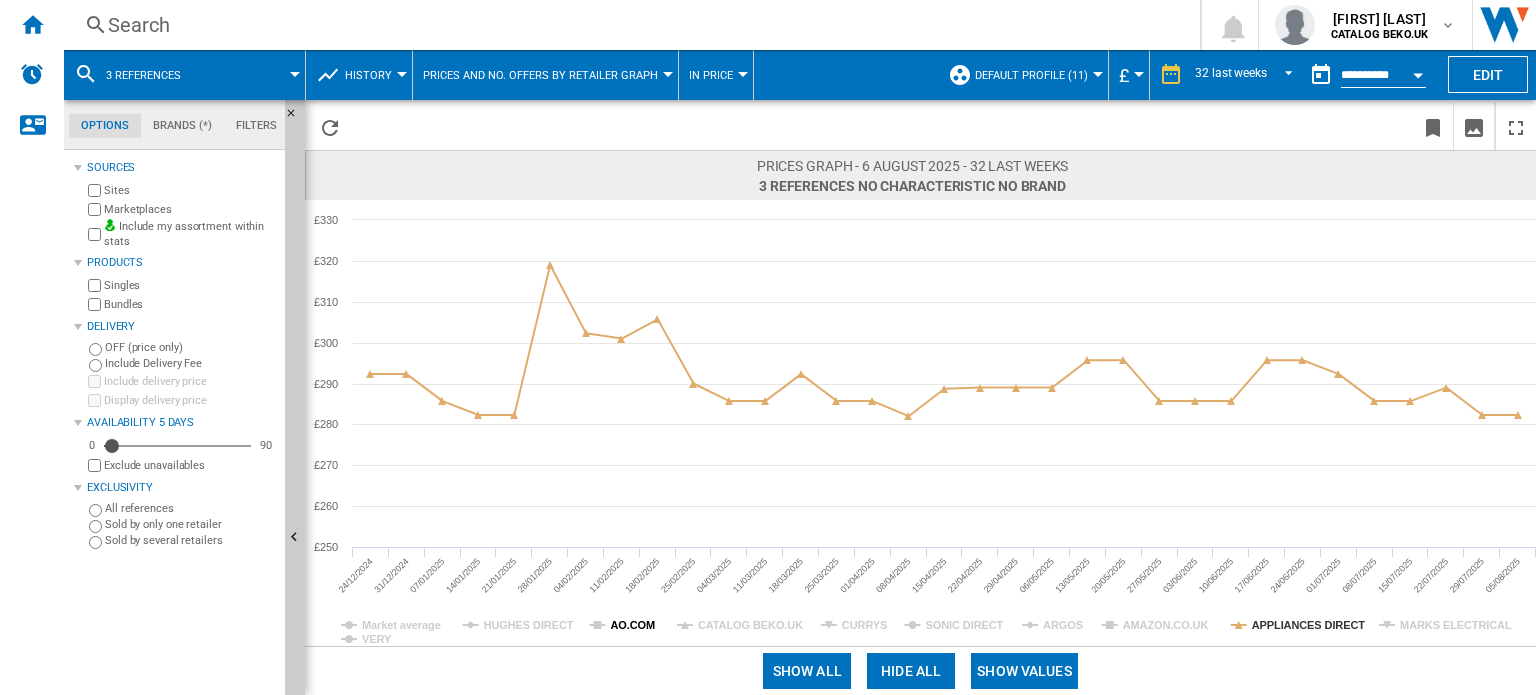 click on "AO.COM" 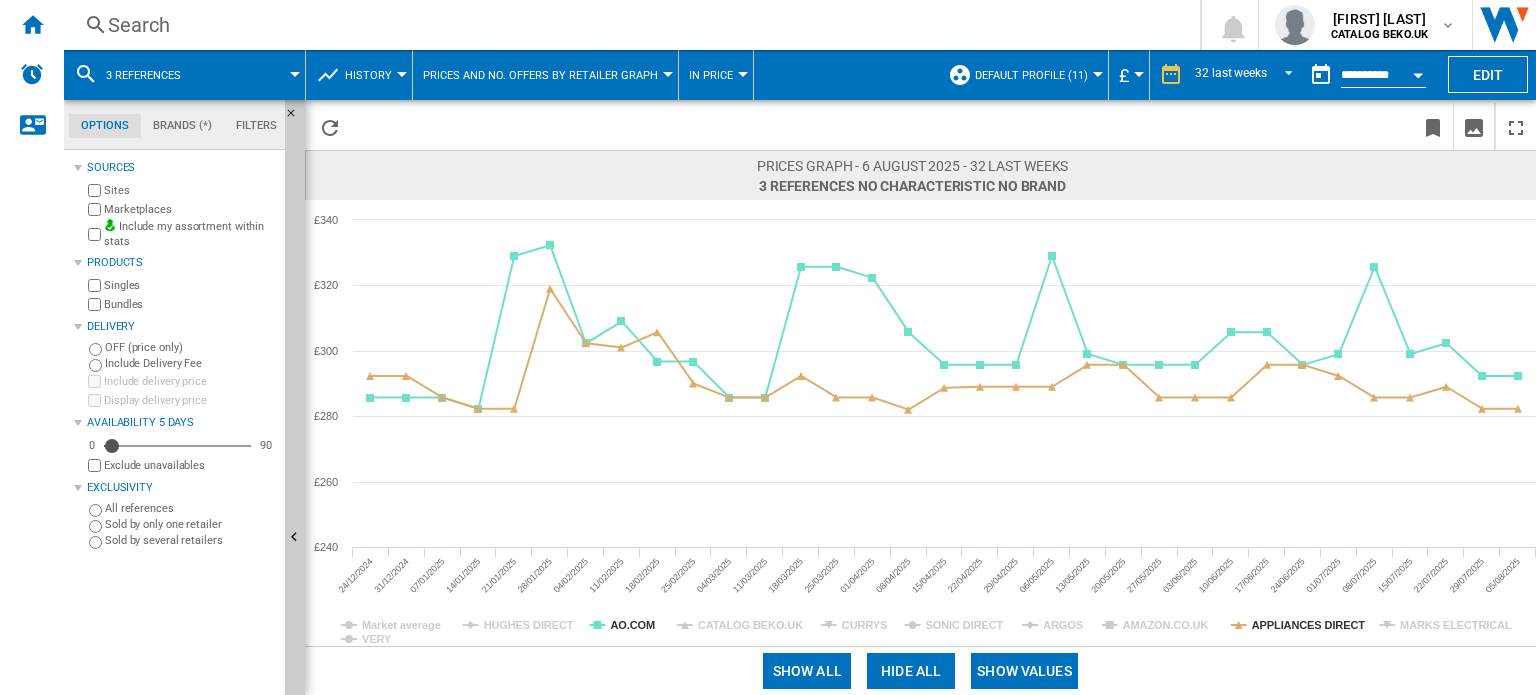 click on "AO.COM" 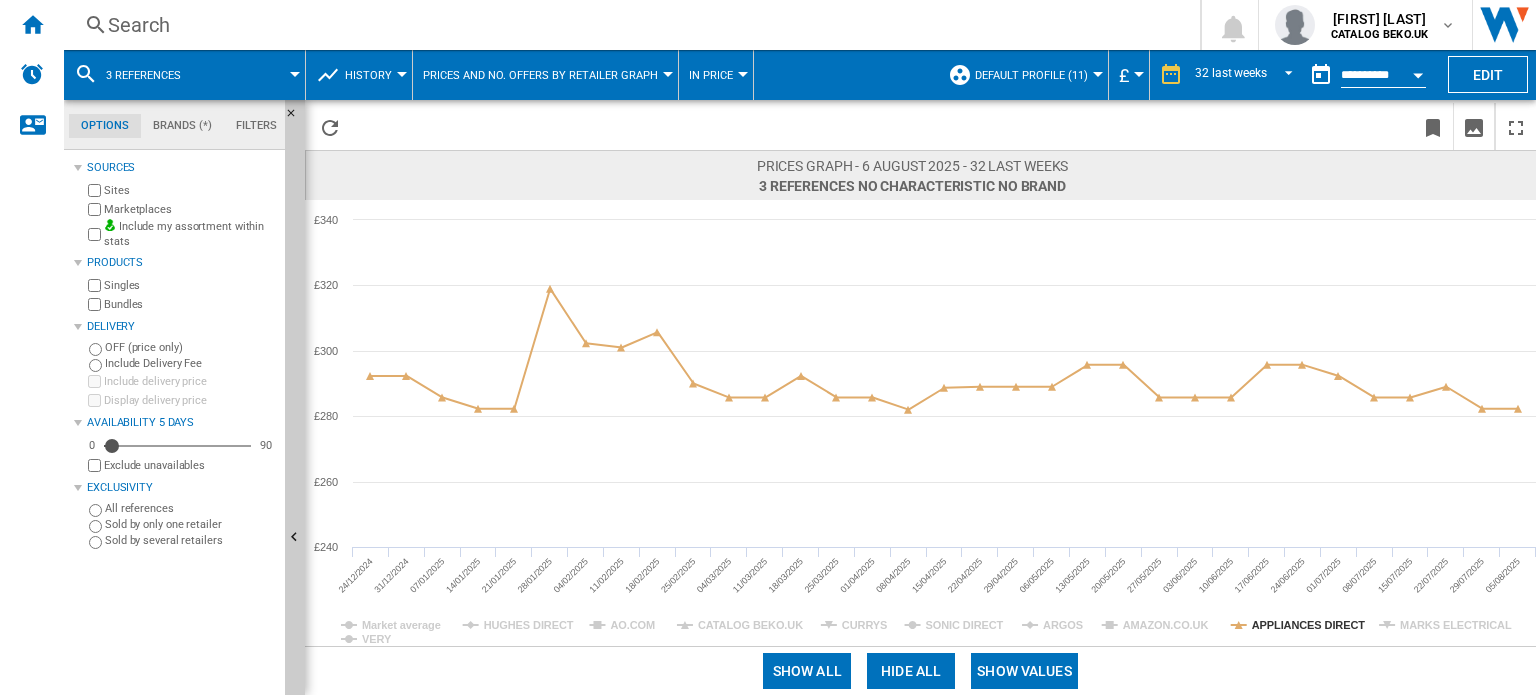 click at bounding box center [86, 74] 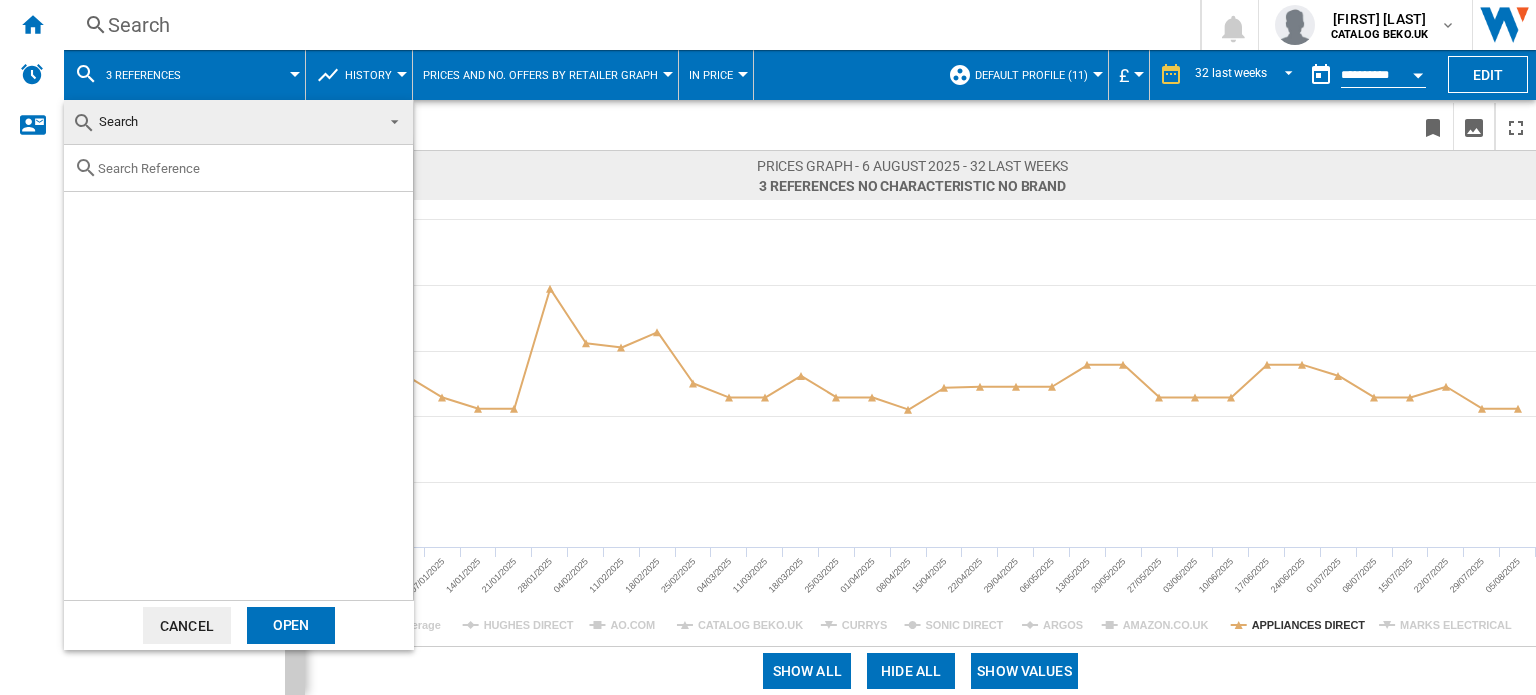click at bounding box center (238, 168) 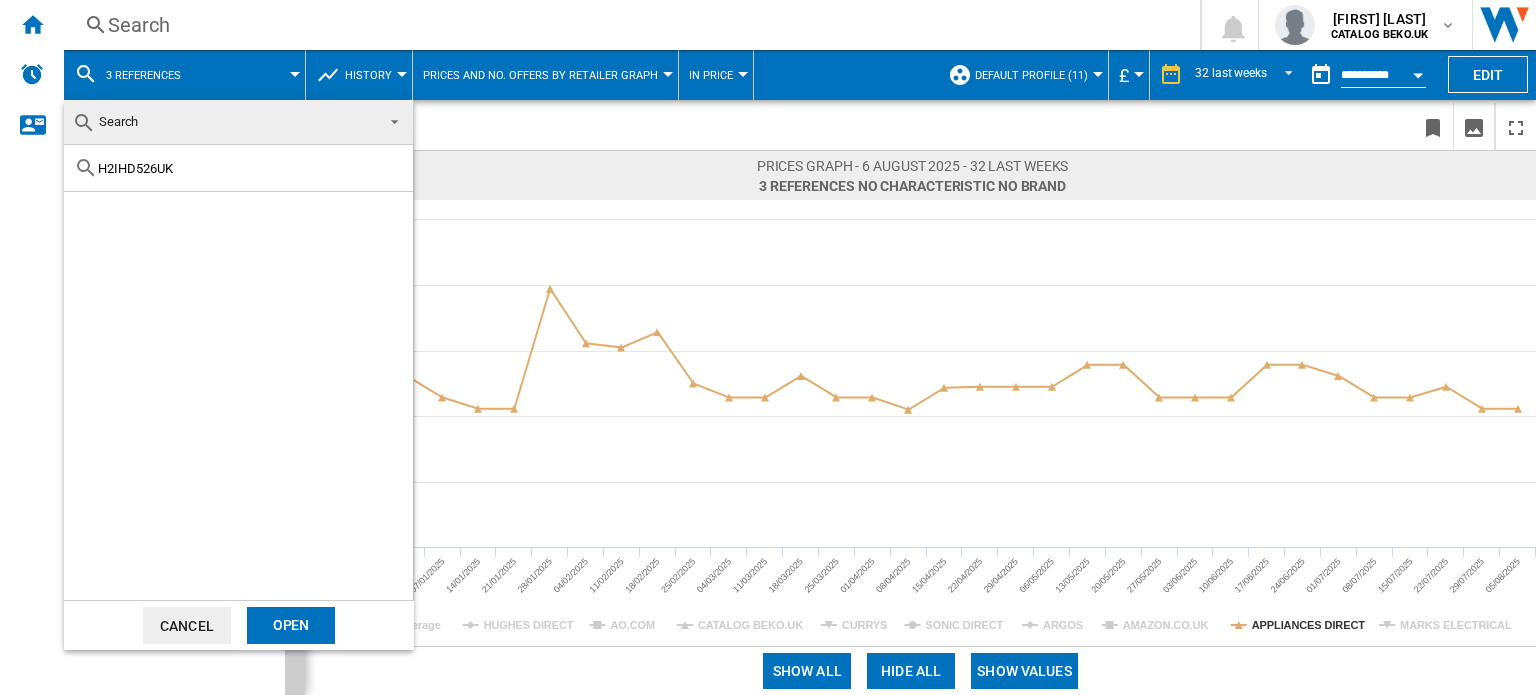 type on "H2IHD526UK" 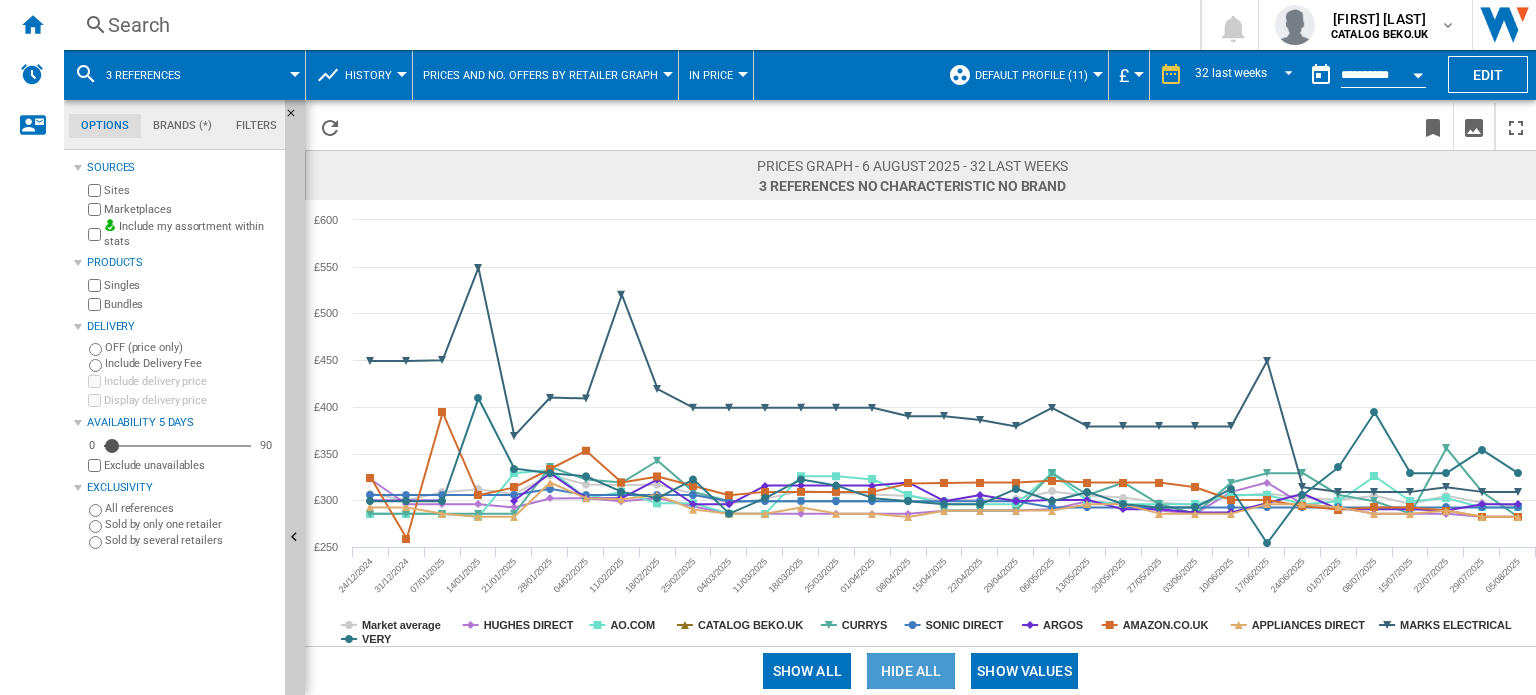 click on "Hide all" at bounding box center (911, 671) 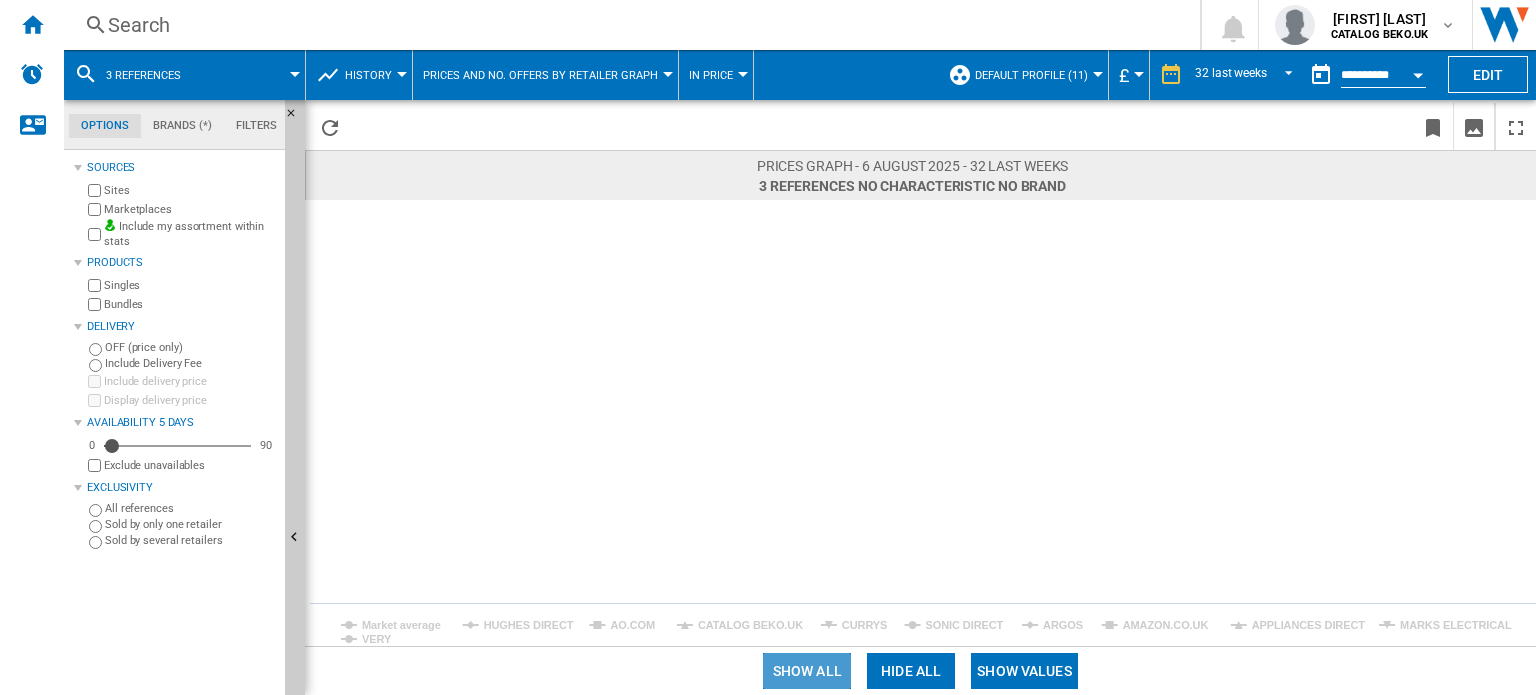 click on "Show all" at bounding box center [807, 671] 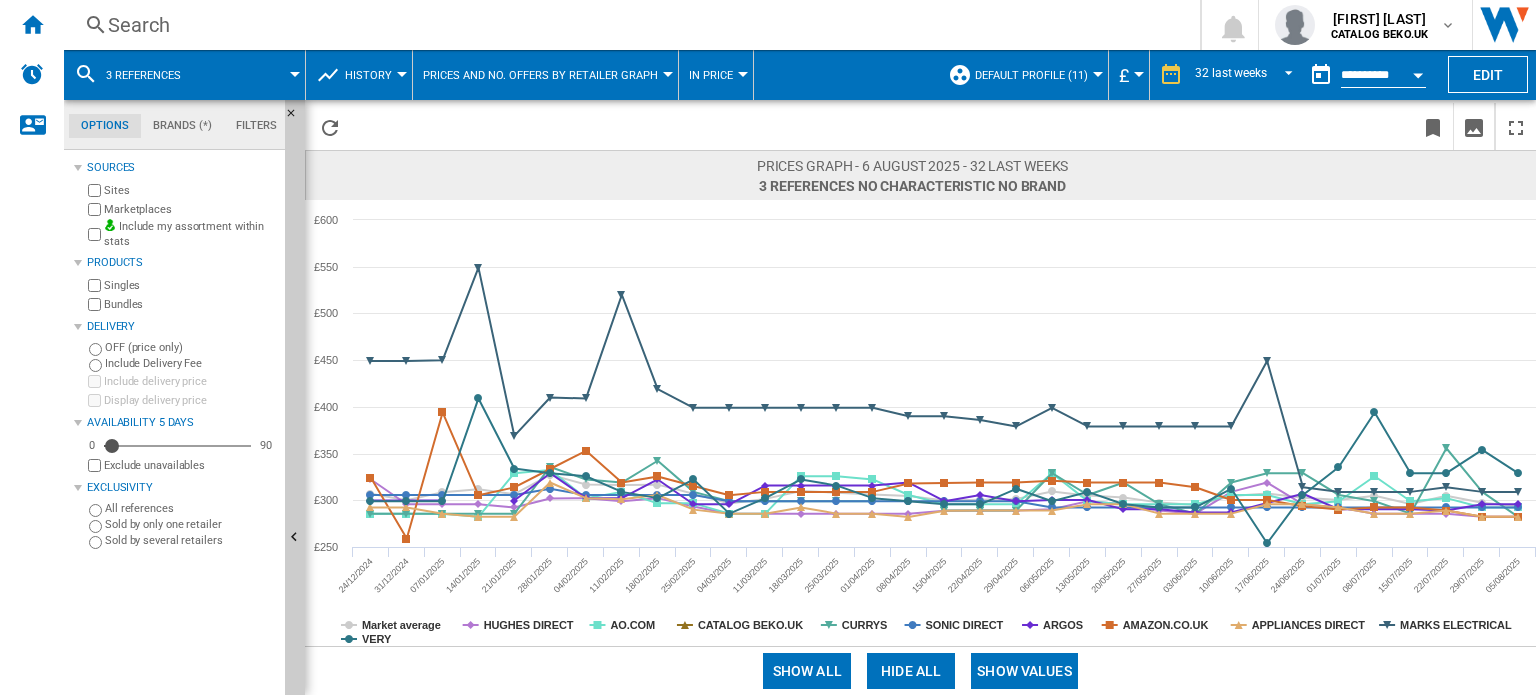 click on "Show all" at bounding box center [807, 671] 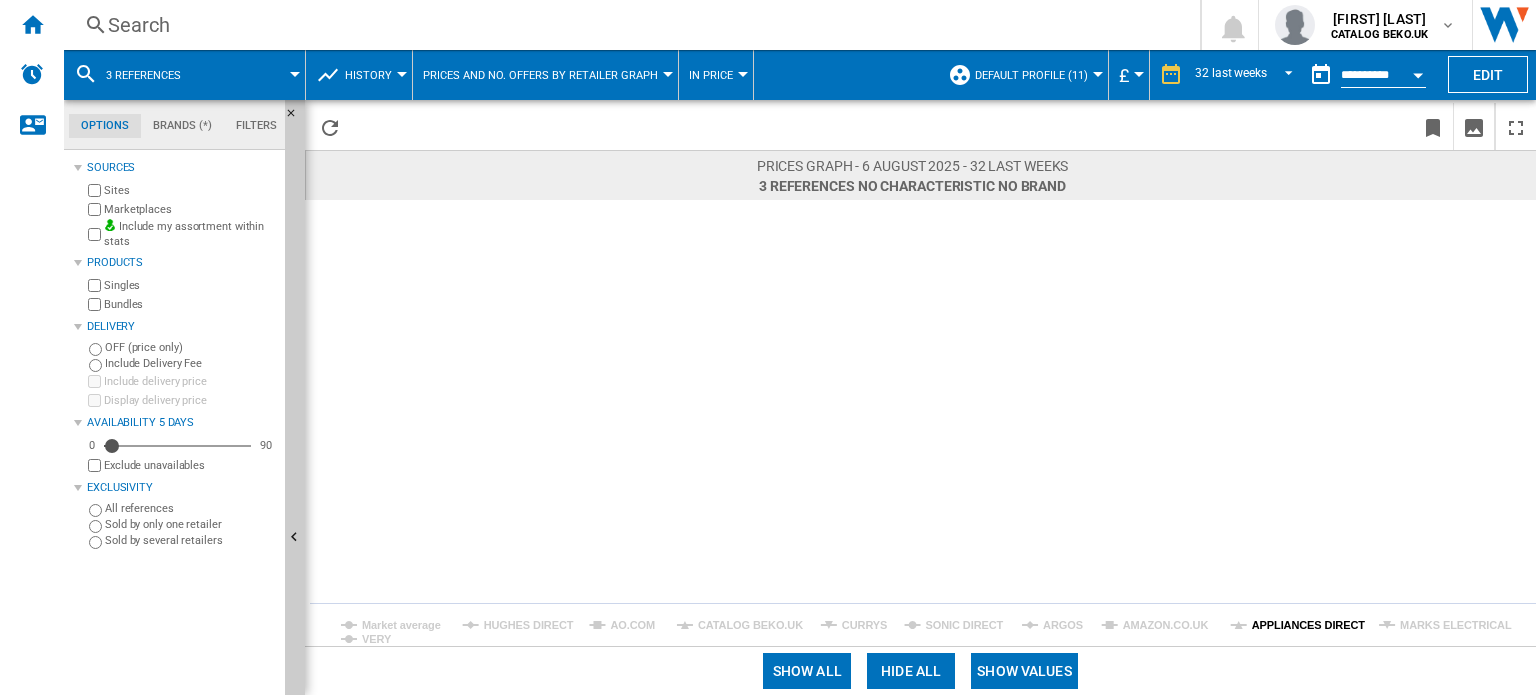 click on "APPLIANCES DIRECT" 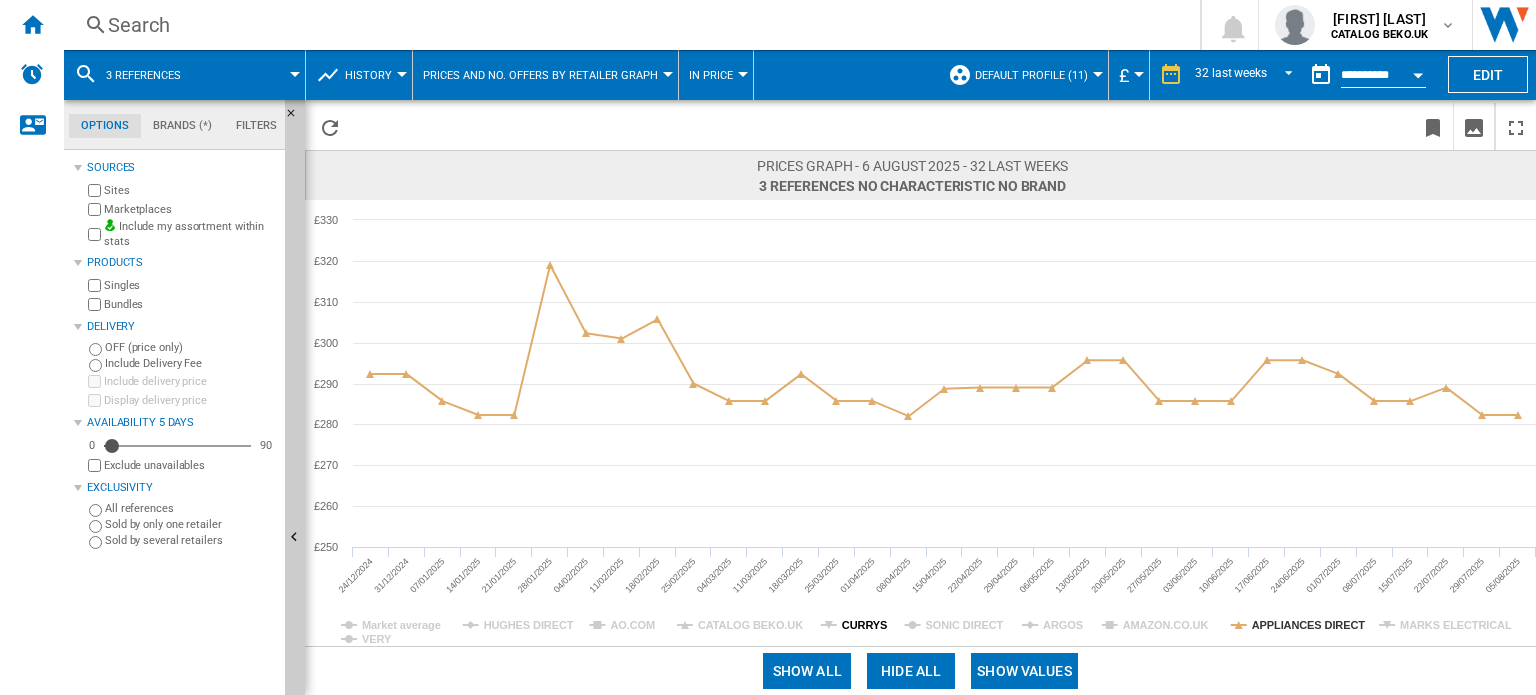 click on "CURRYS" 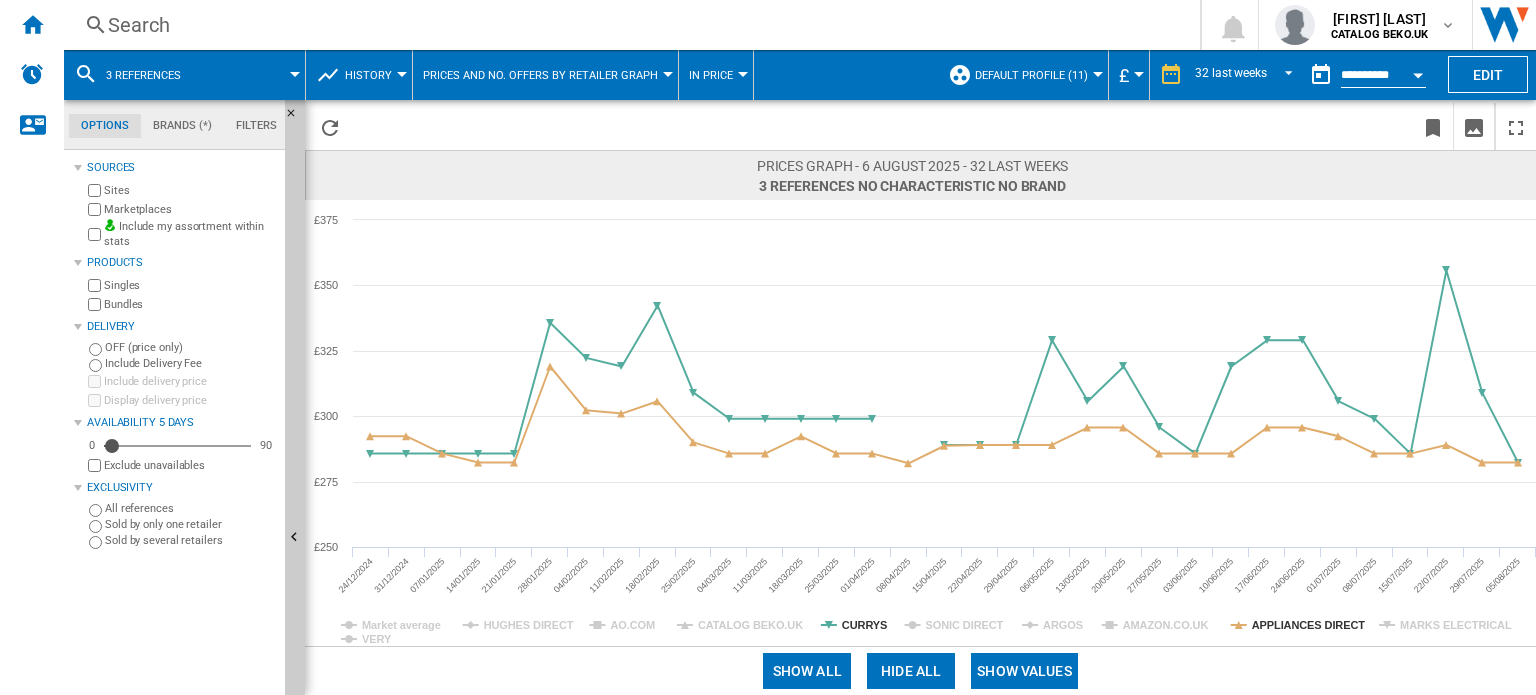 click on "CURRYS" 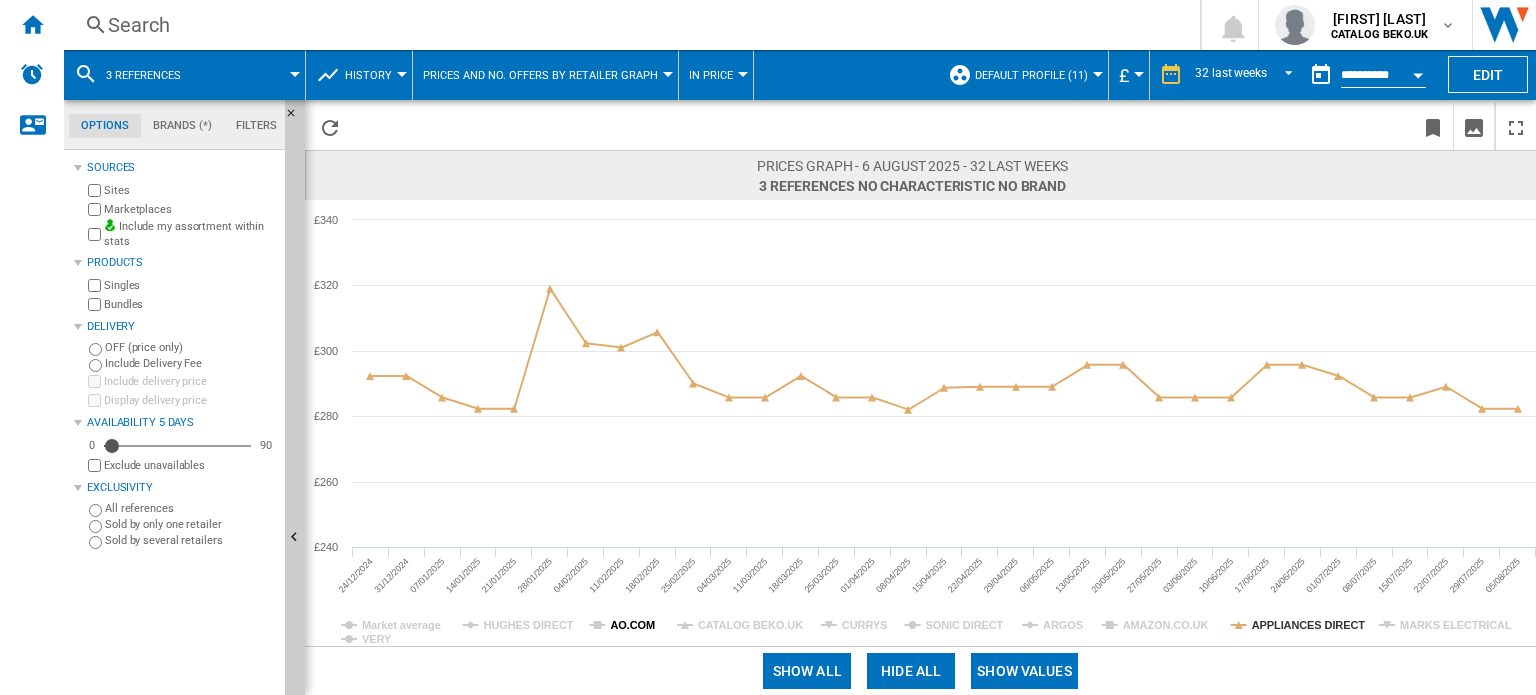 click on "AO.COM" 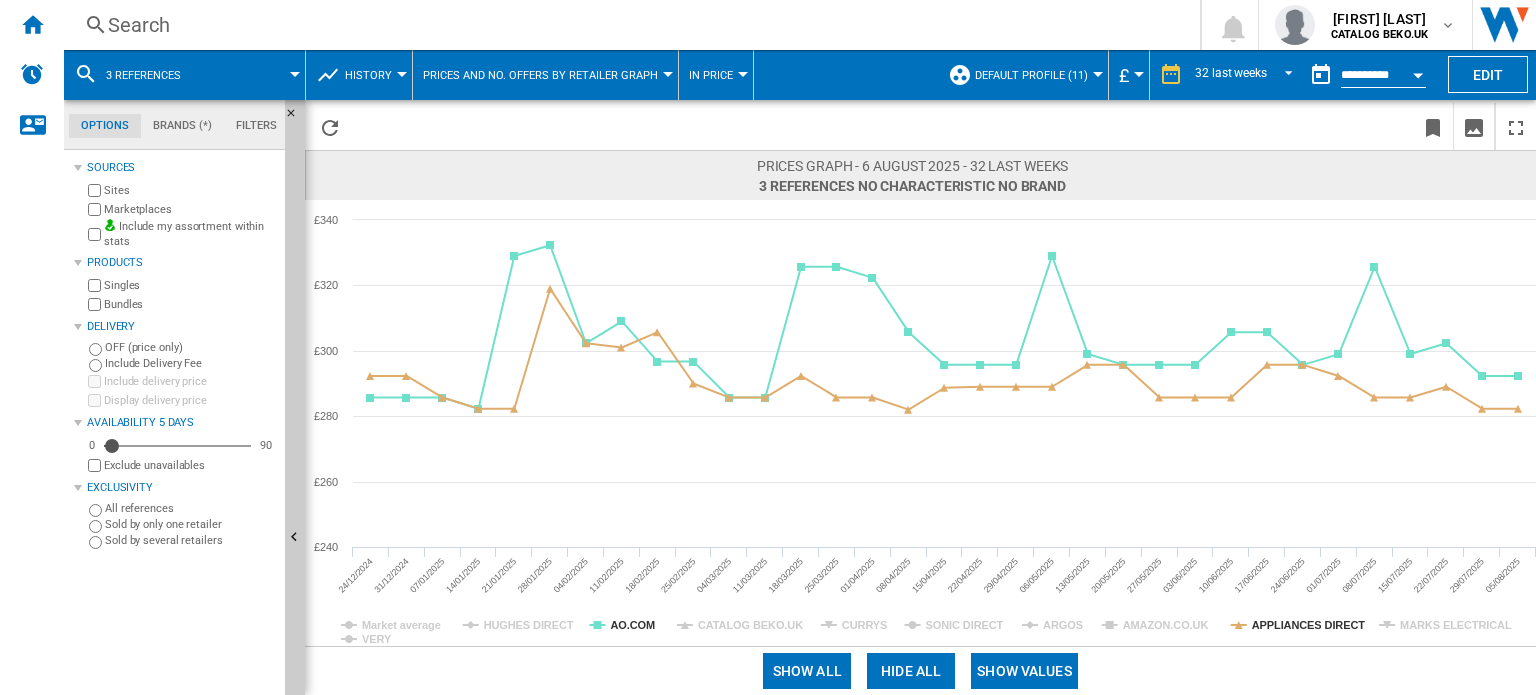 click on "AO.COM" 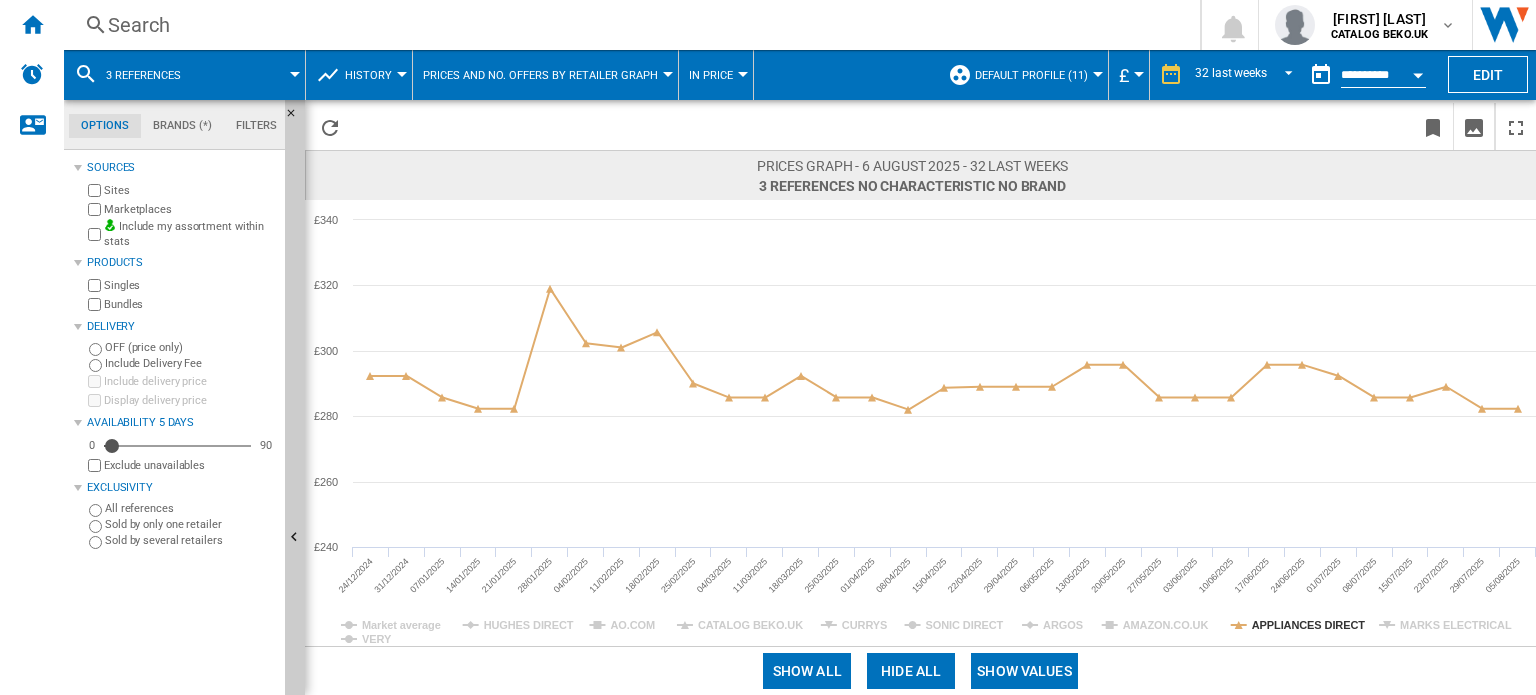 click at bounding box center [86, 74] 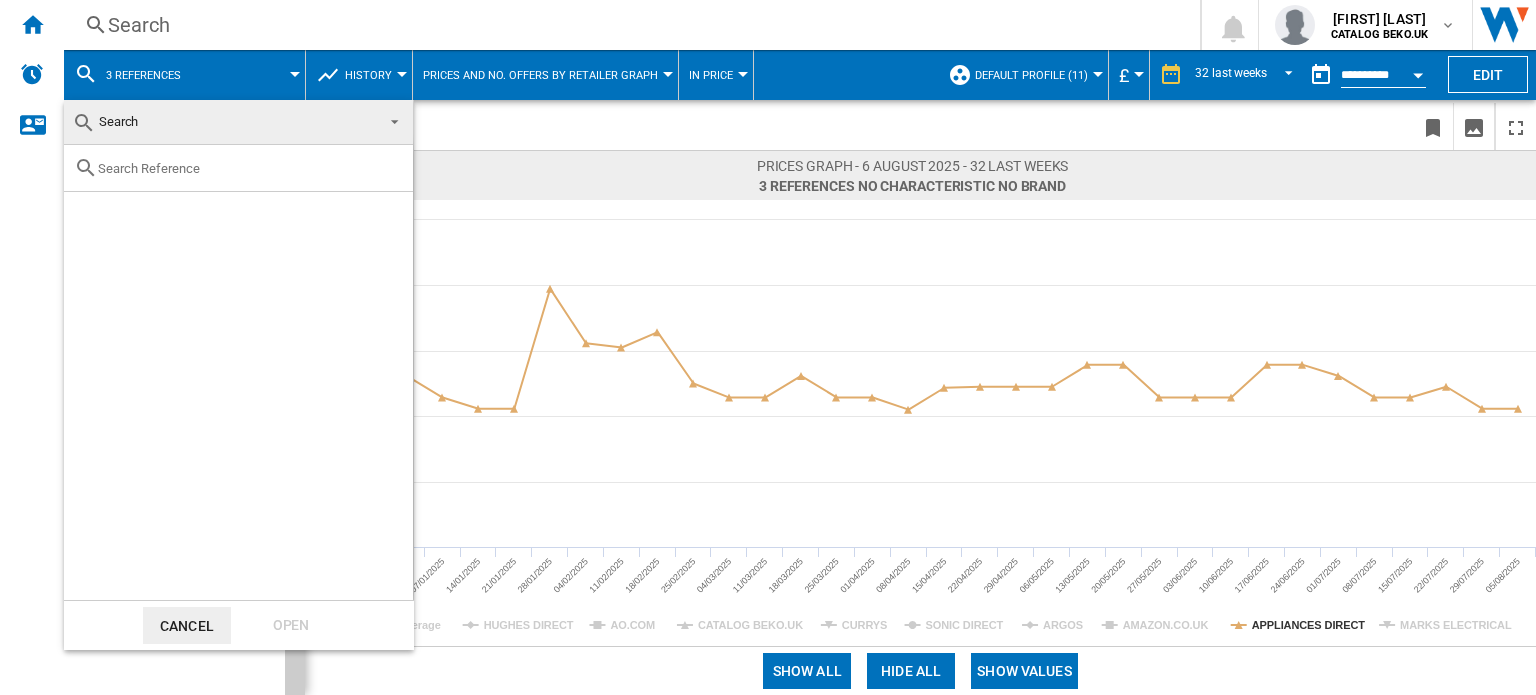 click at bounding box center [250, 168] 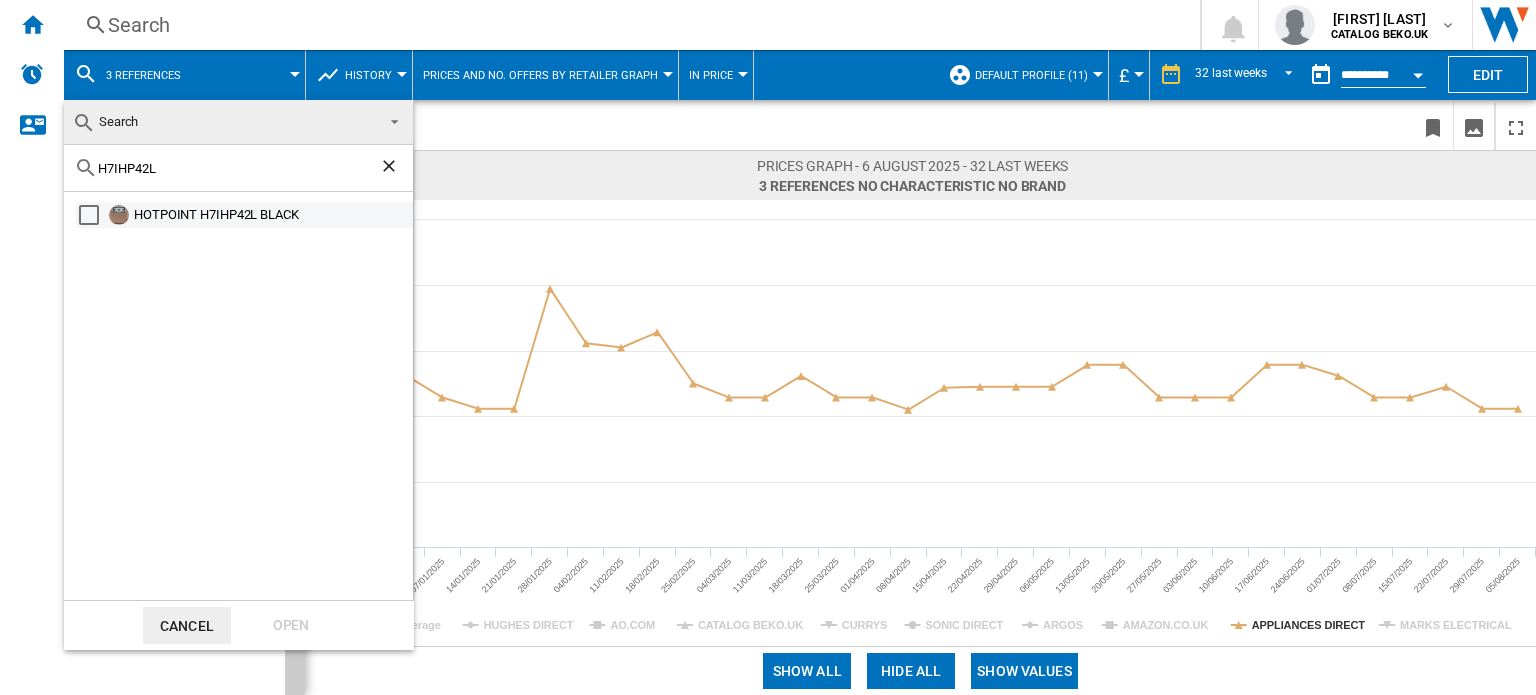 type on "H7IHP42L" 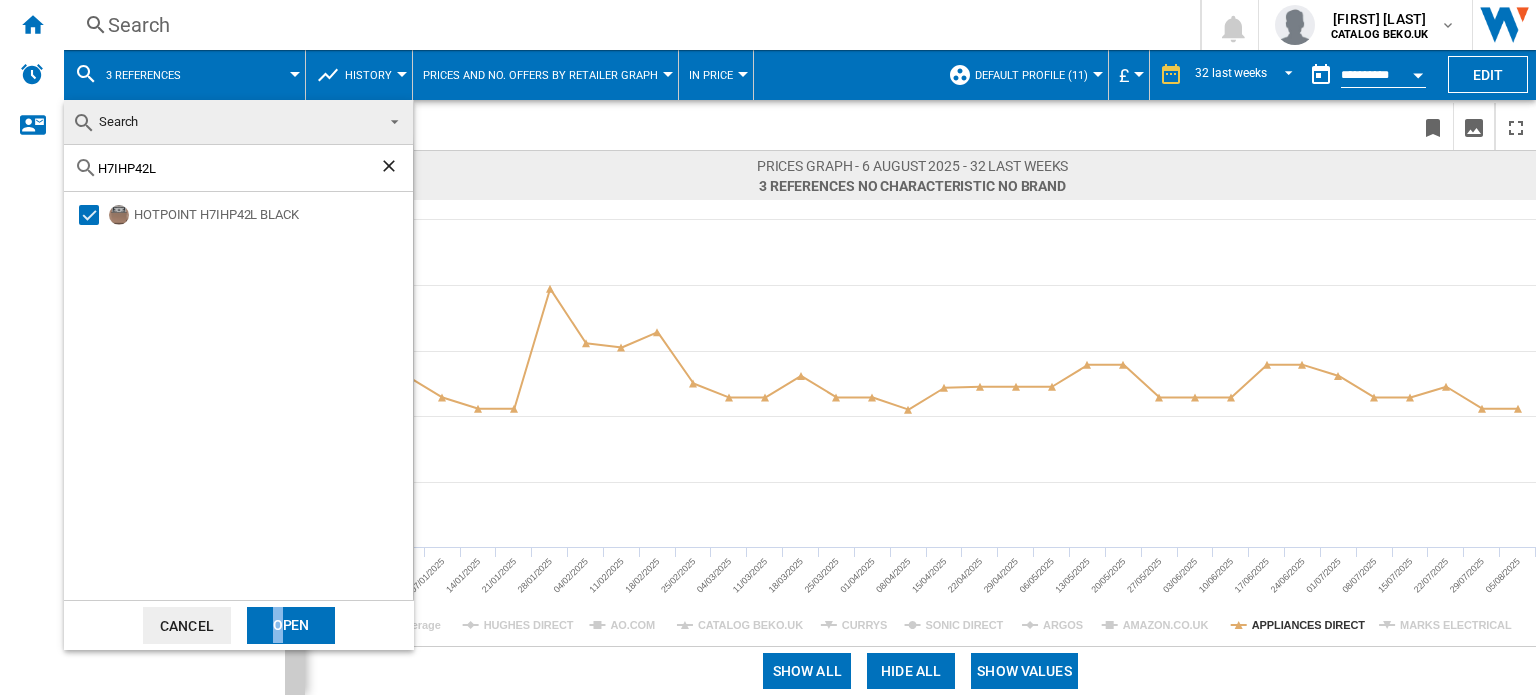 click on "Open" at bounding box center (291, 625) 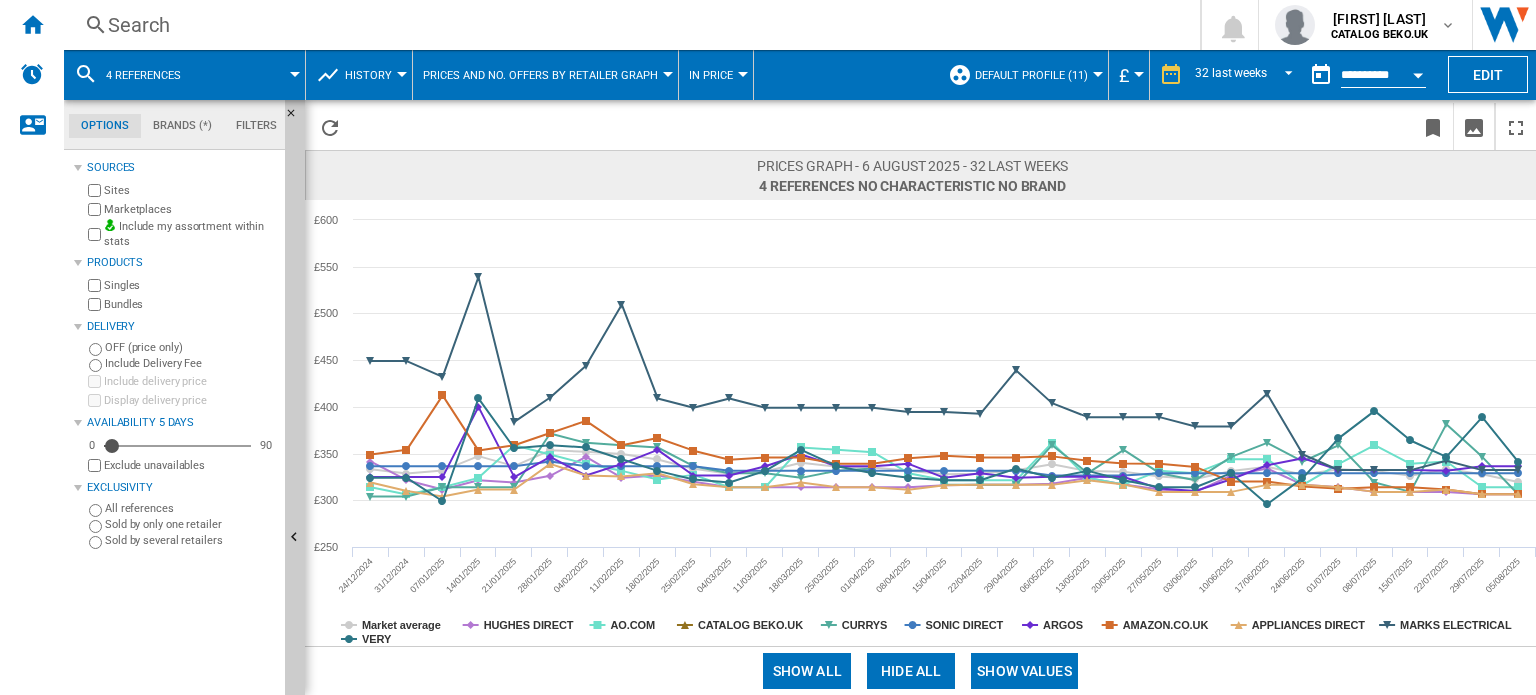 drag, startPoint x: 901, startPoint y: 668, endPoint x: 919, endPoint y: 663, distance: 18.681541 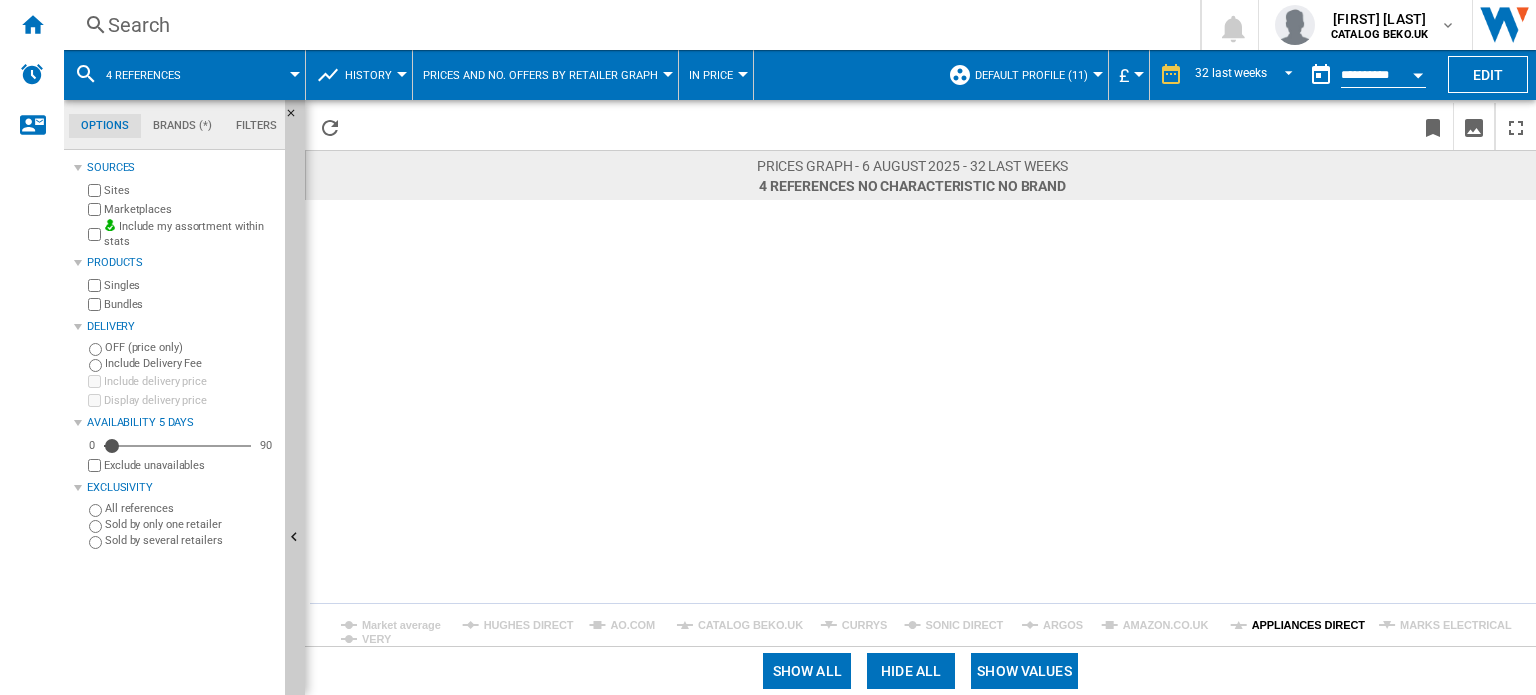 click on "APPLIANCES DIRECT" 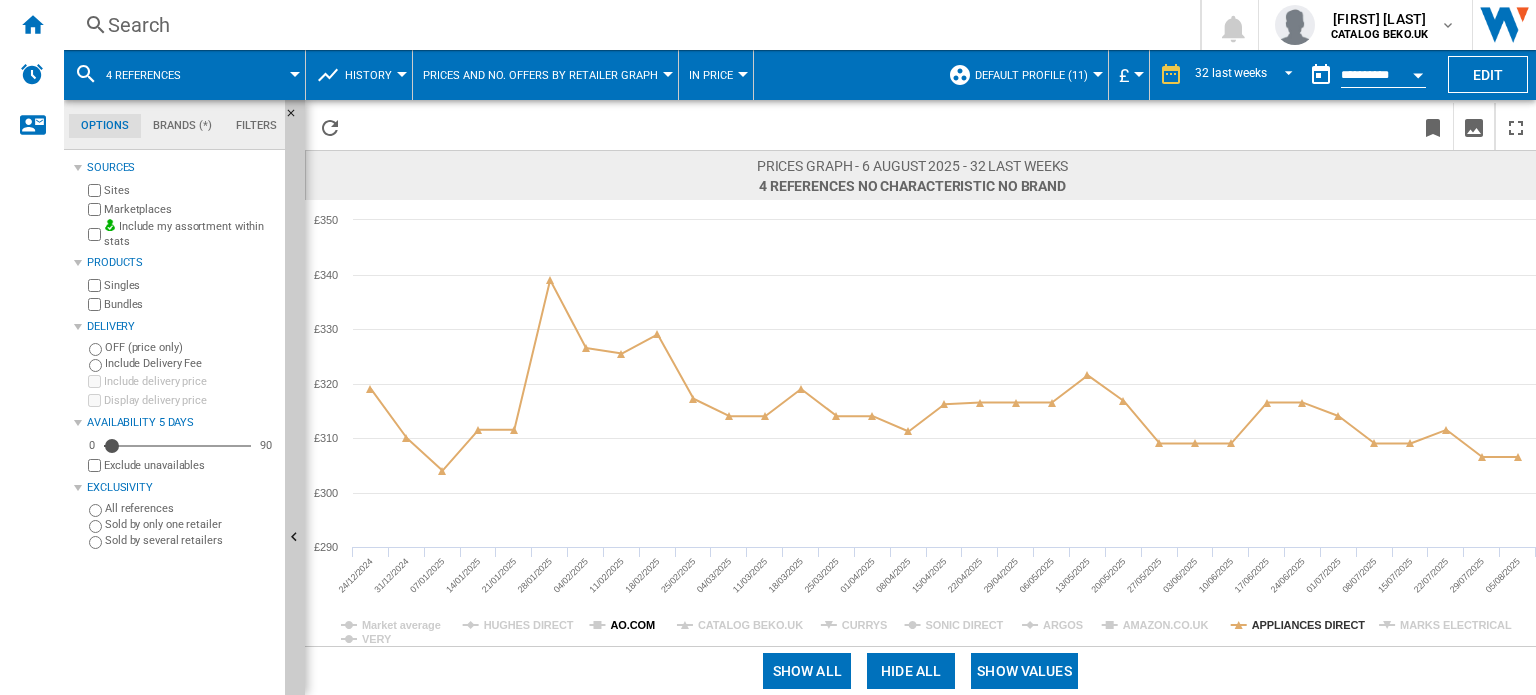 click on "AO.COM" 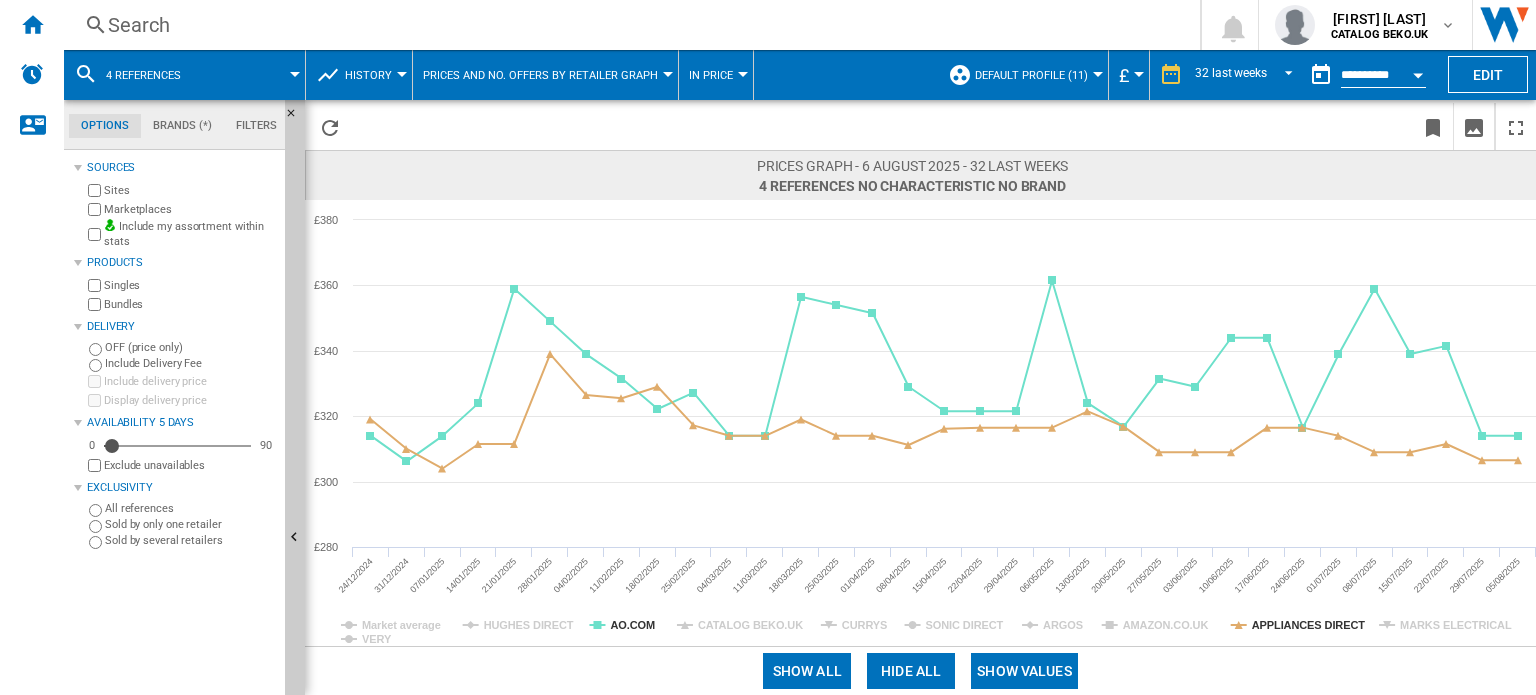 click on "AO.COM" 